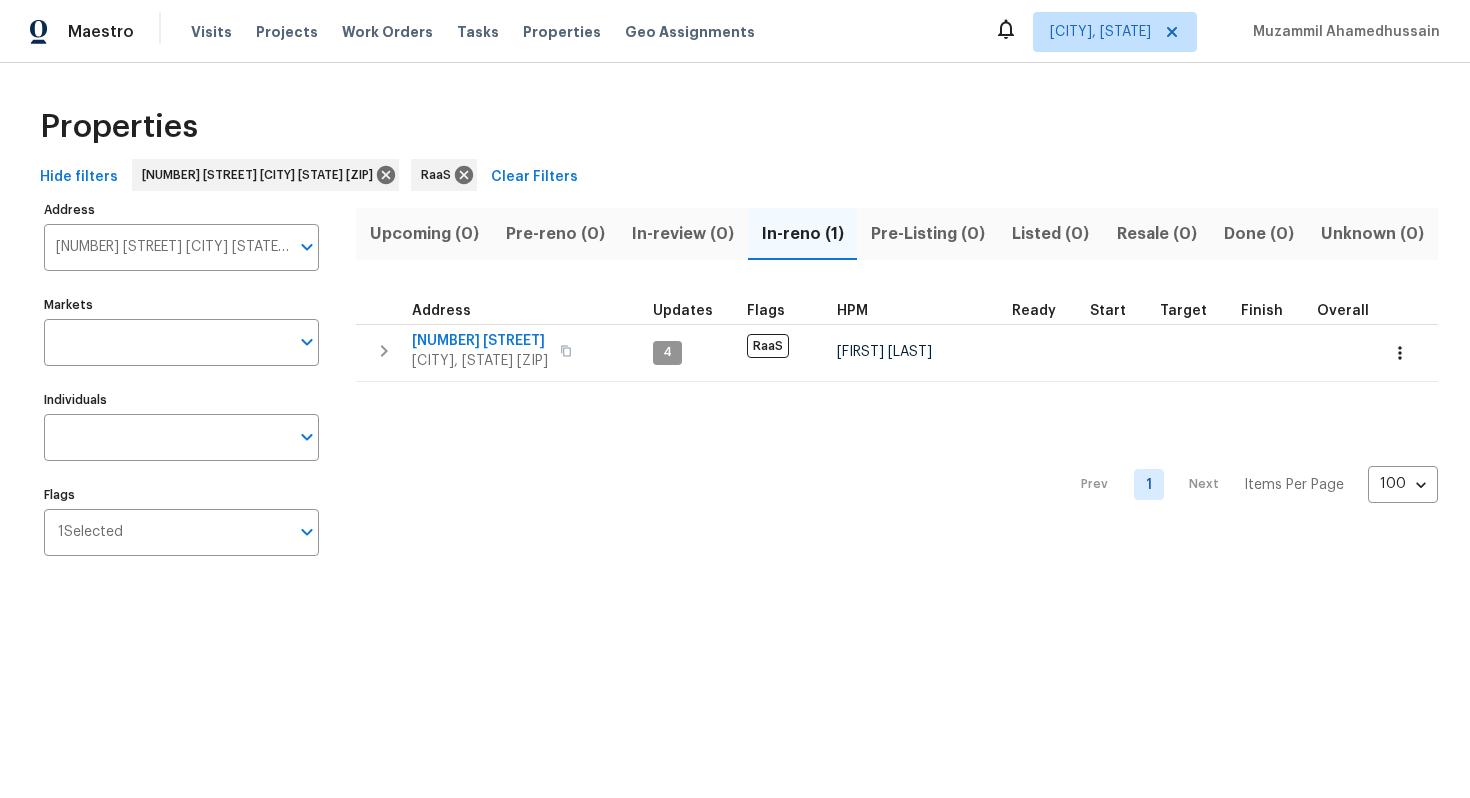 scroll, scrollTop: 0, scrollLeft: 0, axis: both 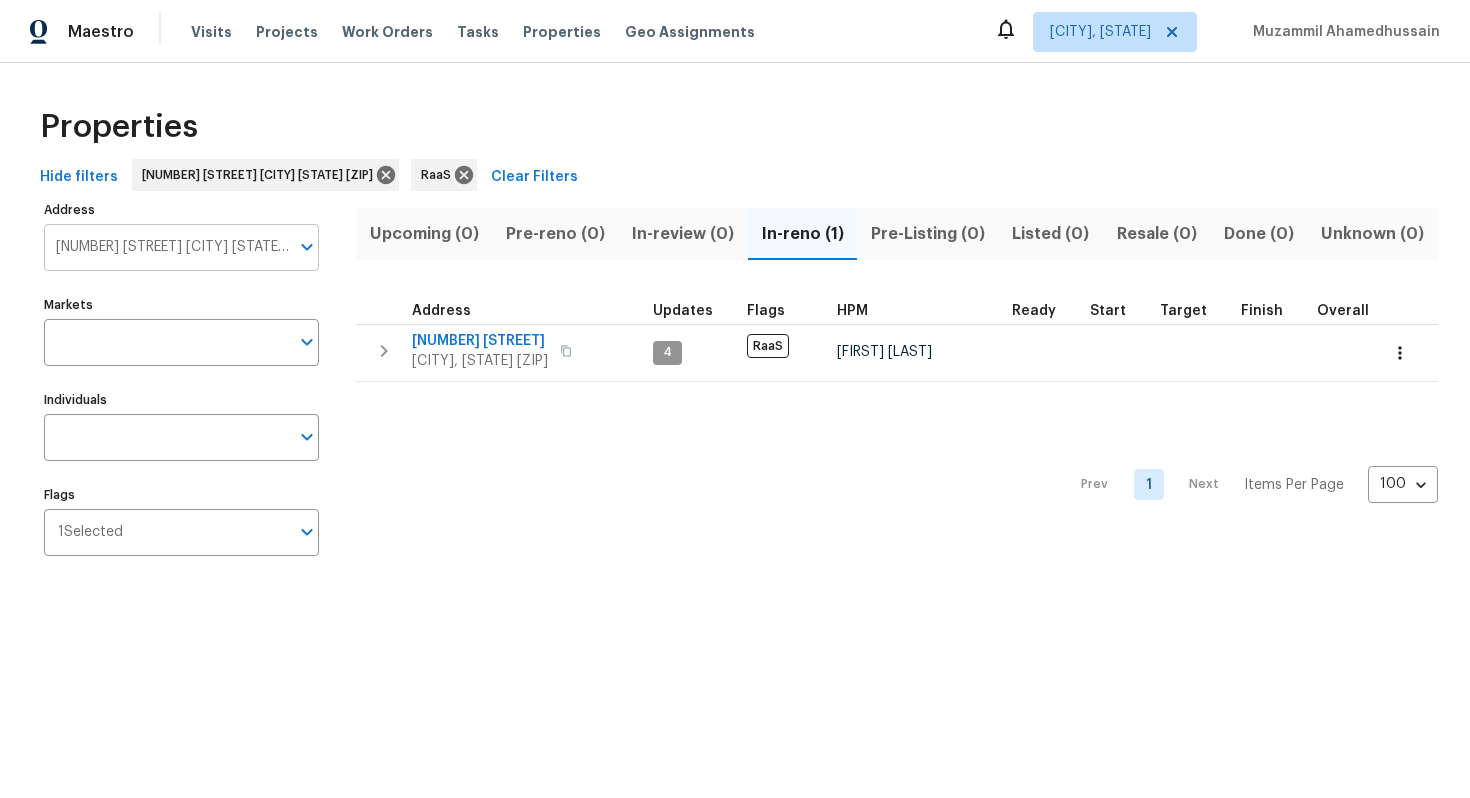 click on "[NUMBER] [STREET] [CITY] [STATE] [ZIP]" at bounding box center [166, 247] 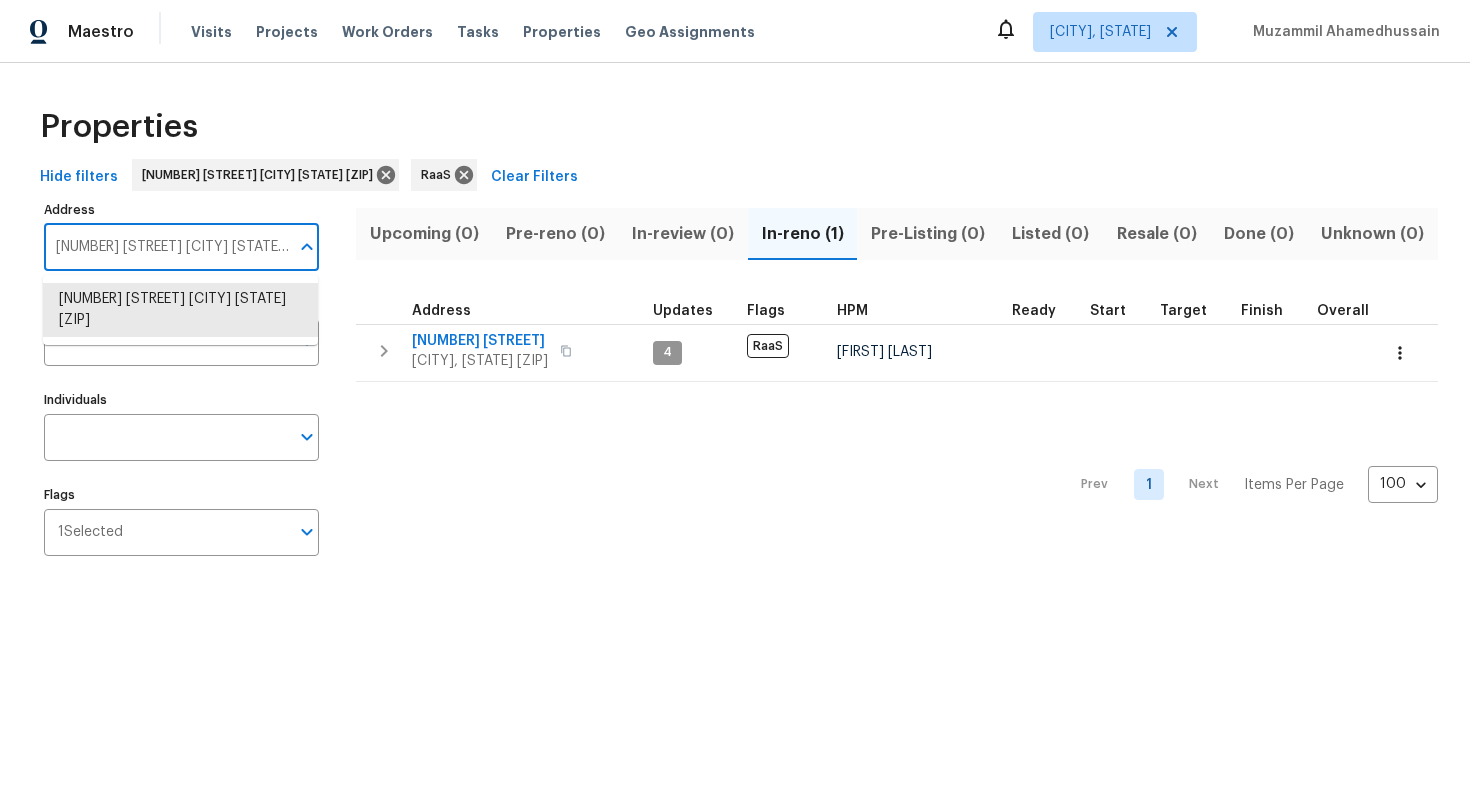 paste on "[NUMBER] [STREET], [CITY], [STATE] [ZIP]" 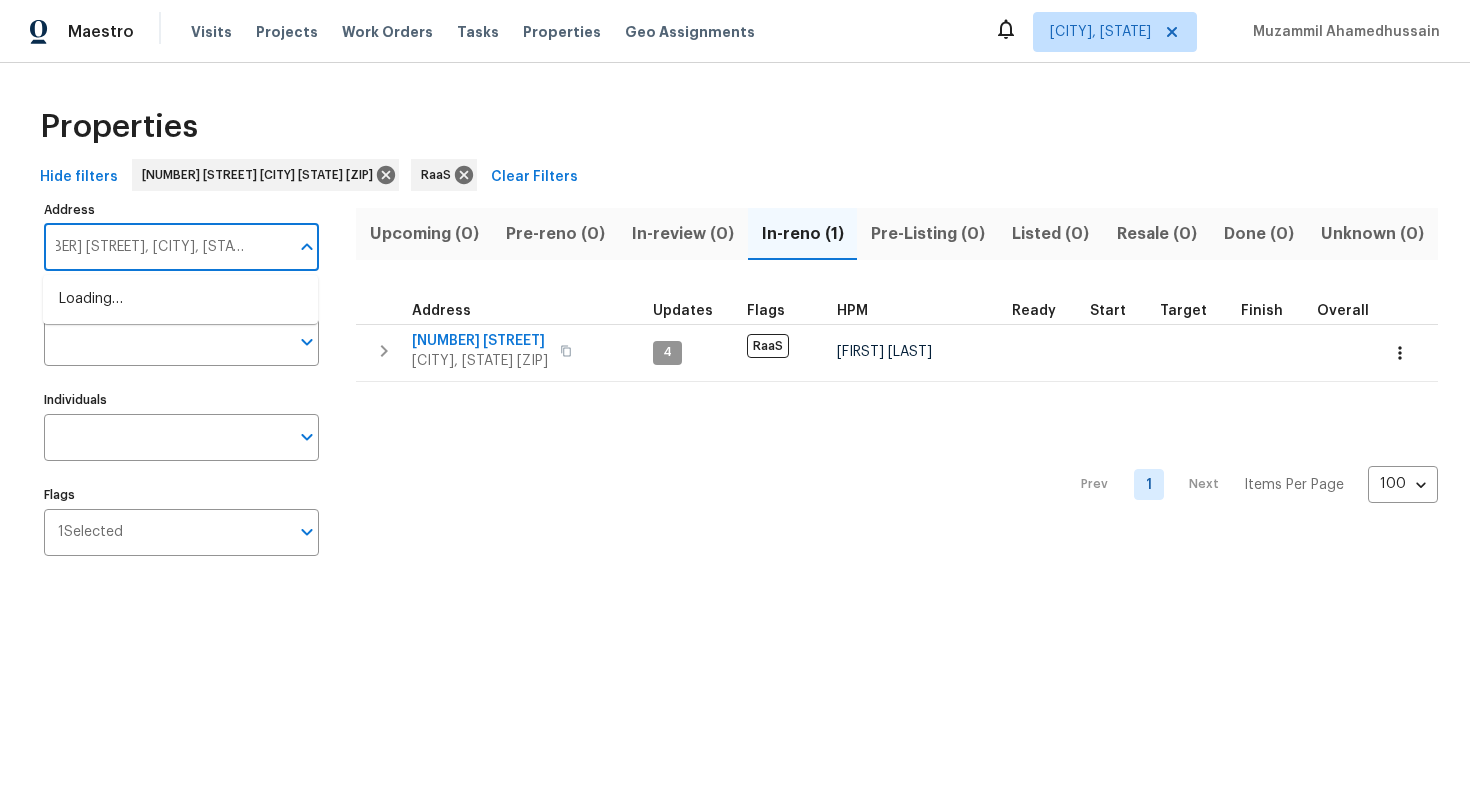 scroll, scrollTop: 0, scrollLeft: 62, axis: horizontal 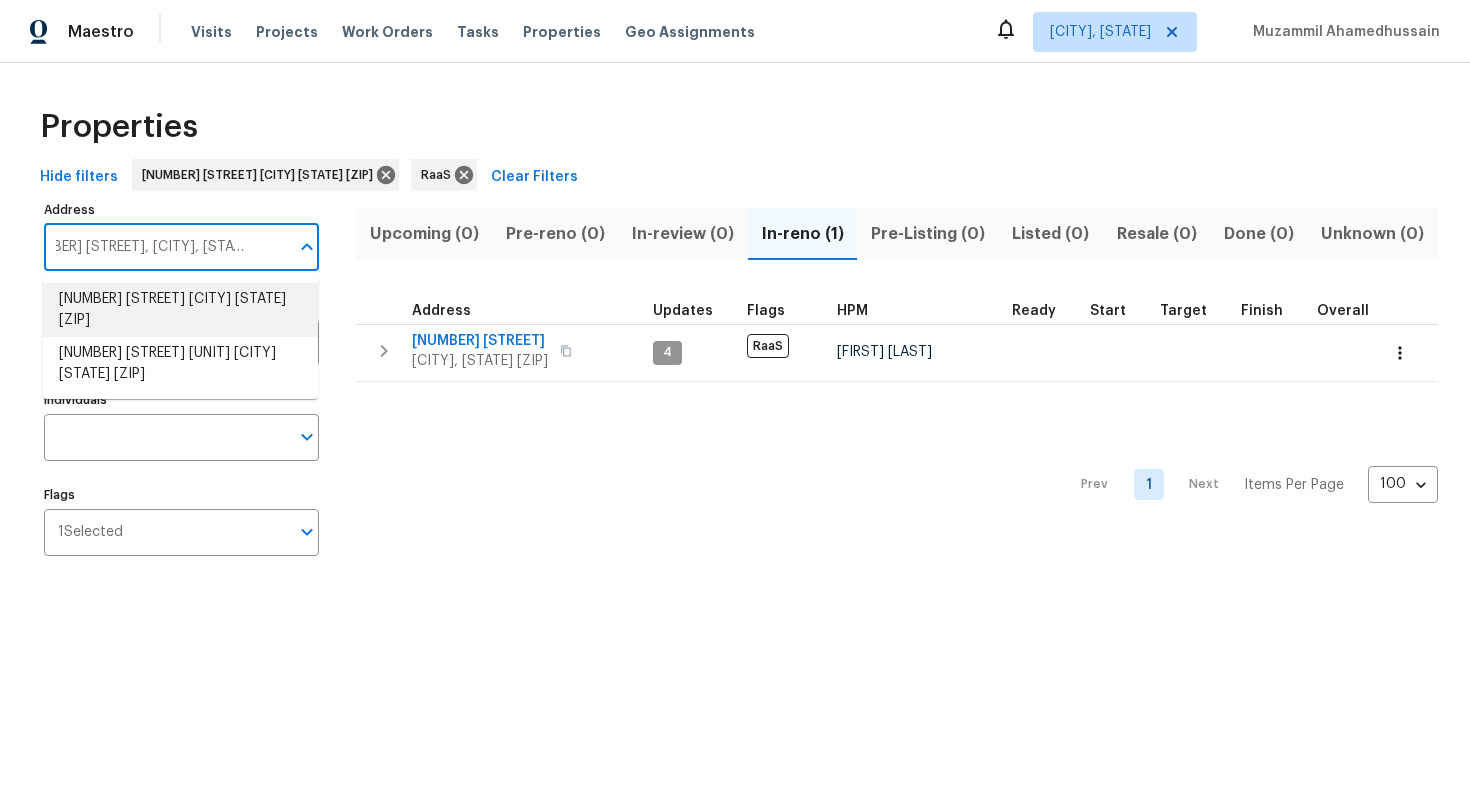 type on "[NUMBER] [STREET], [CITY], [STATE] [ZIP]" 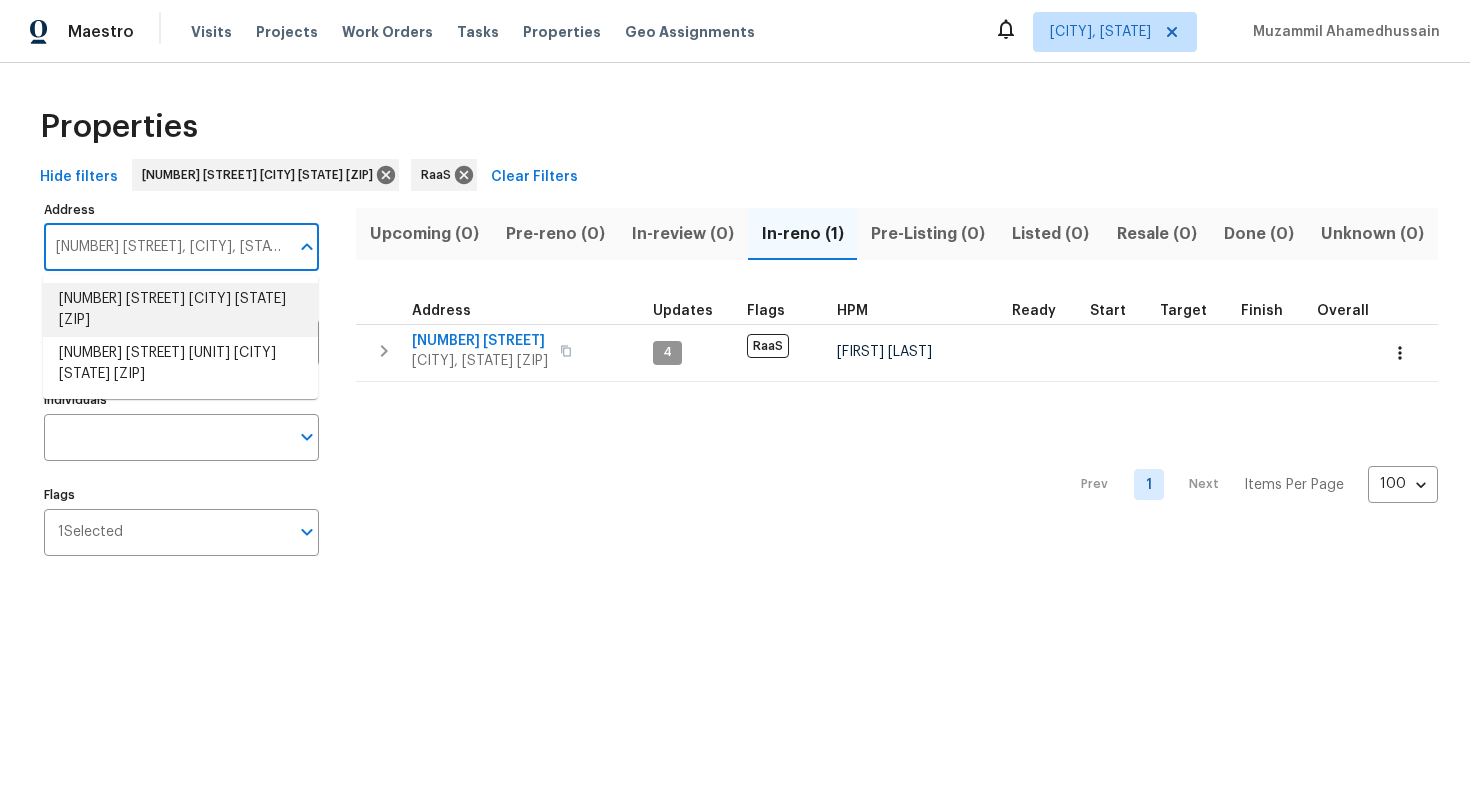 click on "[NUMBER] [STREET] [CITY] [STATE] [ZIP]" at bounding box center [180, 310] 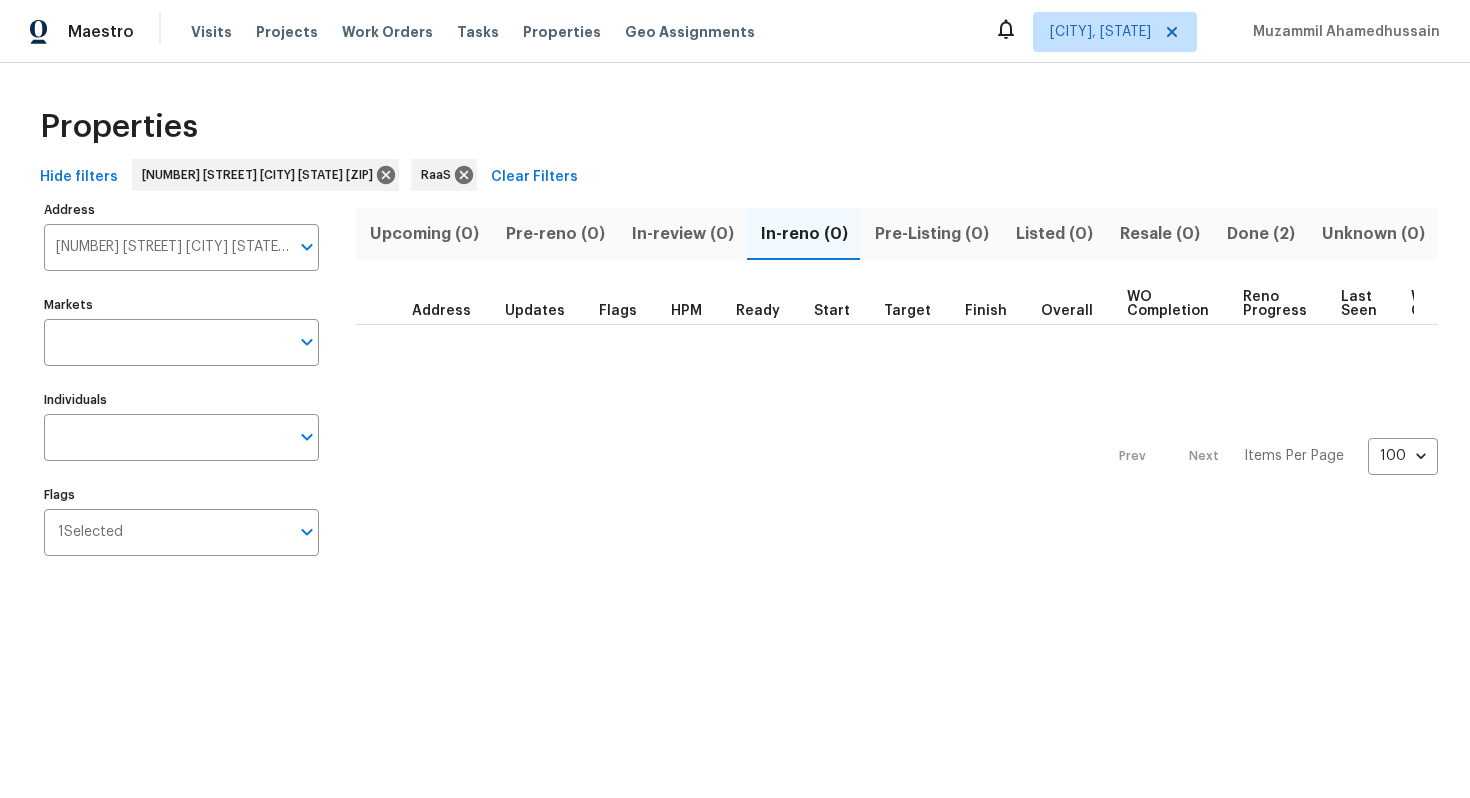 click on "Done (2)" at bounding box center (1260, 234) 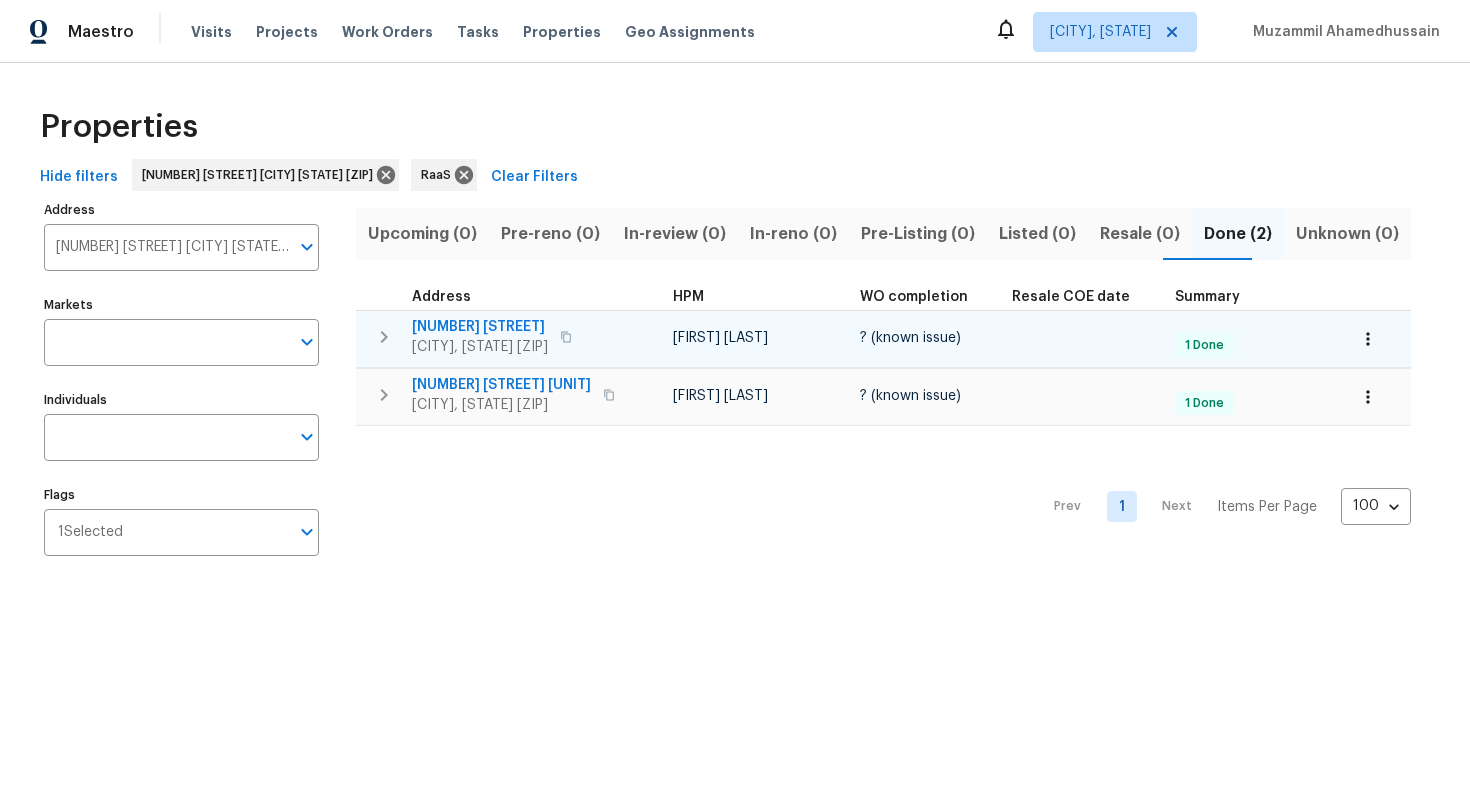 click on "1598 E Livingston Ave" at bounding box center (480, 327) 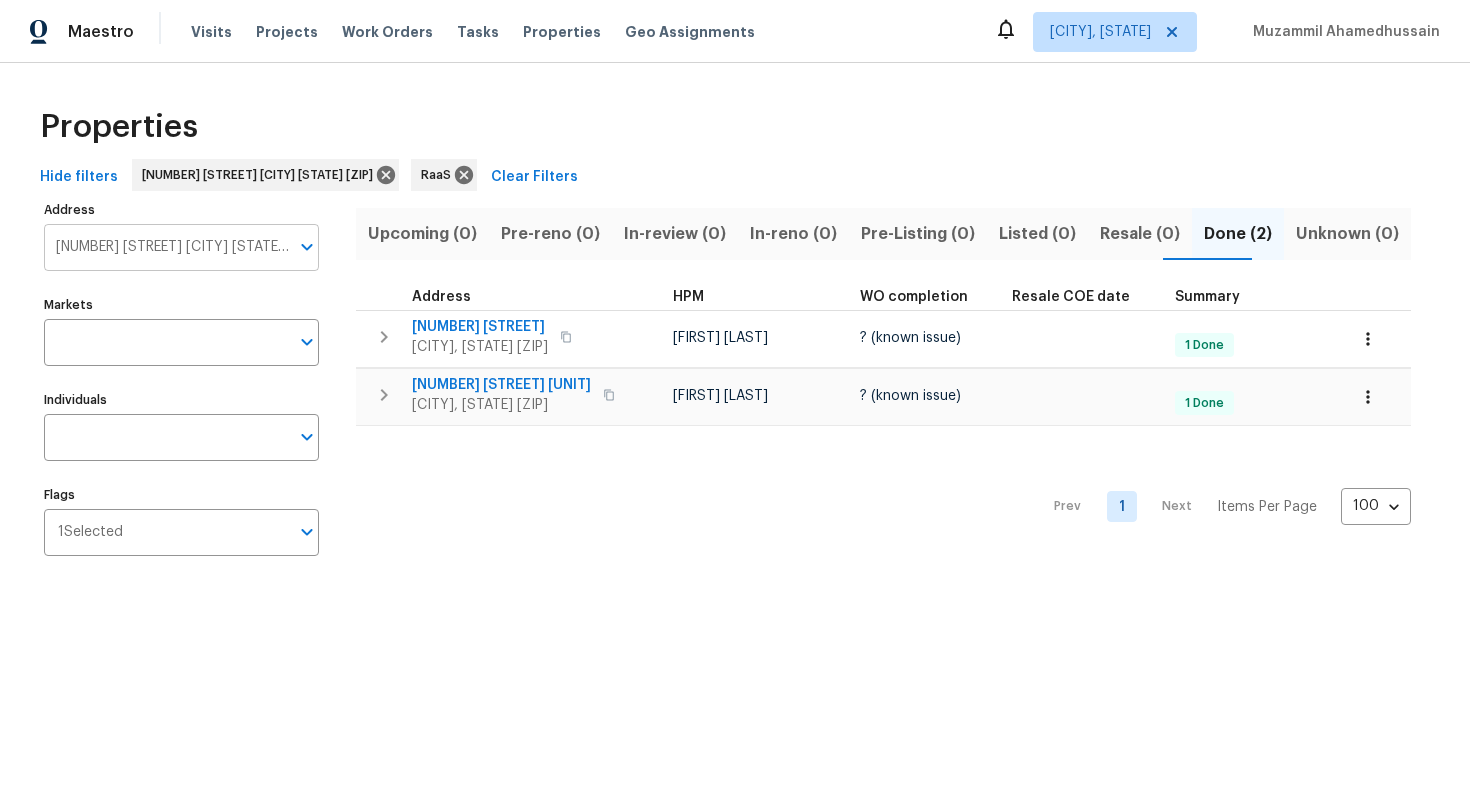click on "1598 E Livingston Ave Columbus OH 43205" at bounding box center (166, 247) 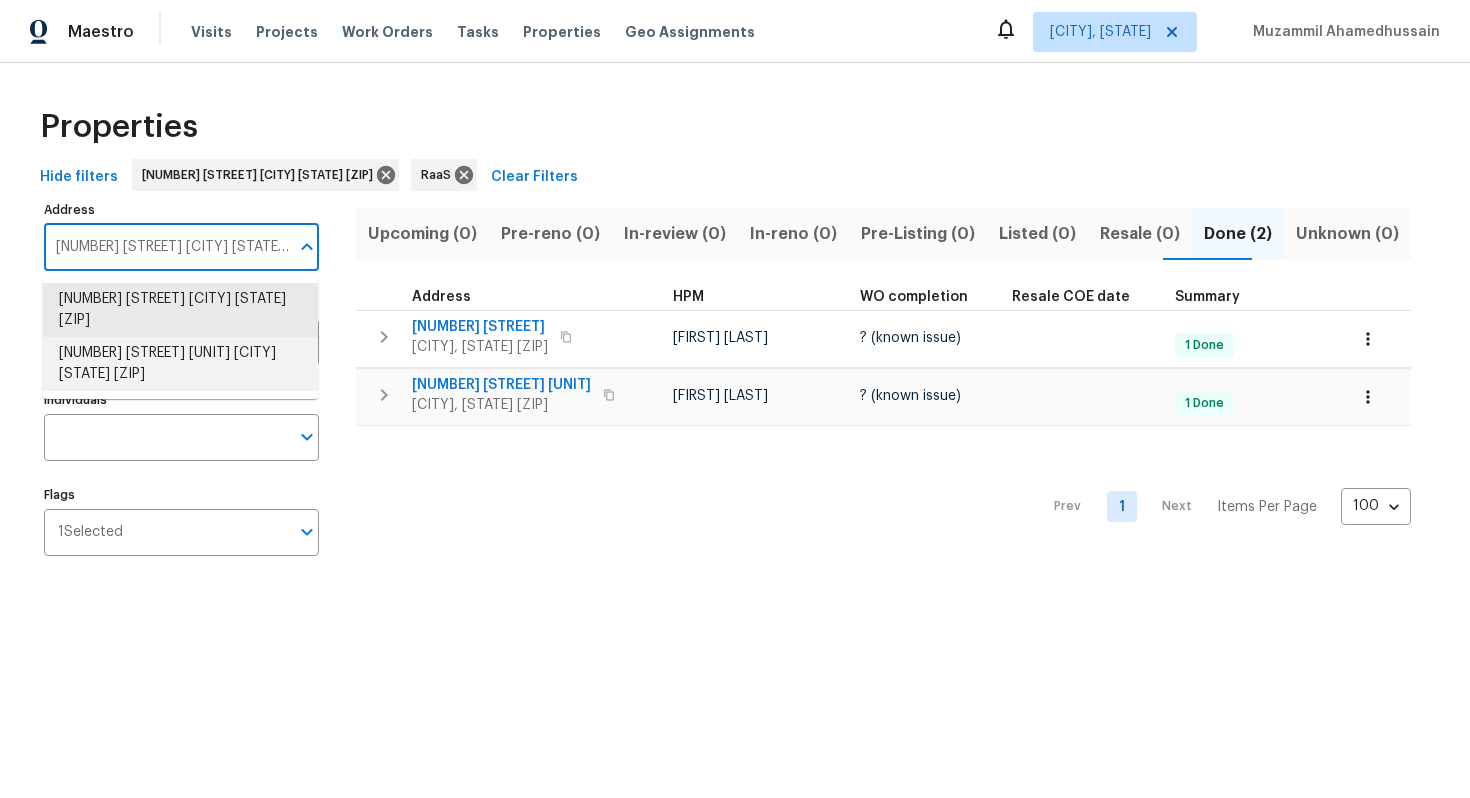 click on "1598 E Livingston Ave Unit 1600 Columbus OH 43205" at bounding box center (180, 364) 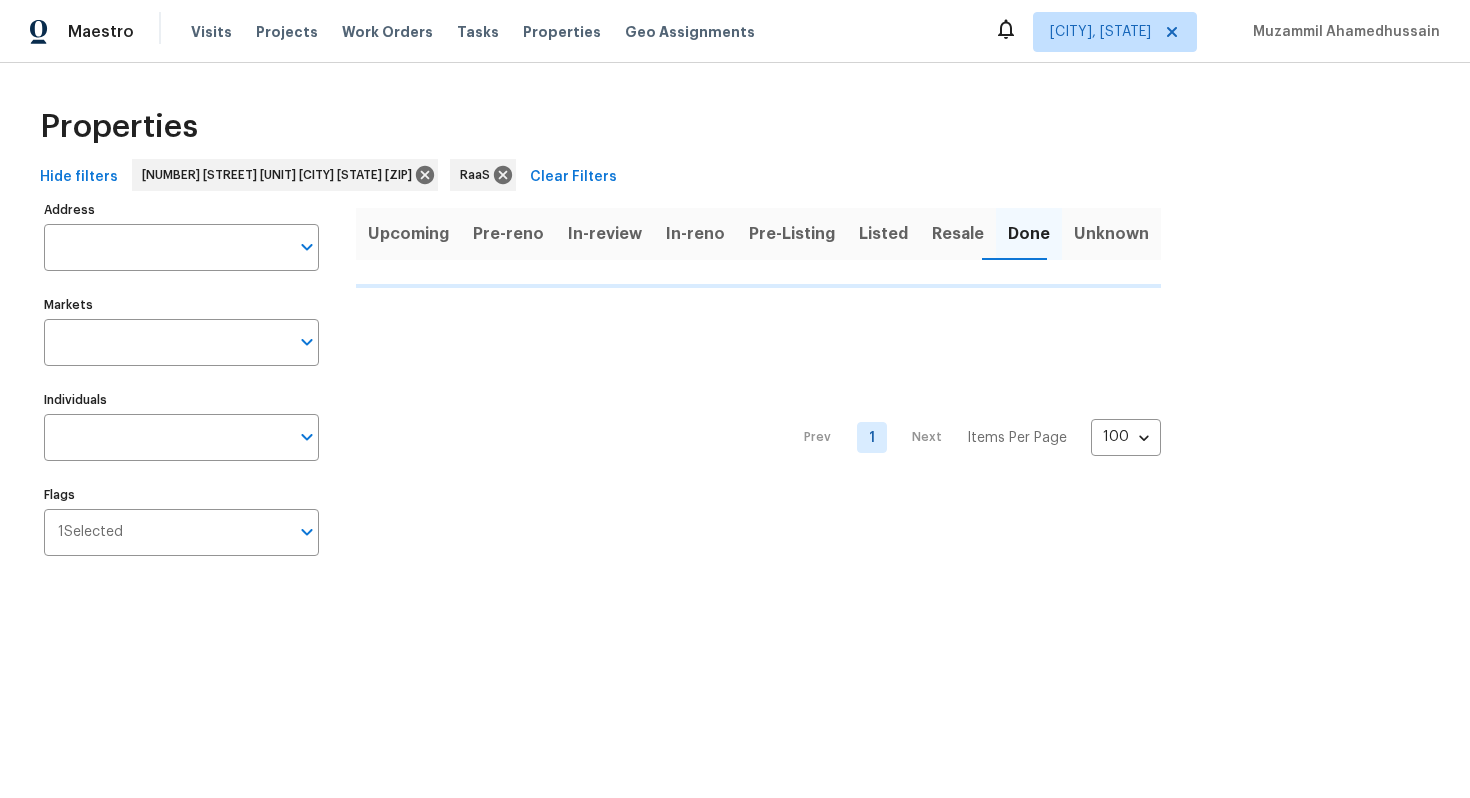 type on "1598 E Livingston Ave Unit 1600 Columbus OH 43205" 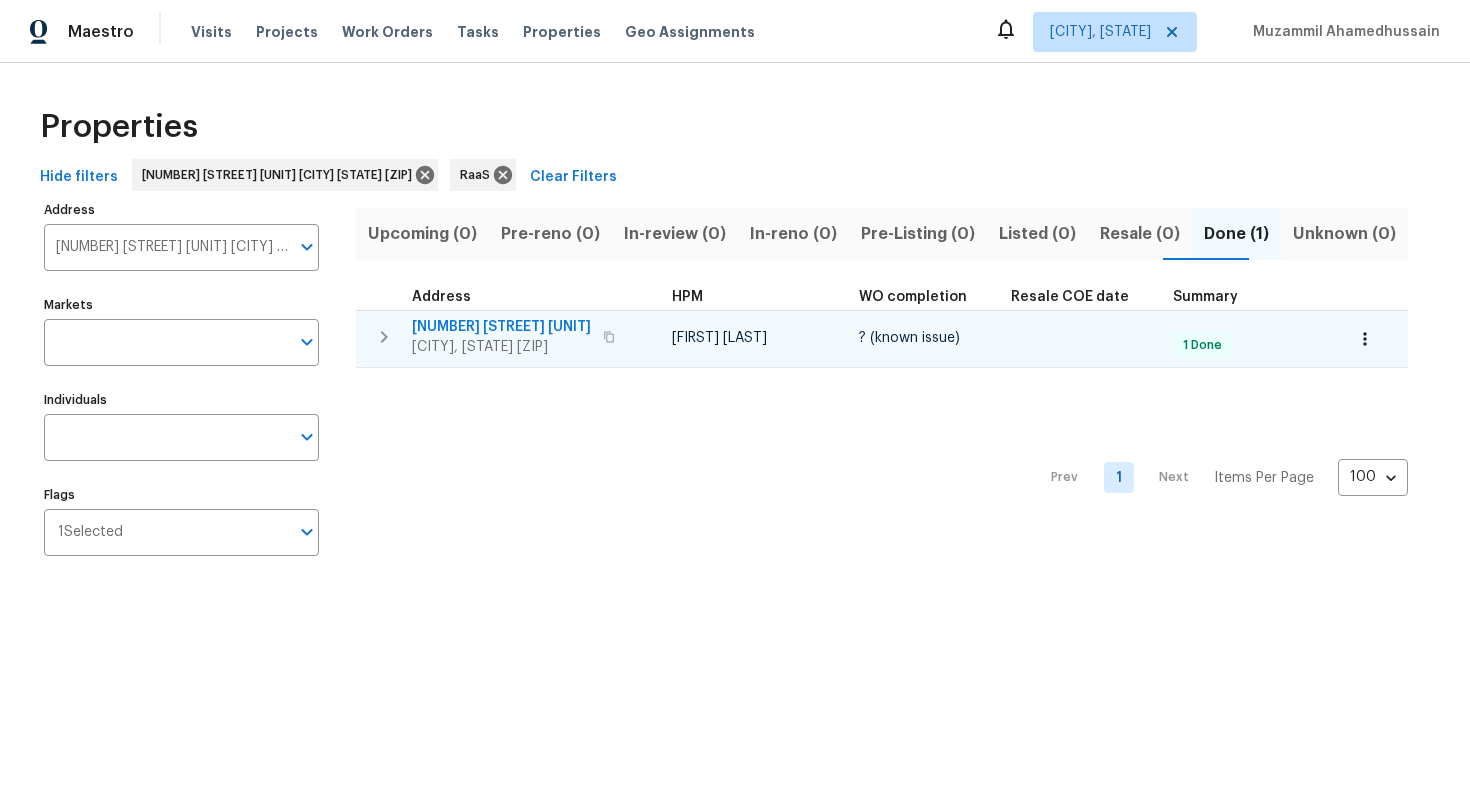 click on "1598 E Livingston Ave Unit 1600" at bounding box center (501, 327) 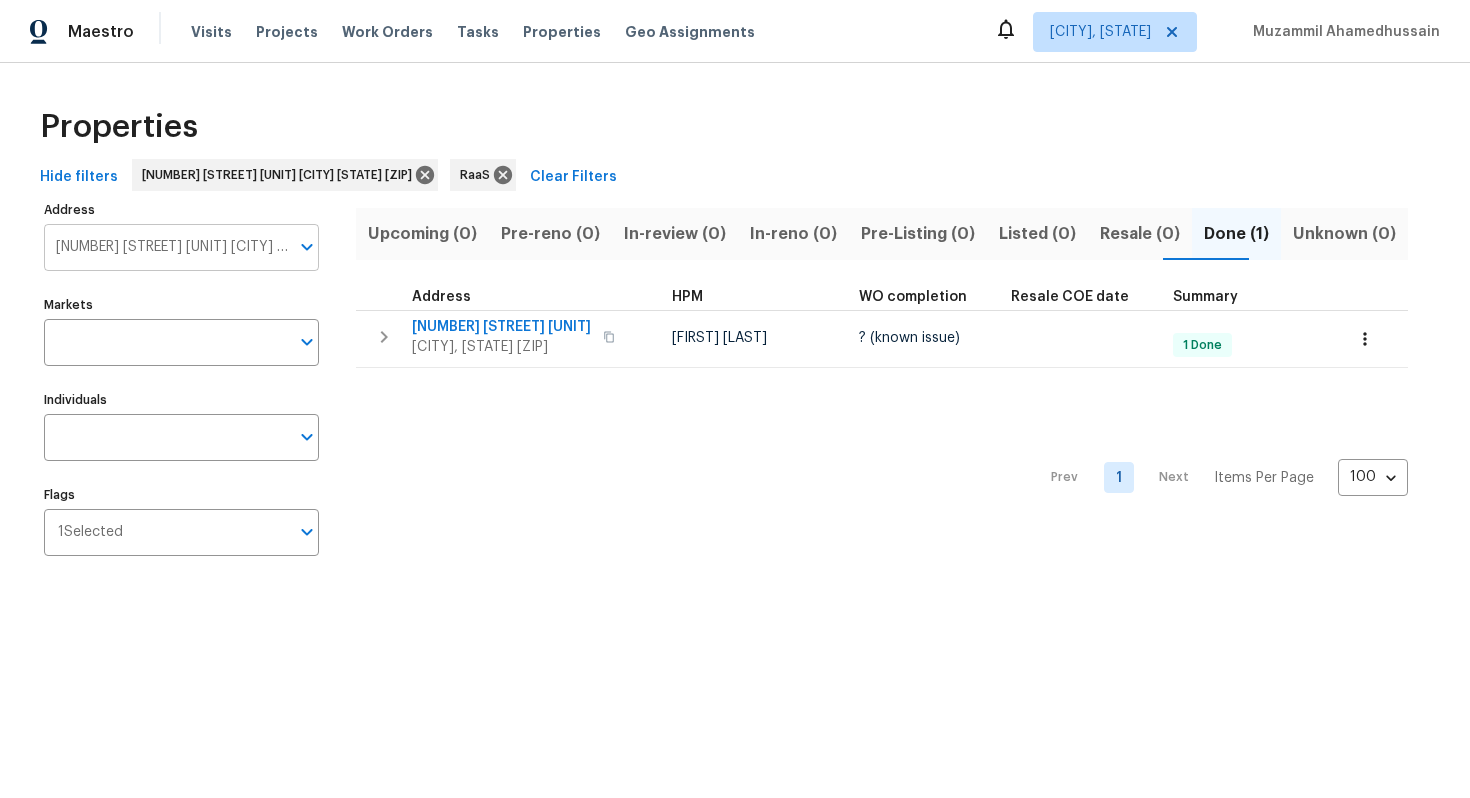 click on "1598 E Livingston Ave Unit 1600 Columbus OH 43205" at bounding box center [166, 247] 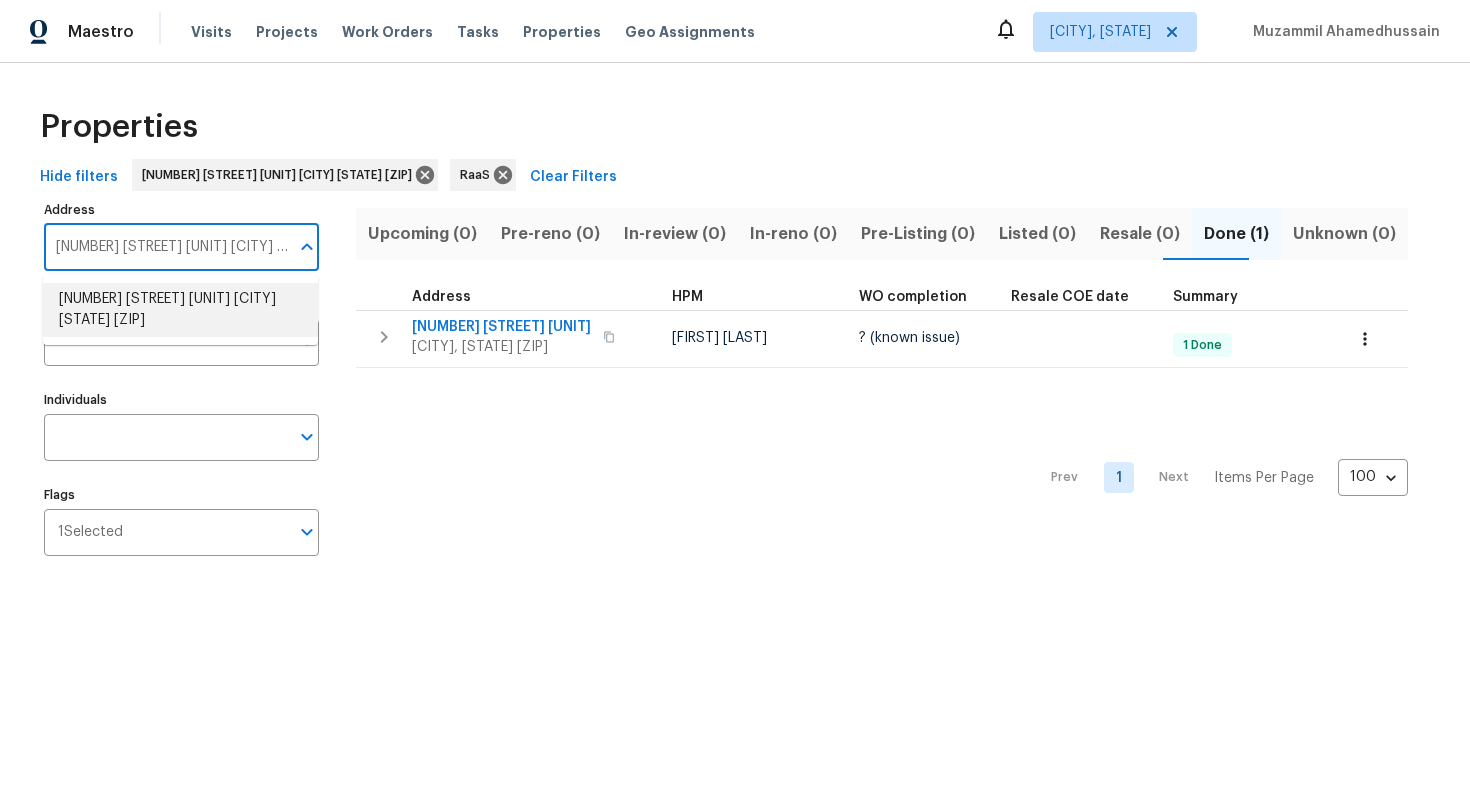click on "[NUMBER] [STREET] [UNIT] [CITY] [STATE] [POSTAL_CODE]" at bounding box center (166, 247) 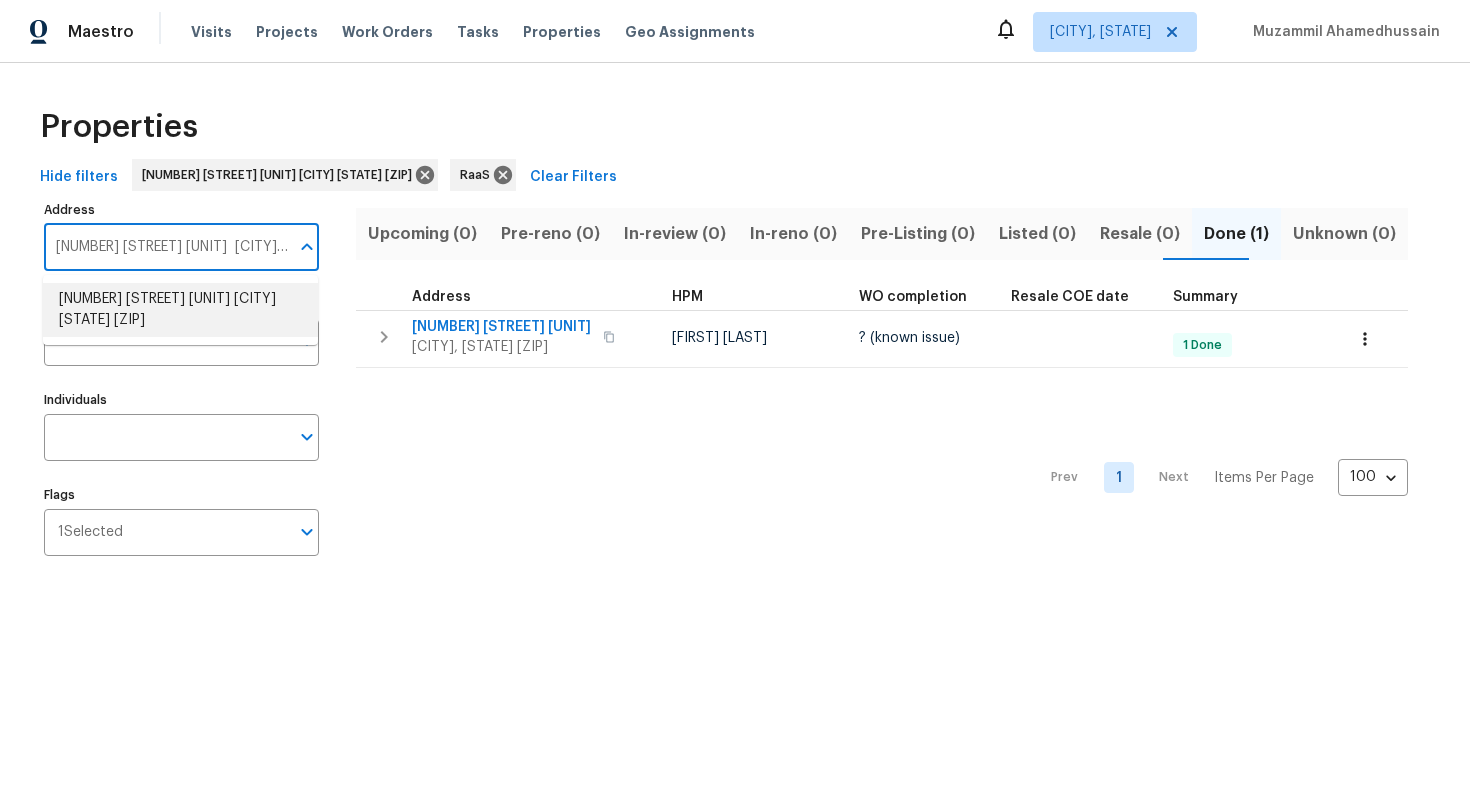 paste on ", Columbus," 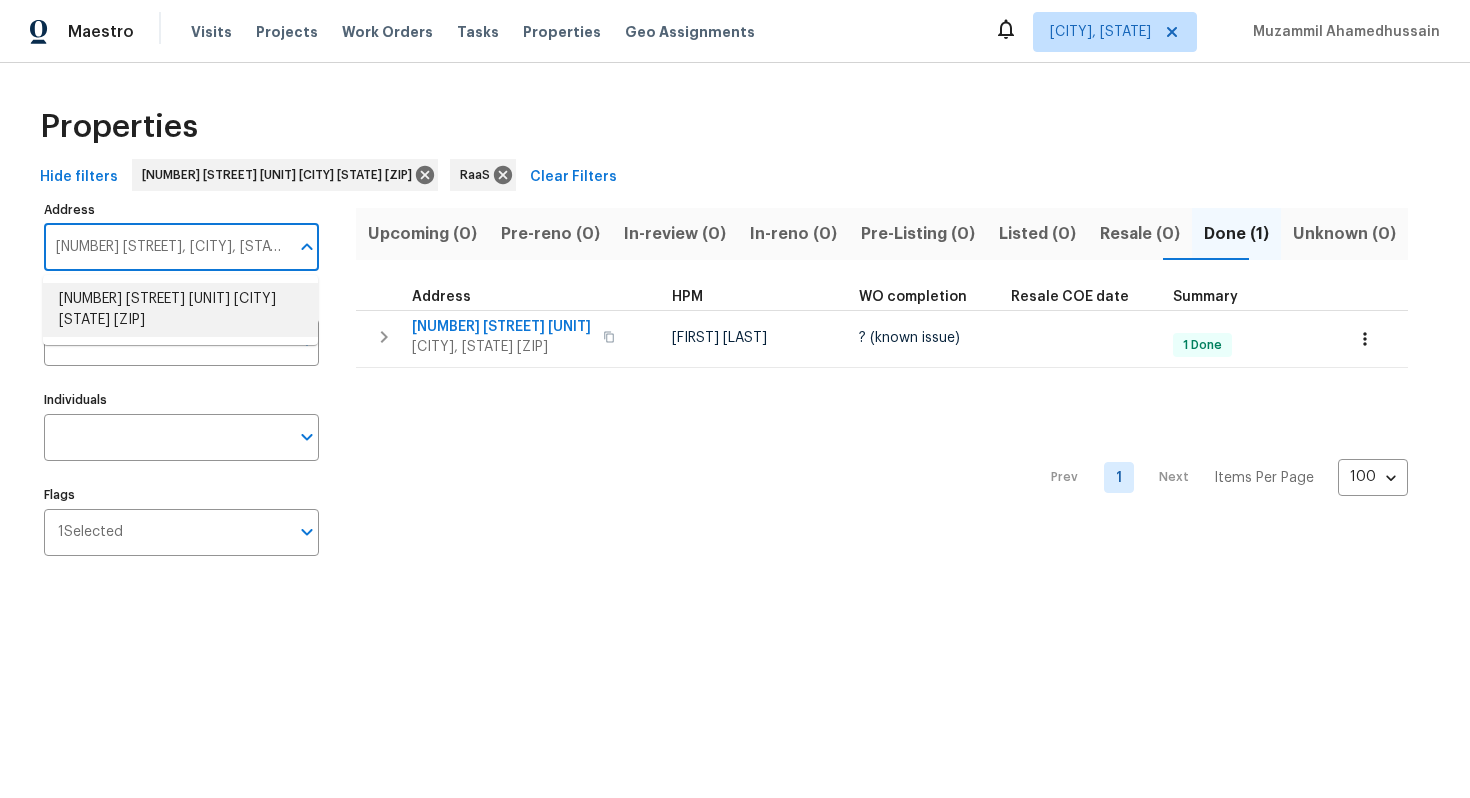 scroll, scrollTop: 0, scrollLeft: 58, axis: horizontal 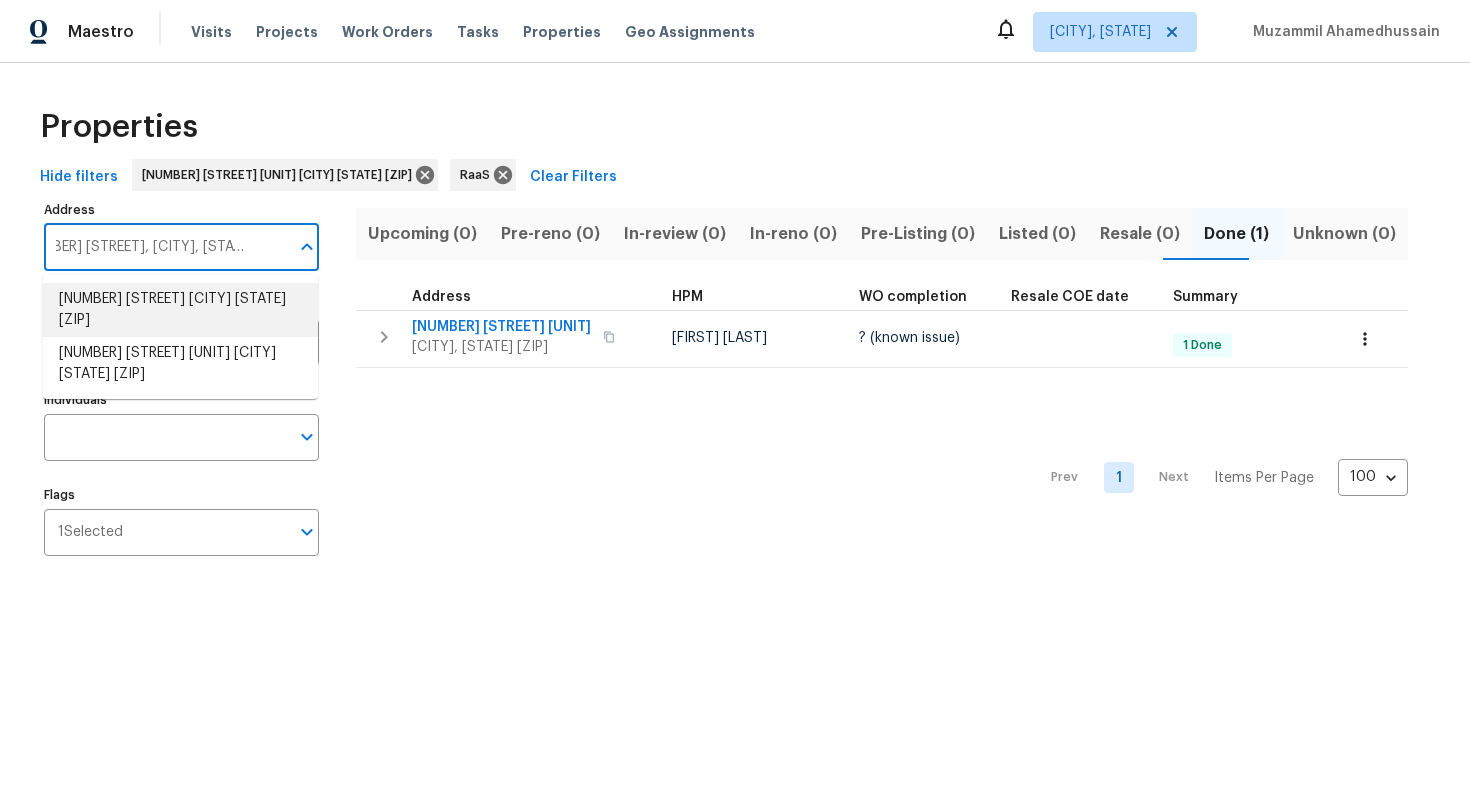 click on "[NUMBER] [STREET] [CITY] [STATE] [POSTAL_CODE]" at bounding box center (180, 310) 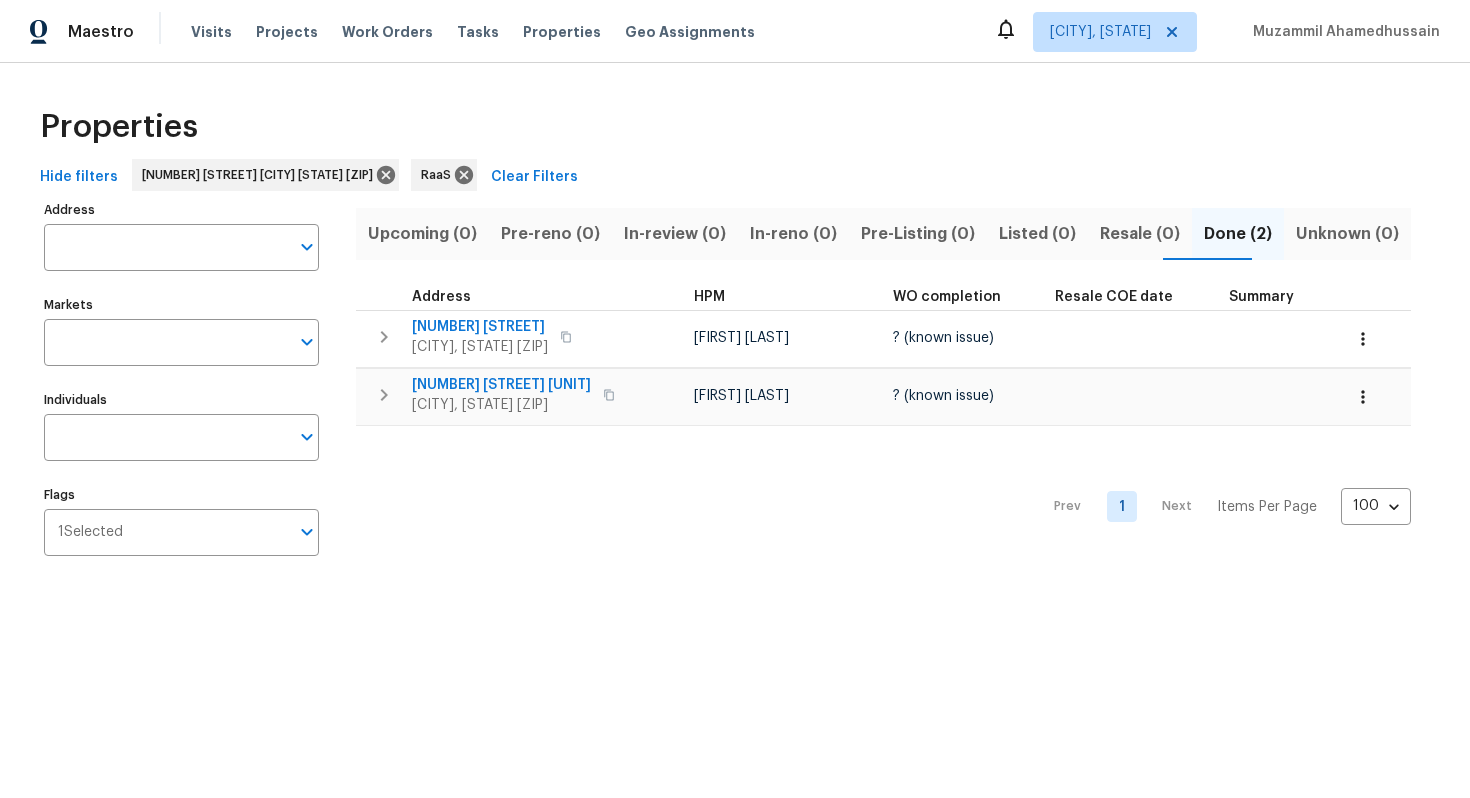 type on "[NUMBER] [STREET] [CITY] [STATE] [POSTAL_CODE]" 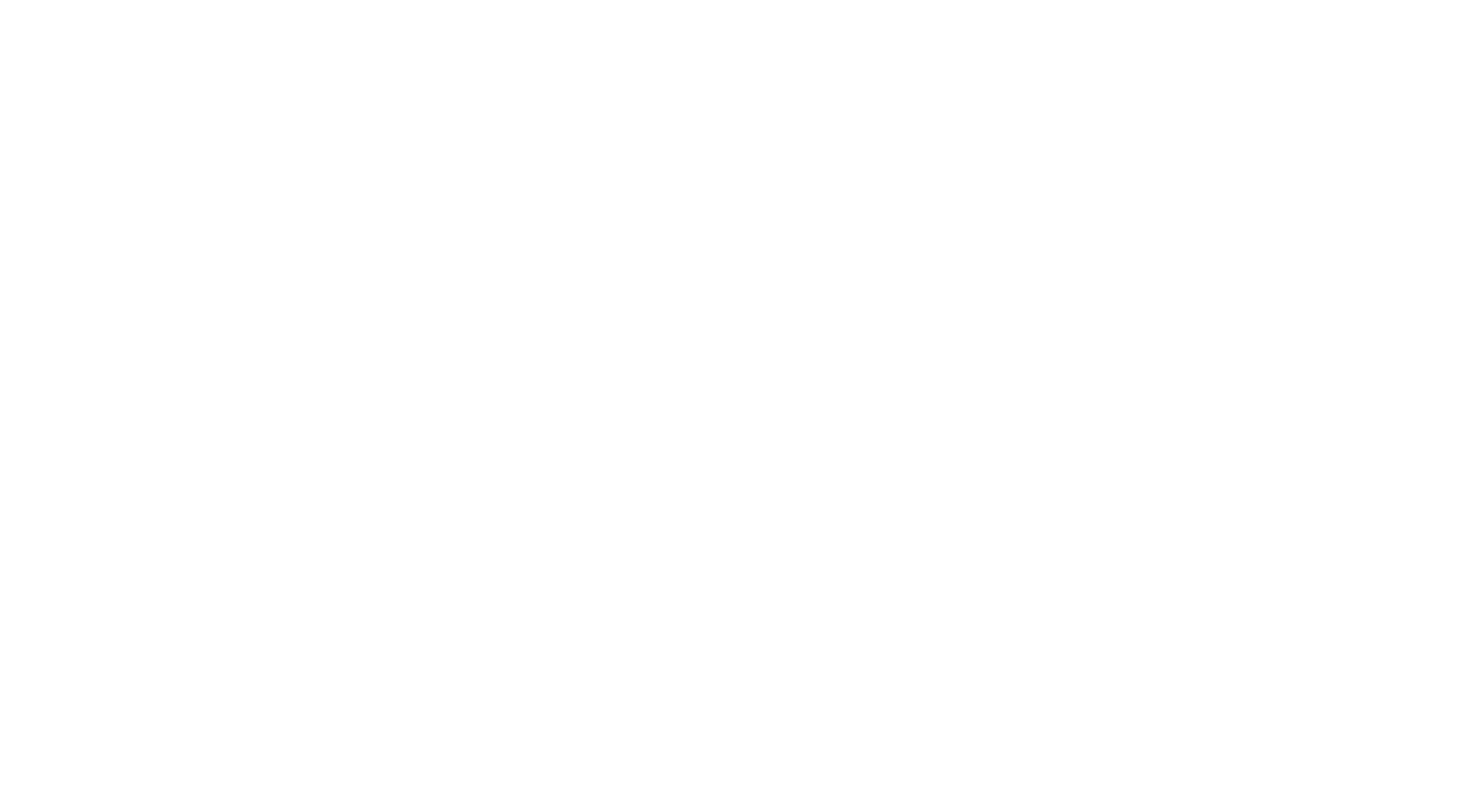 scroll, scrollTop: 0, scrollLeft: 0, axis: both 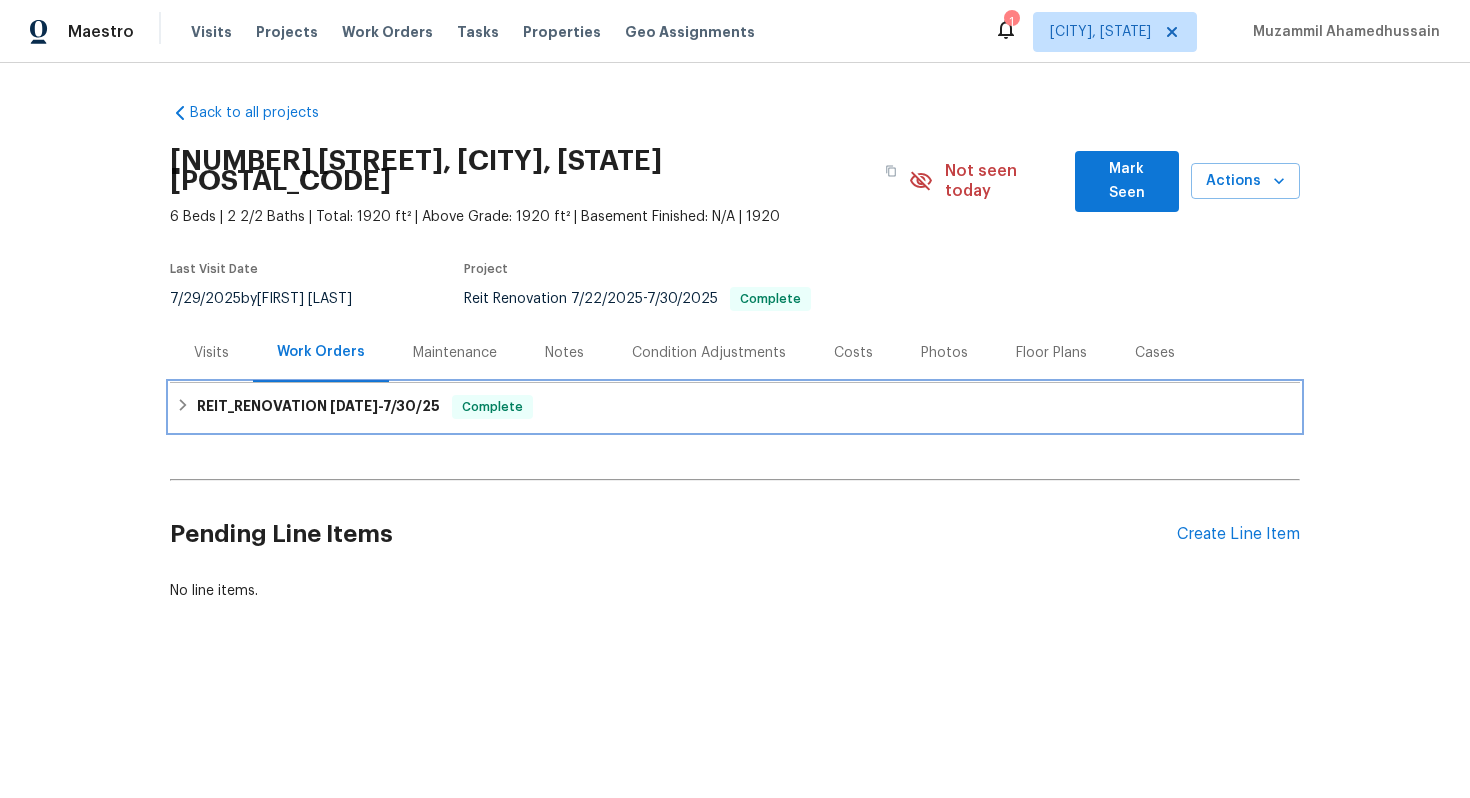 click on "7/22/25" at bounding box center [354, 406] 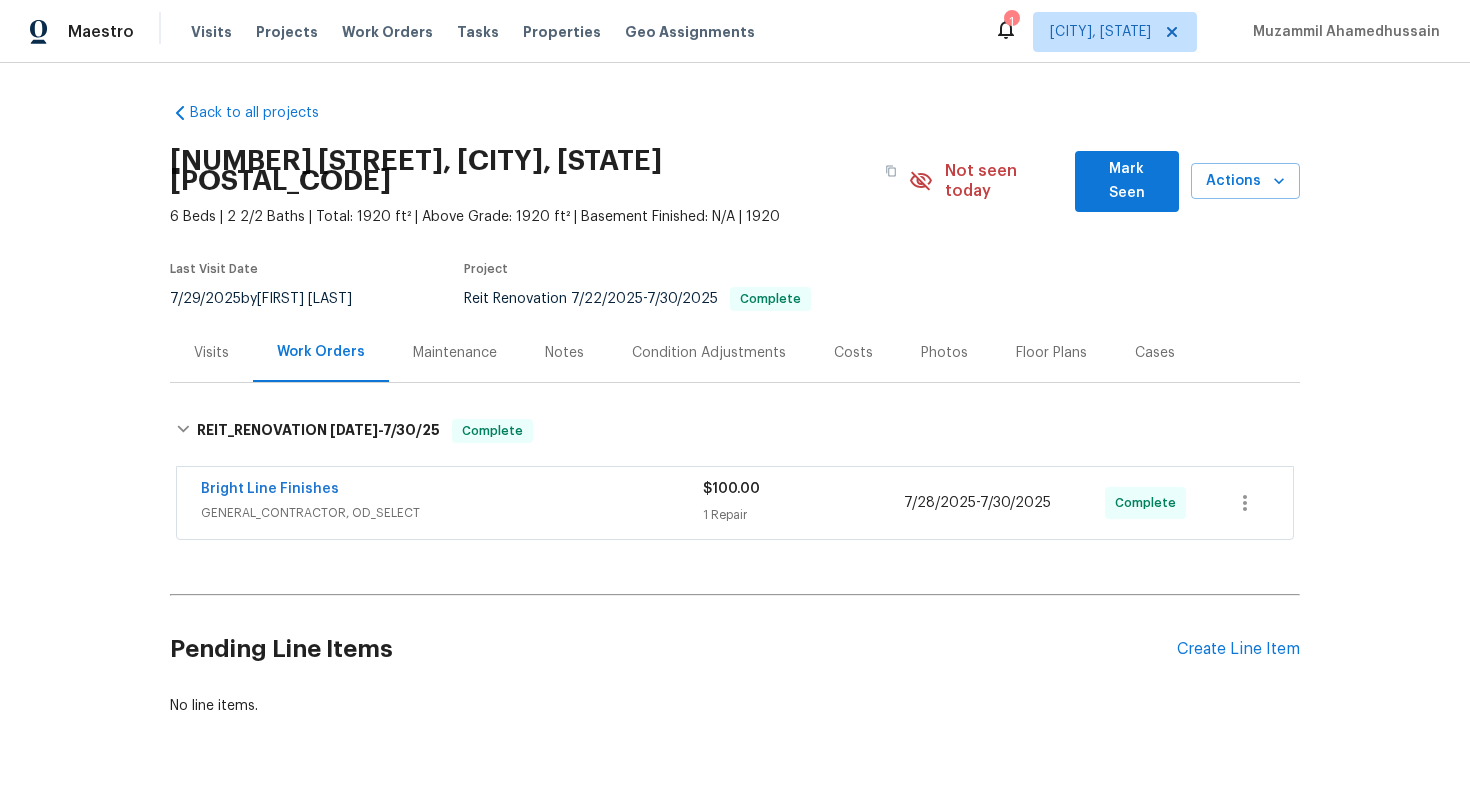 click on "Costs" at bounding box center [853, 352] 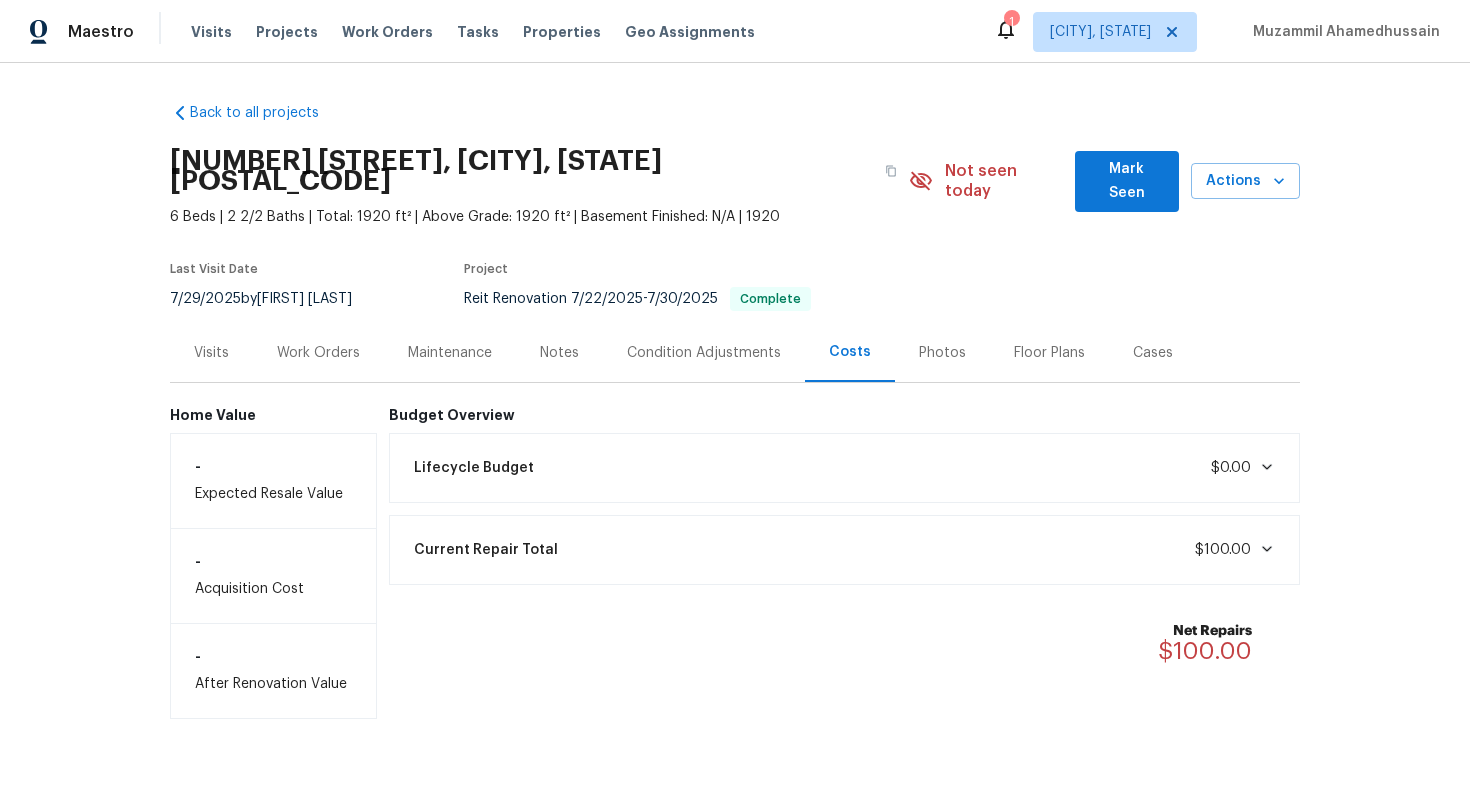 click on "Work Orders" at bounding box center [318, 353] 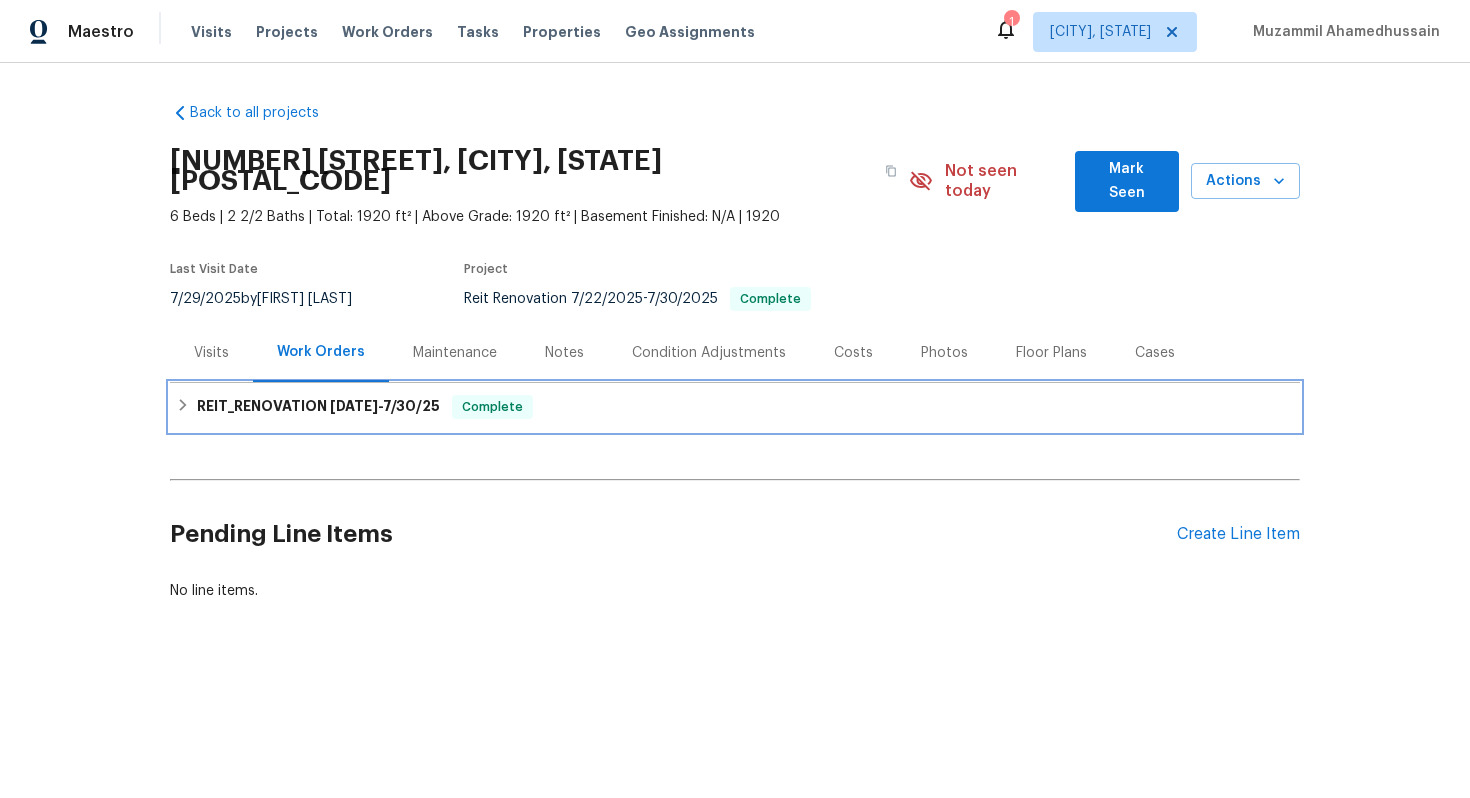 click on "REIT_RENOVATION   7/22/25  -  7/30/25" at bounding box center [318, 407] 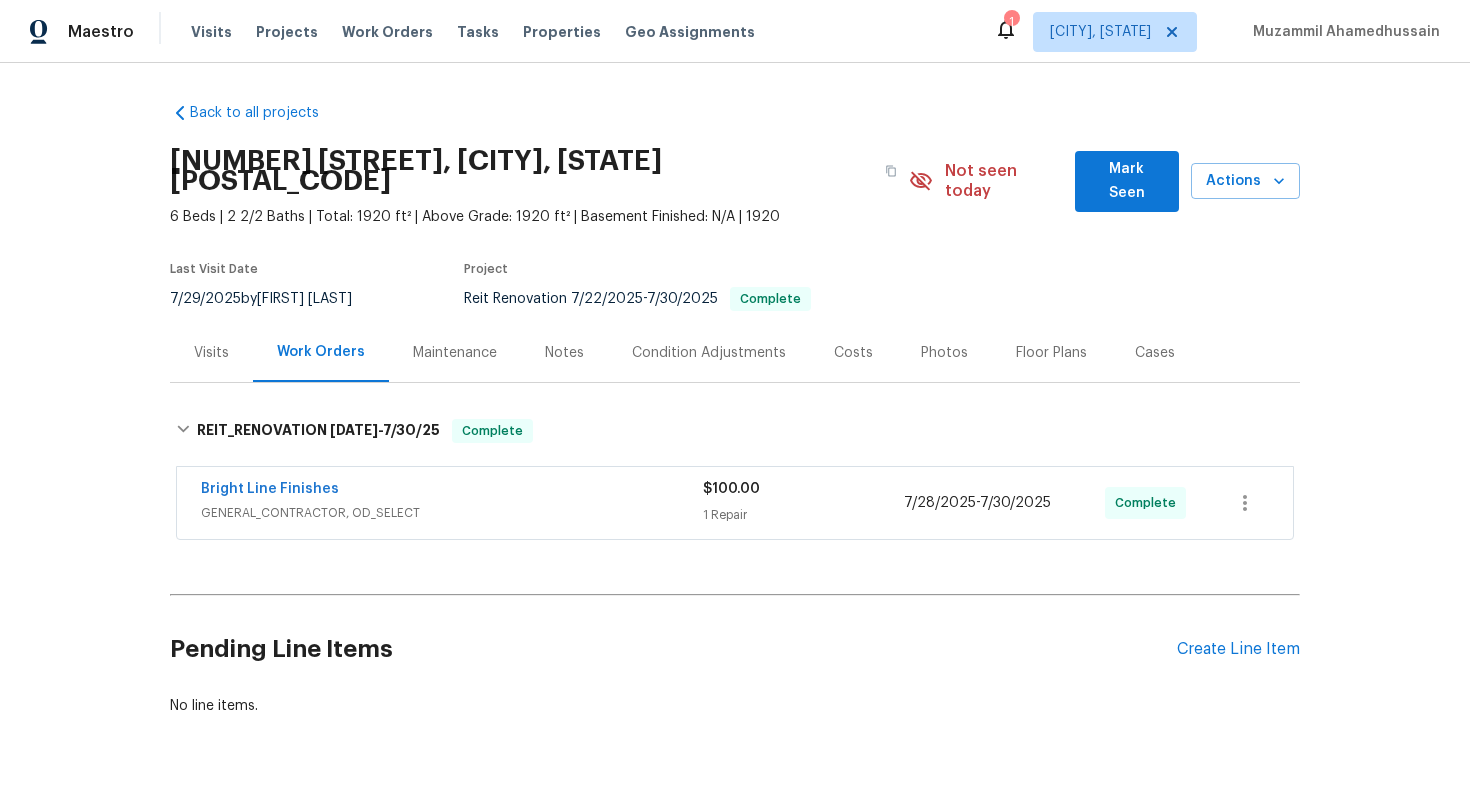 click on "Bright Line Finishes" at bounding box center (452, 491) 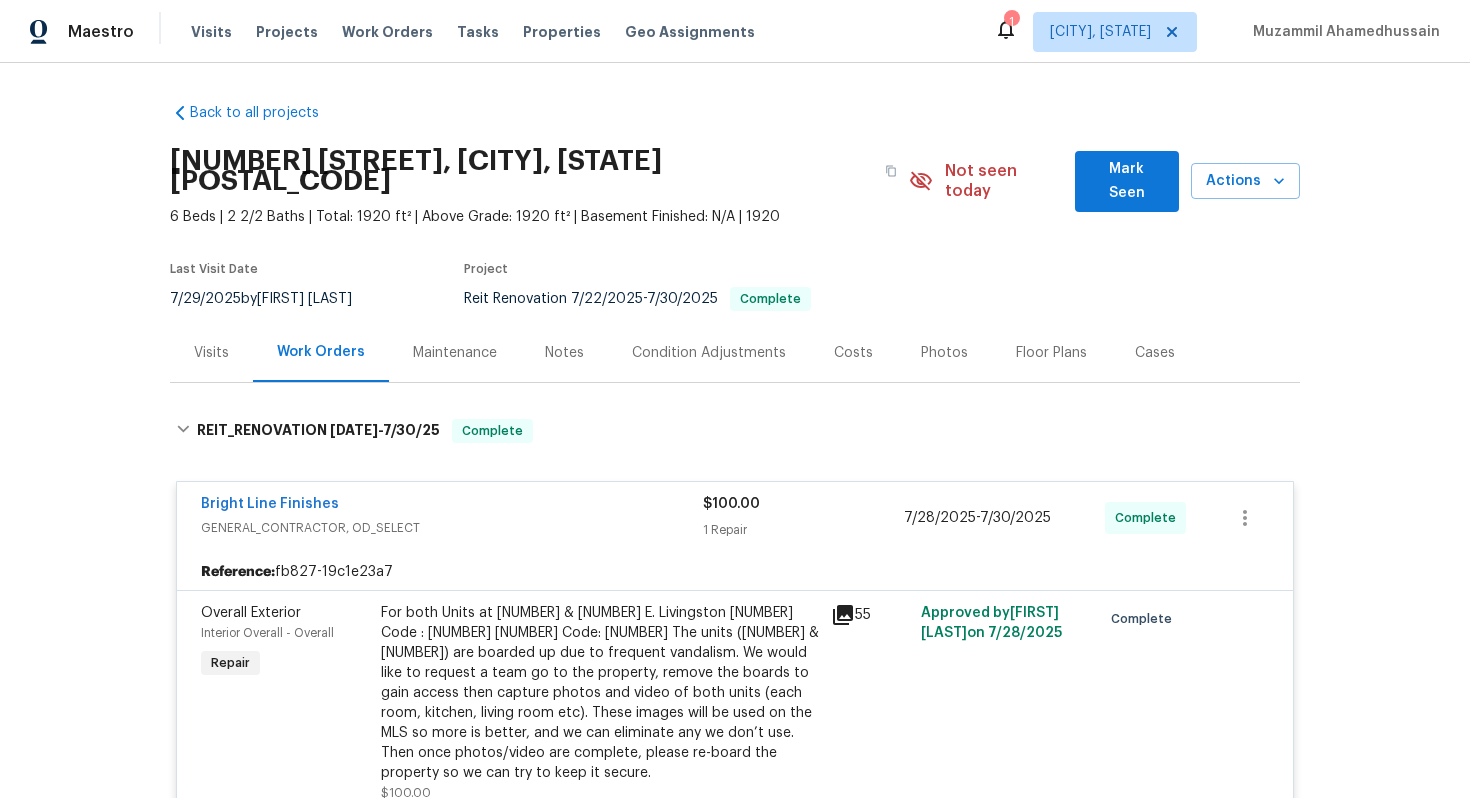 click on "Bright Line Finishes" at bounding box center [452, 506] 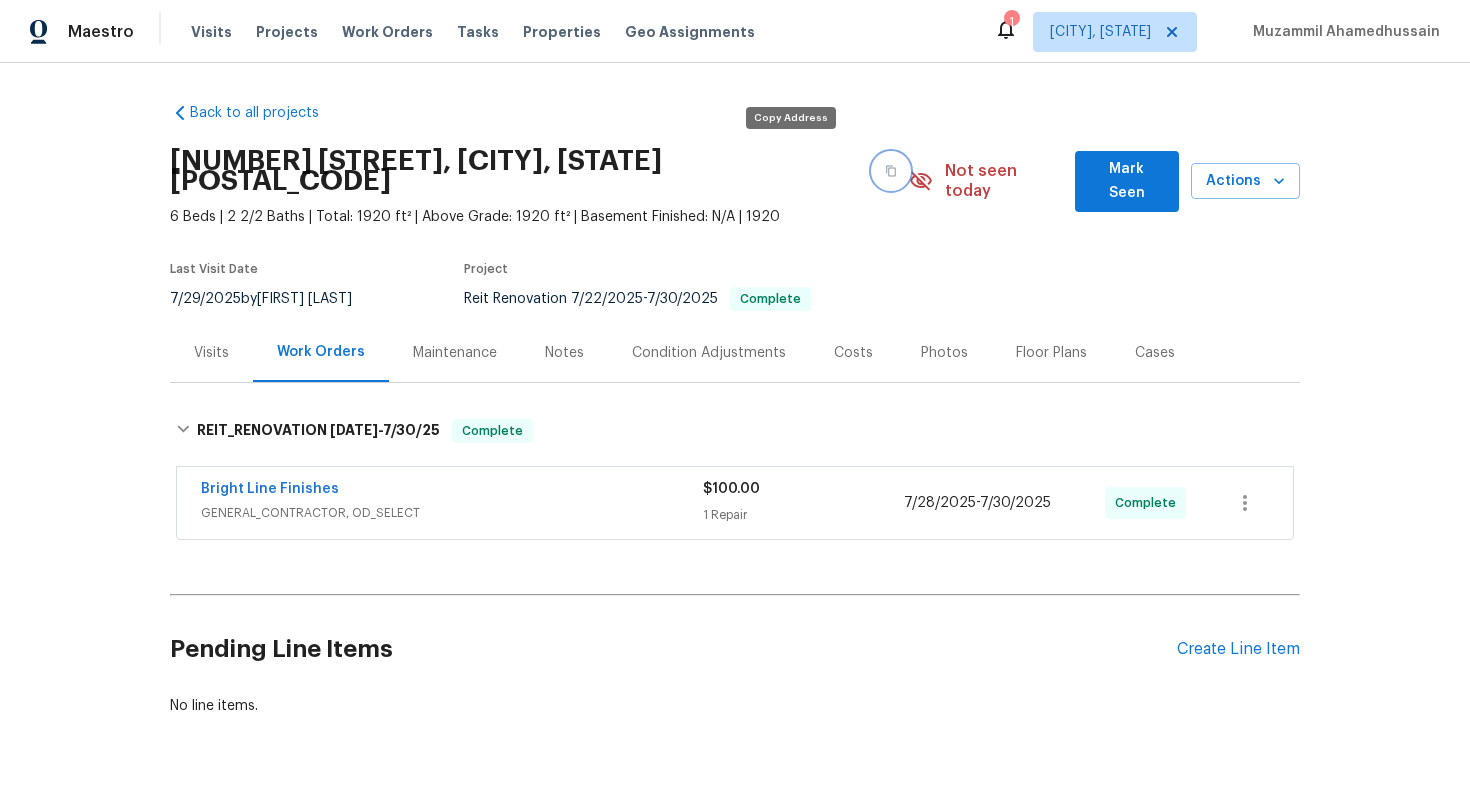 click 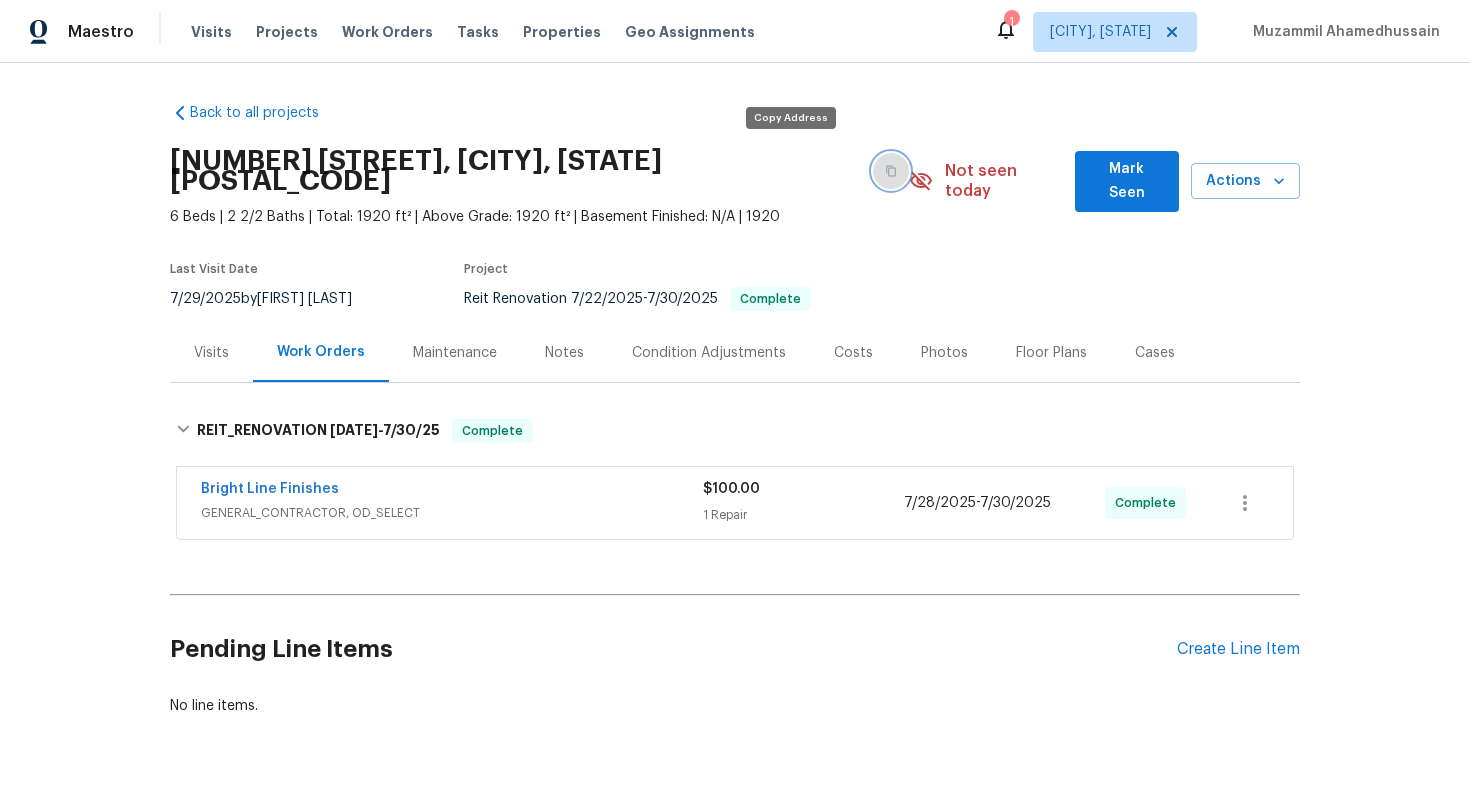 click 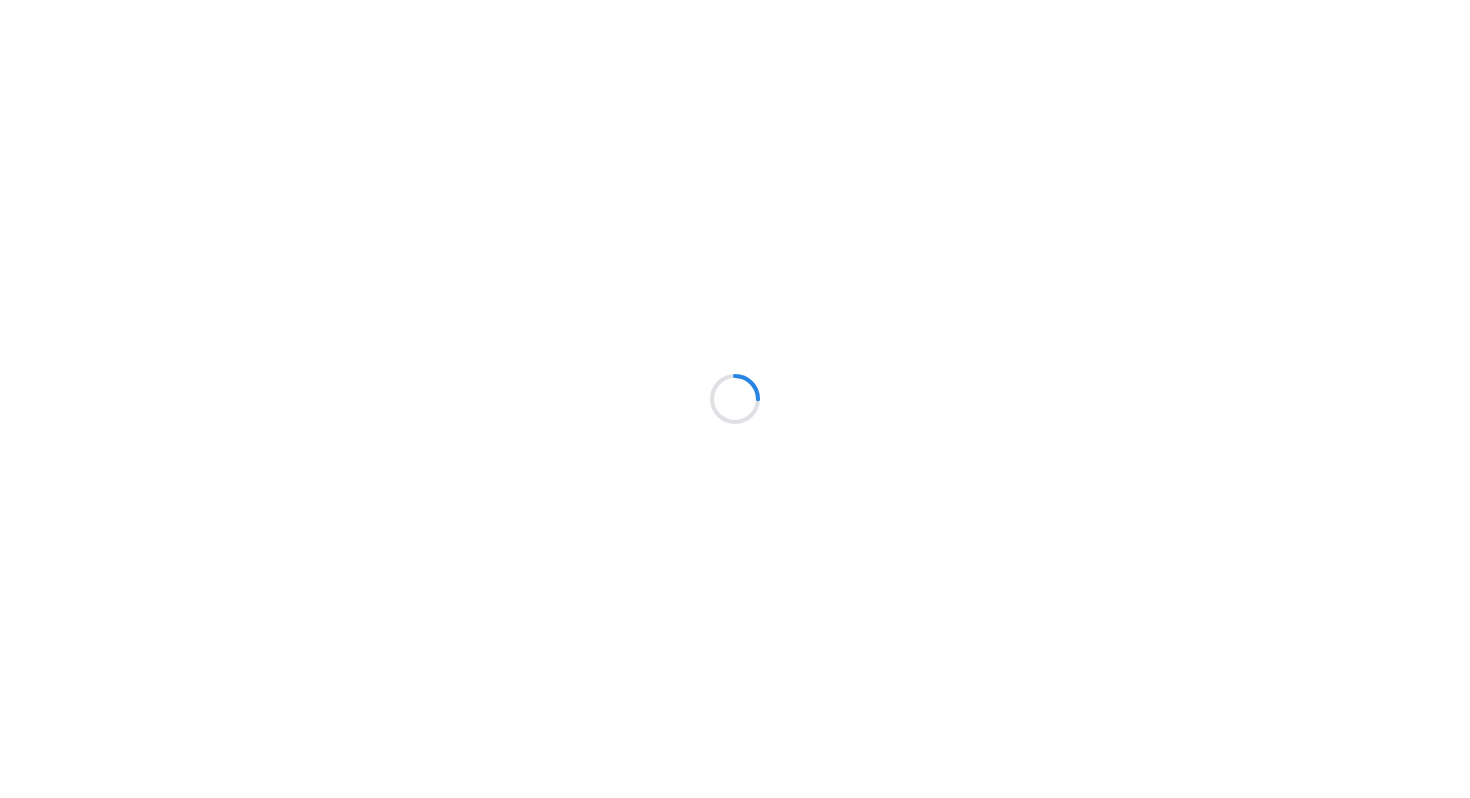 scroll, scrollTop: 0, scrollLeft: 0, axis: both 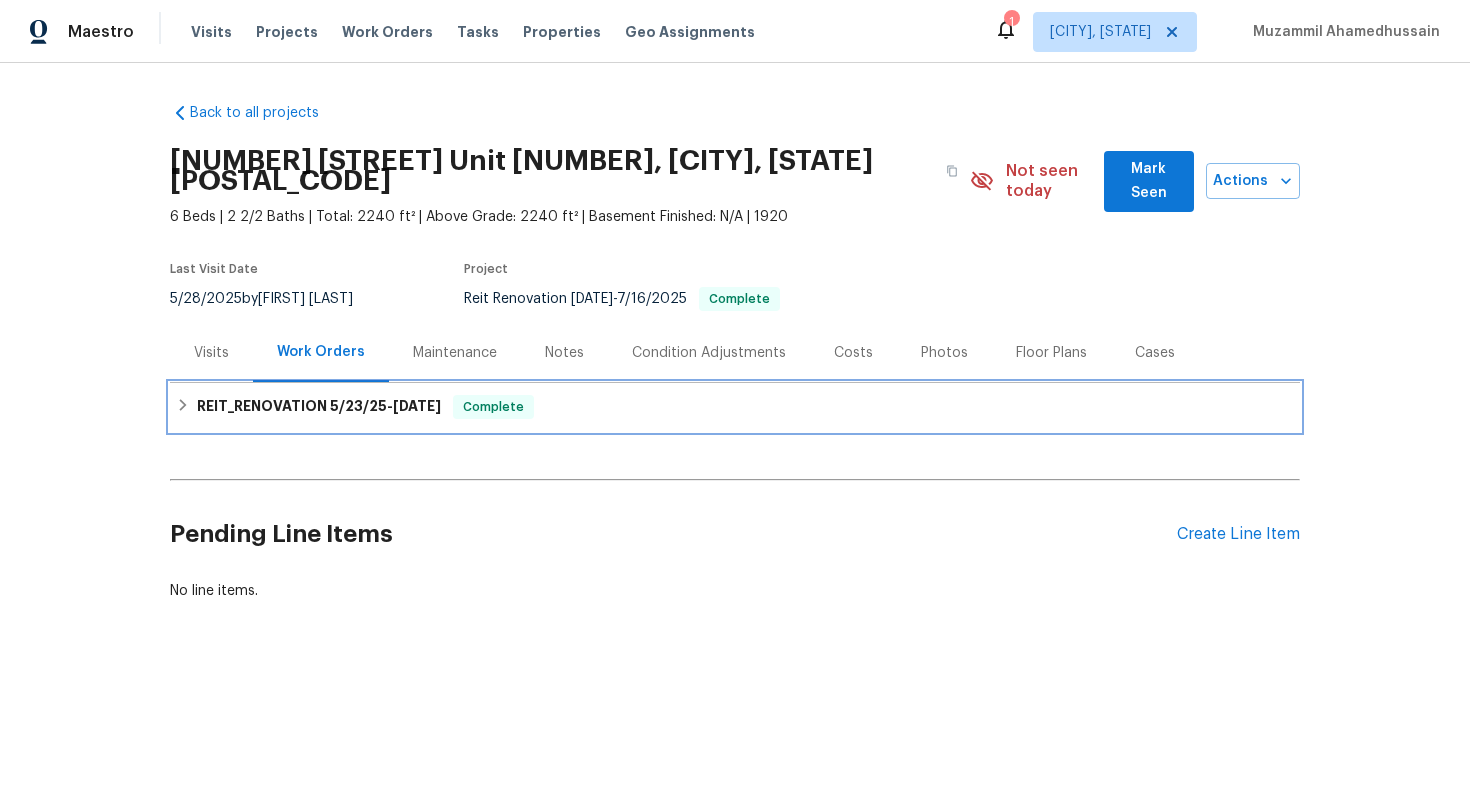 click on "REIT_RENOVATION   5/23/25  -  7/16/25" at bounding box center [319, 407] 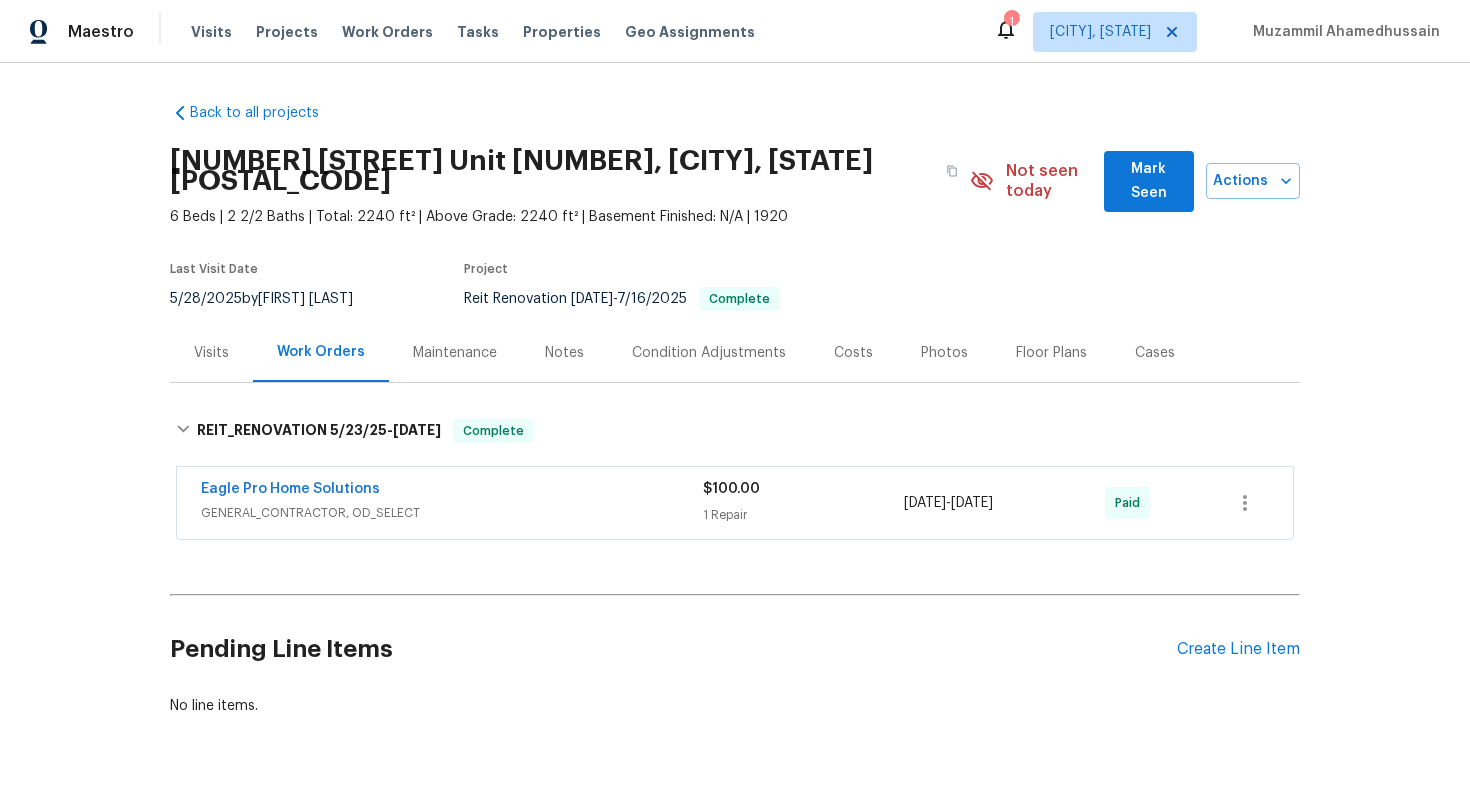 click on "Eagle Pro Home Solutions" at bounding box center [452, 491] 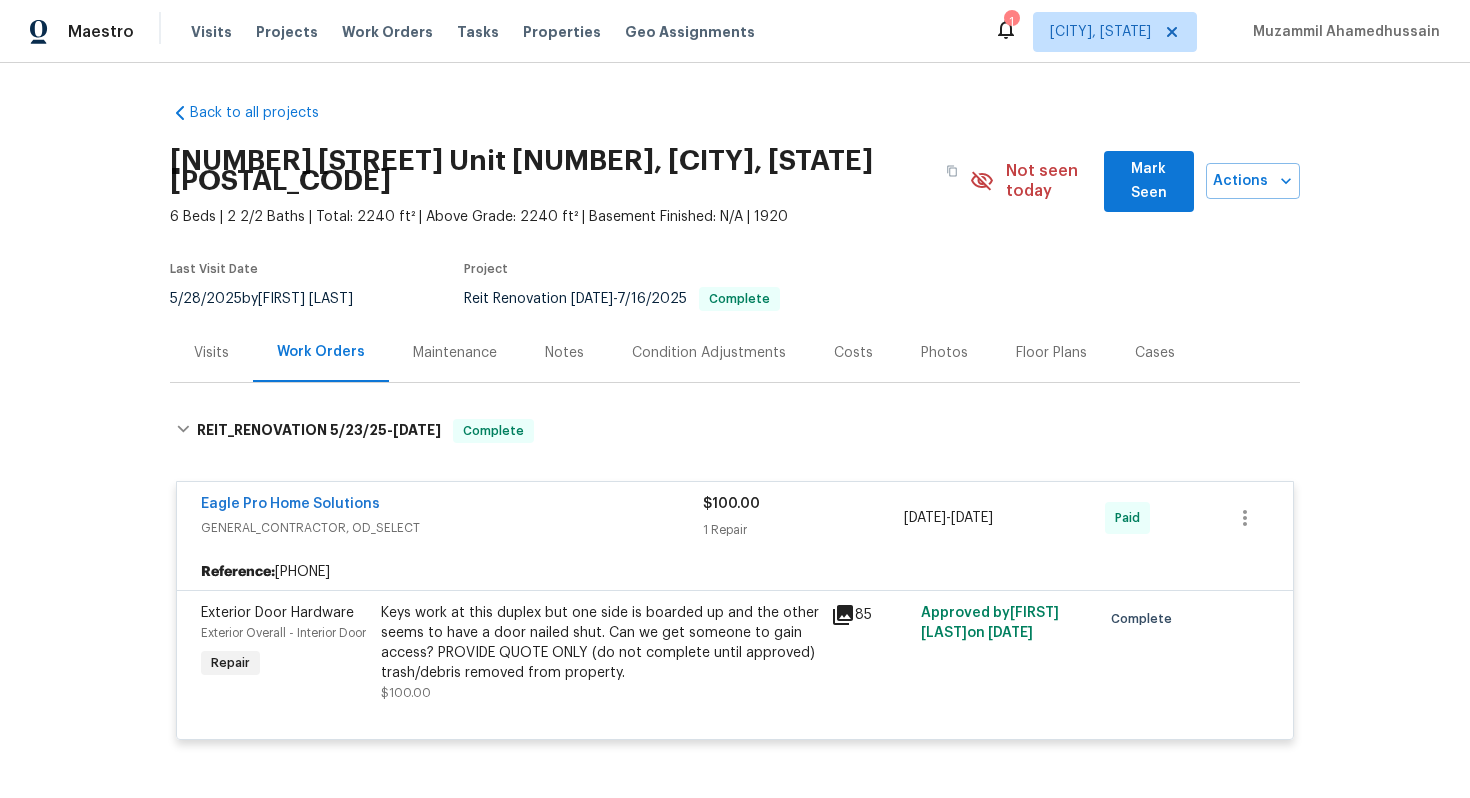 click on "GENERAL_CONTRACTOR, OD_SELECT" at bounding box center (452, 528) 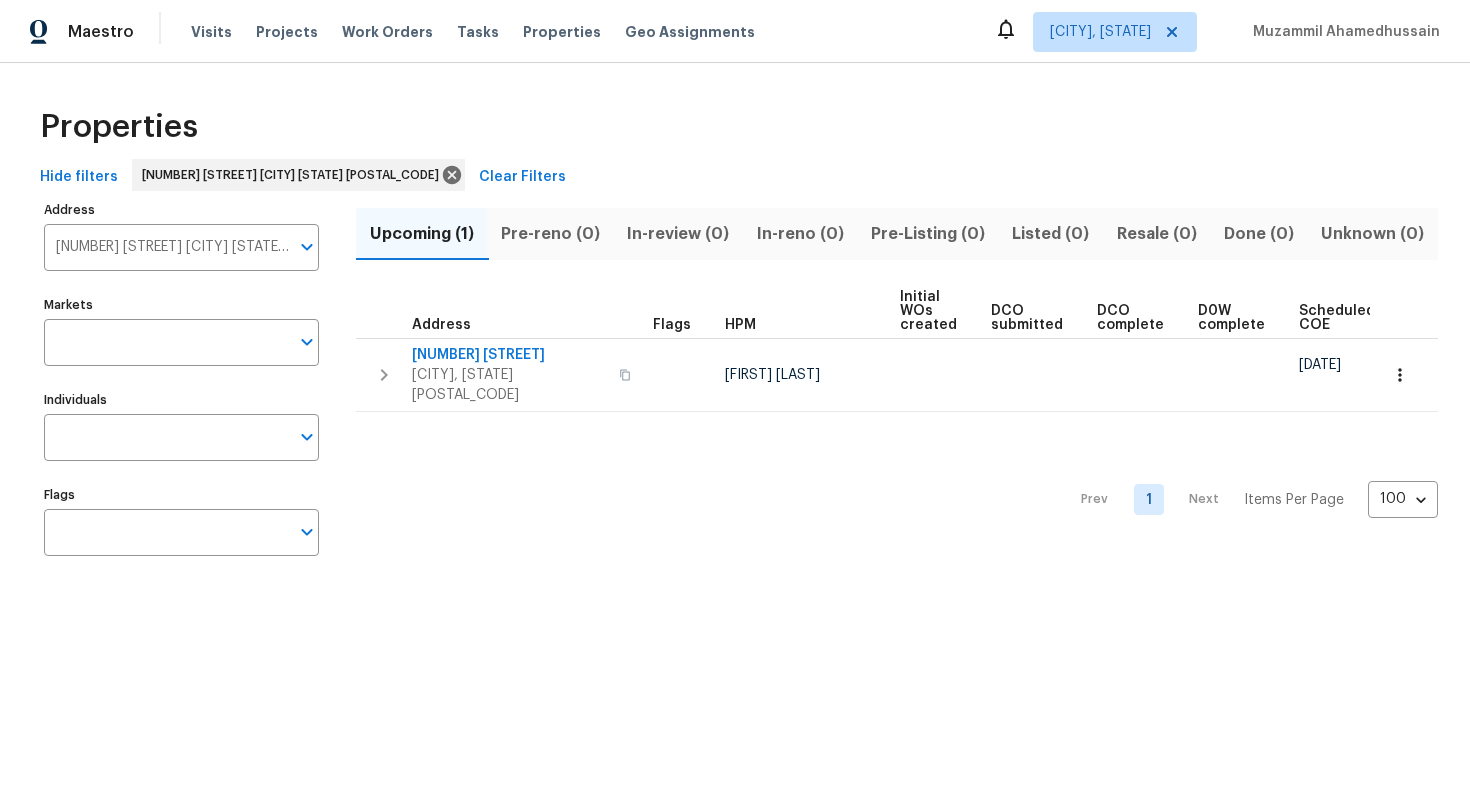 scroll, scrollTop: 0, scrollLeft: 0, axis: both 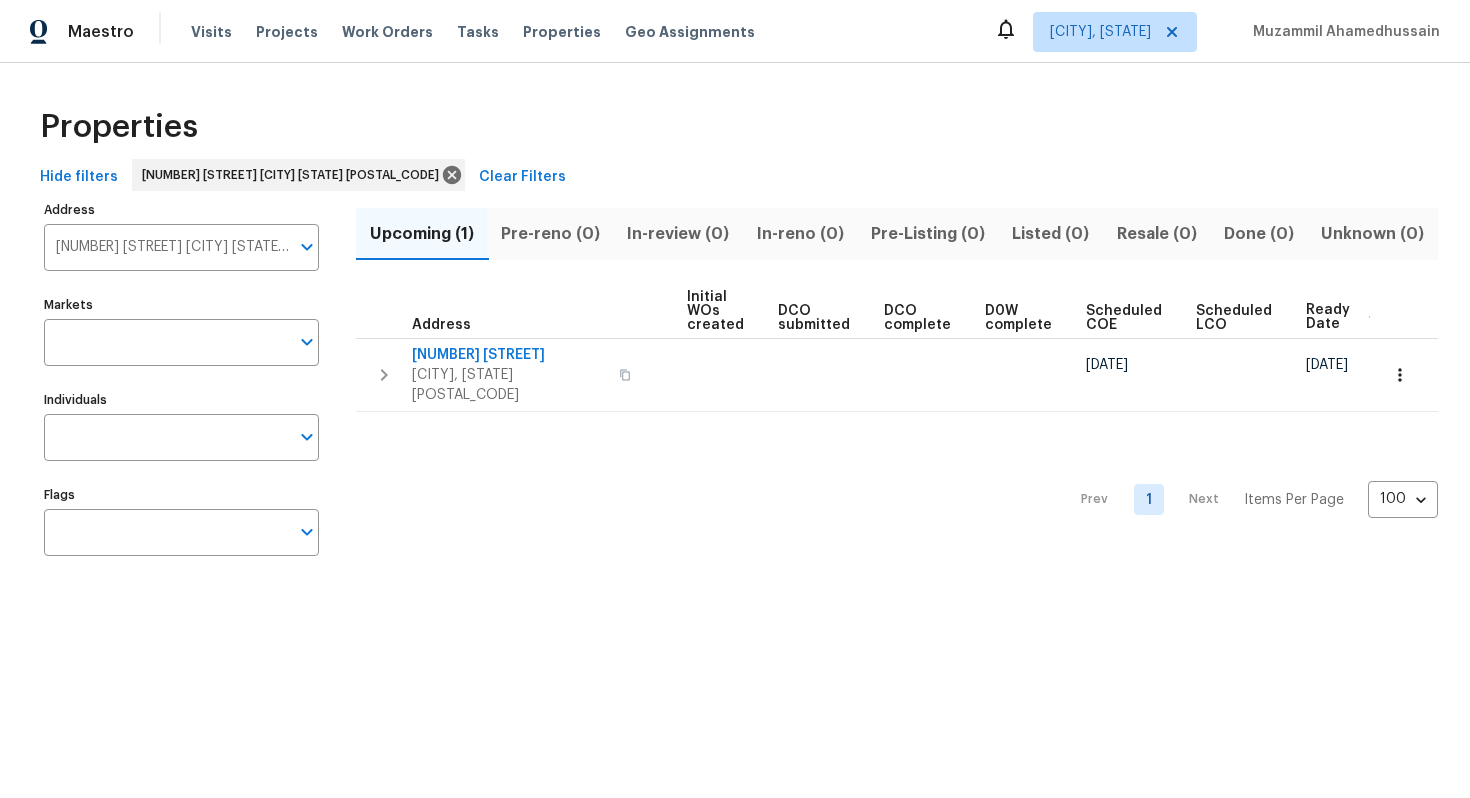 click on "[NUMBER] [STREET] [CITY] [STATE] [POSTAL_CODE]" at bounding box center (166, 247) 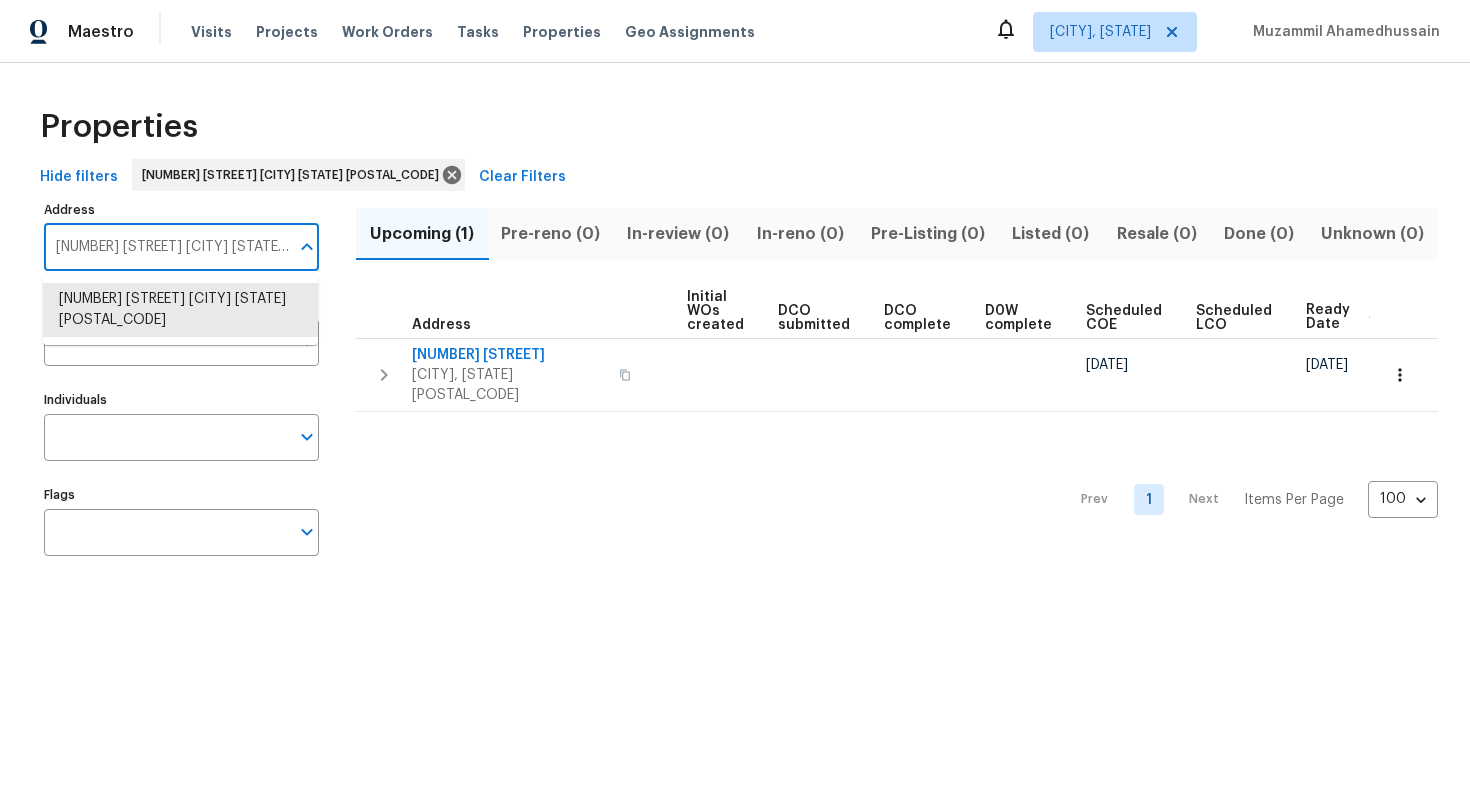 paste on "[STREET] [CITY] [STATE] [POSTAL_CODE]" 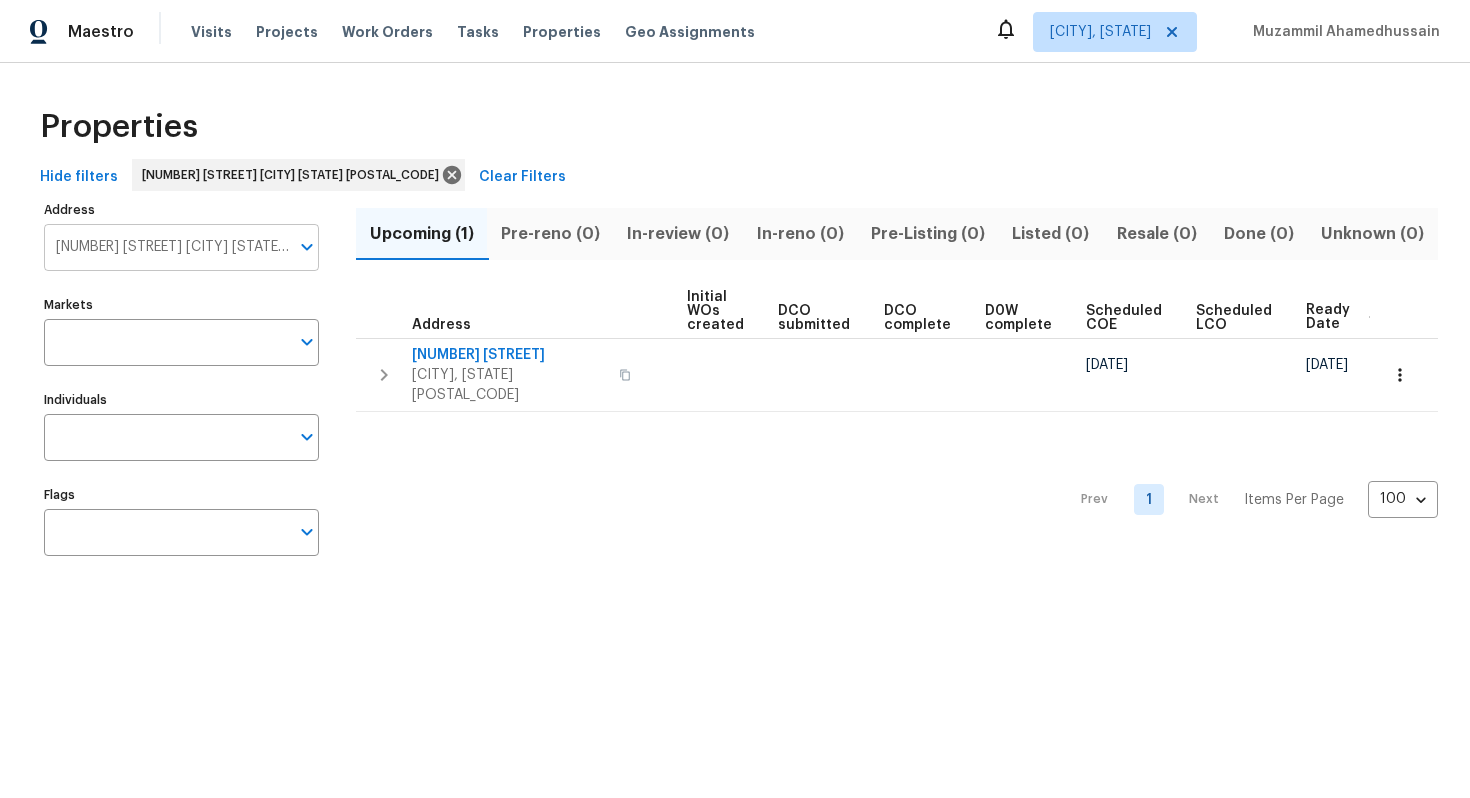 click on "20 Bluebird Ct Sanford NC 27332 Address" at bounding box center [181, 247] 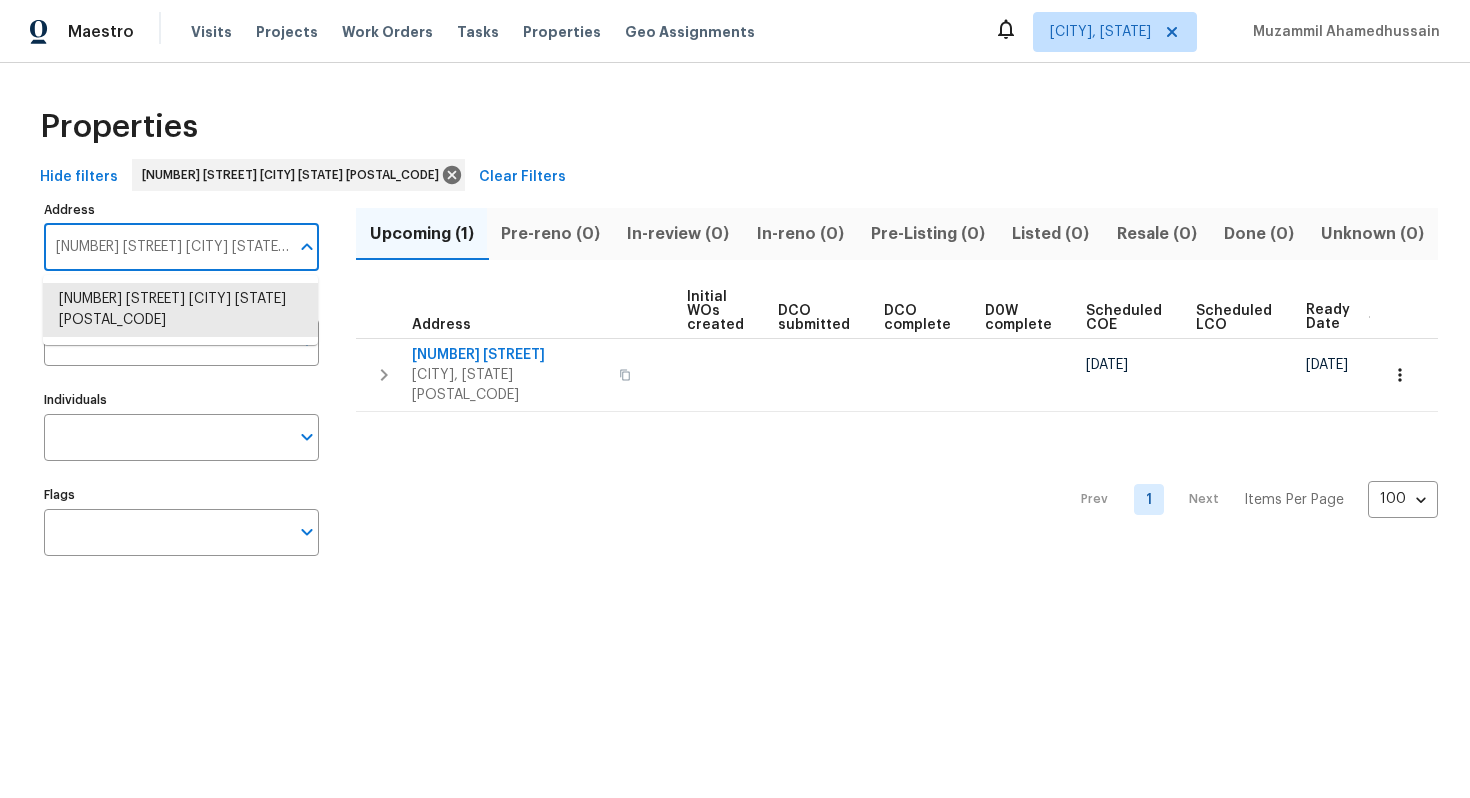 click on "20 Bluebird Ct Sanford NC 27332" at bounding box center (166, 247) 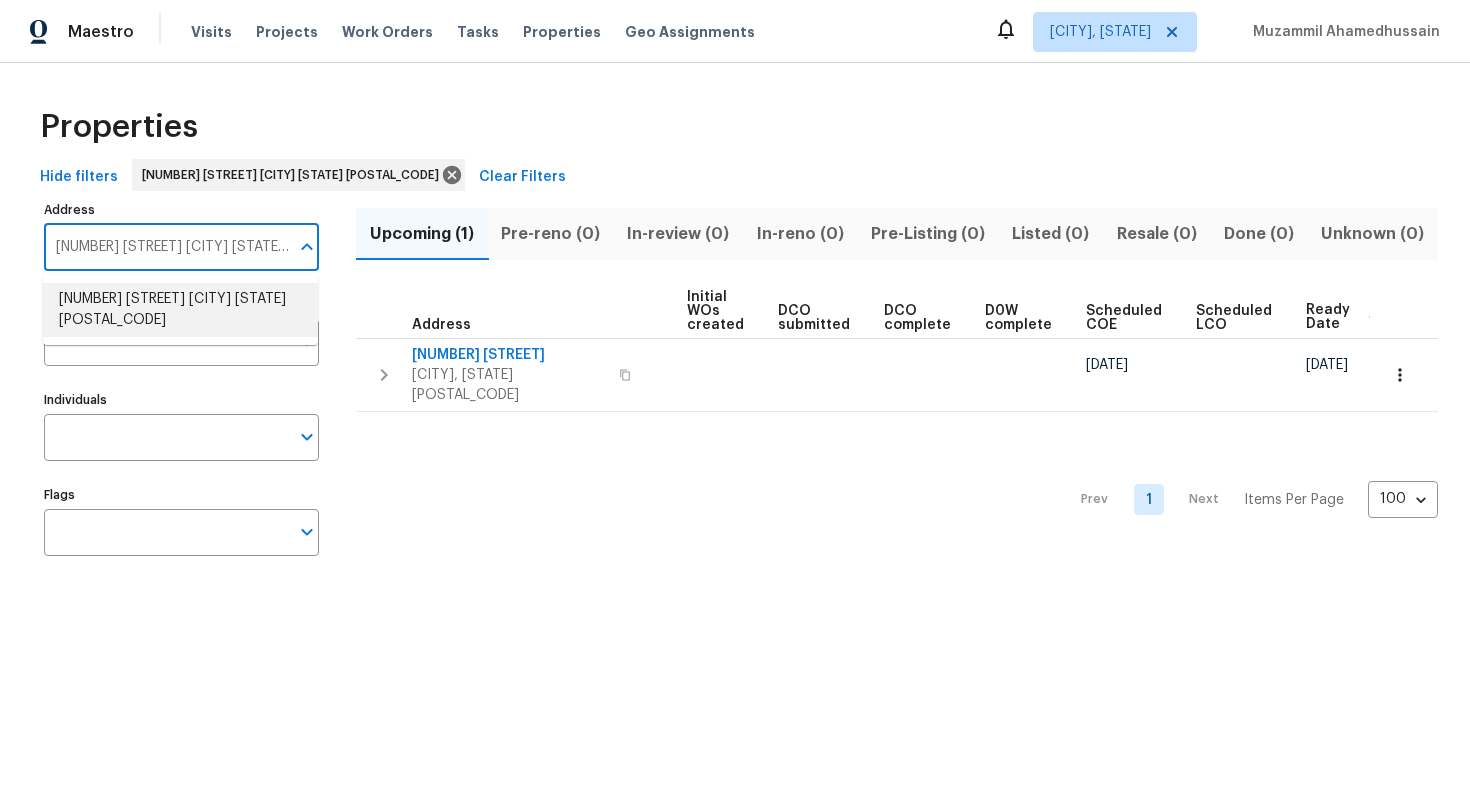 click on "20 Bluebird Ct Sanford NC 27332" at bounding box center [180, 310] 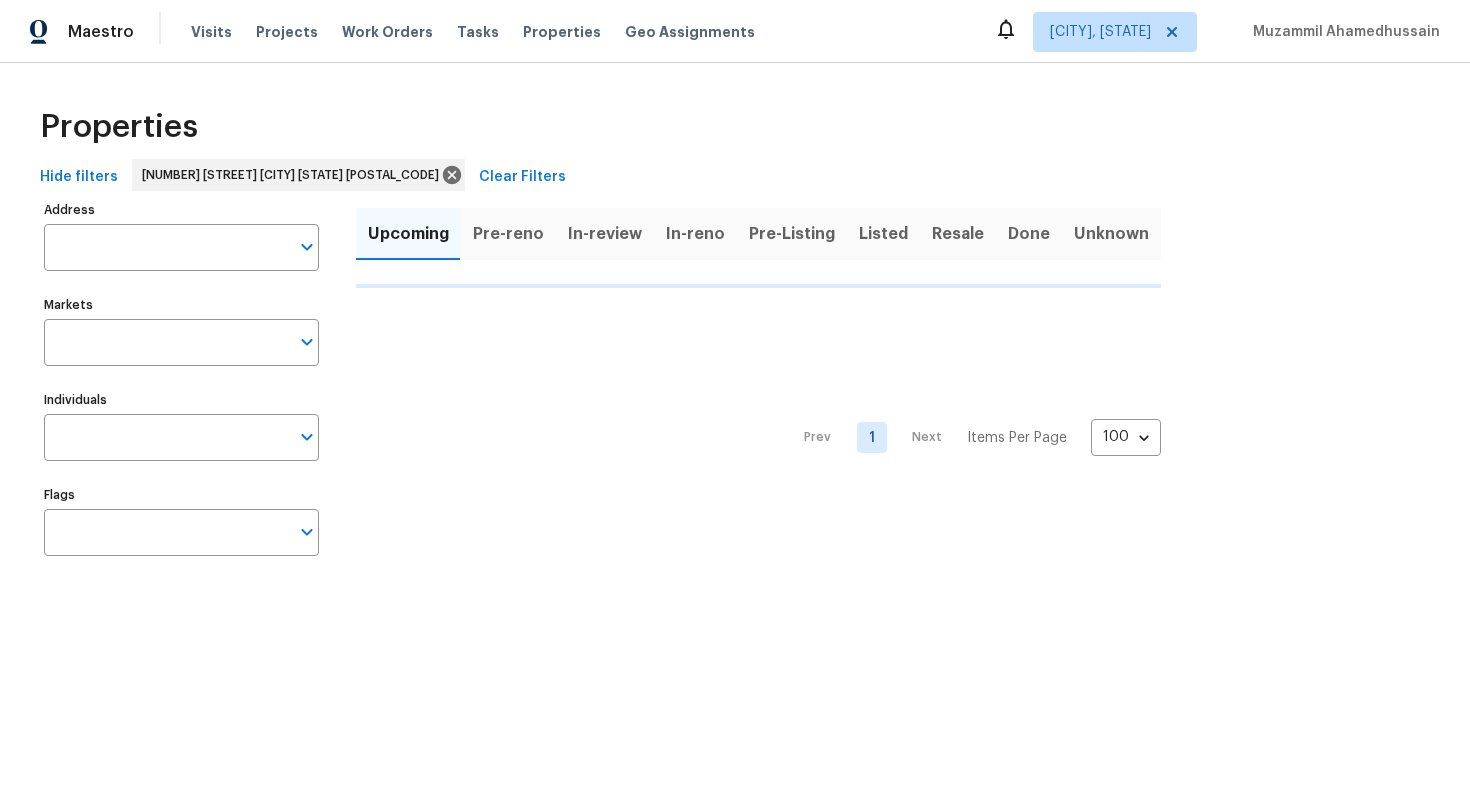 type on "20 Bluebird Ct Sanford NC 27332" 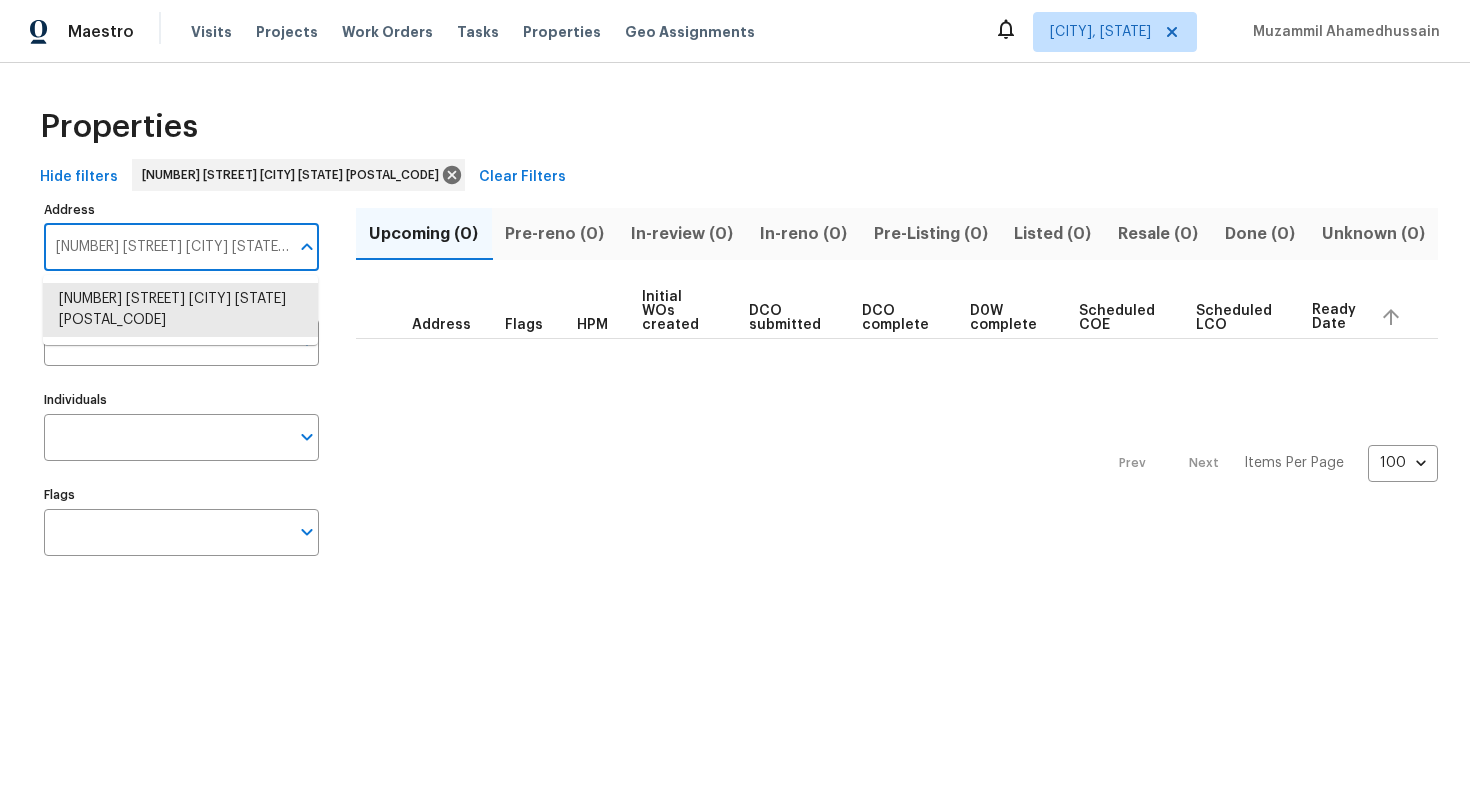 click on "20 Bluebird Ct Sanford NC 27332" at bounding box center (166, 247) 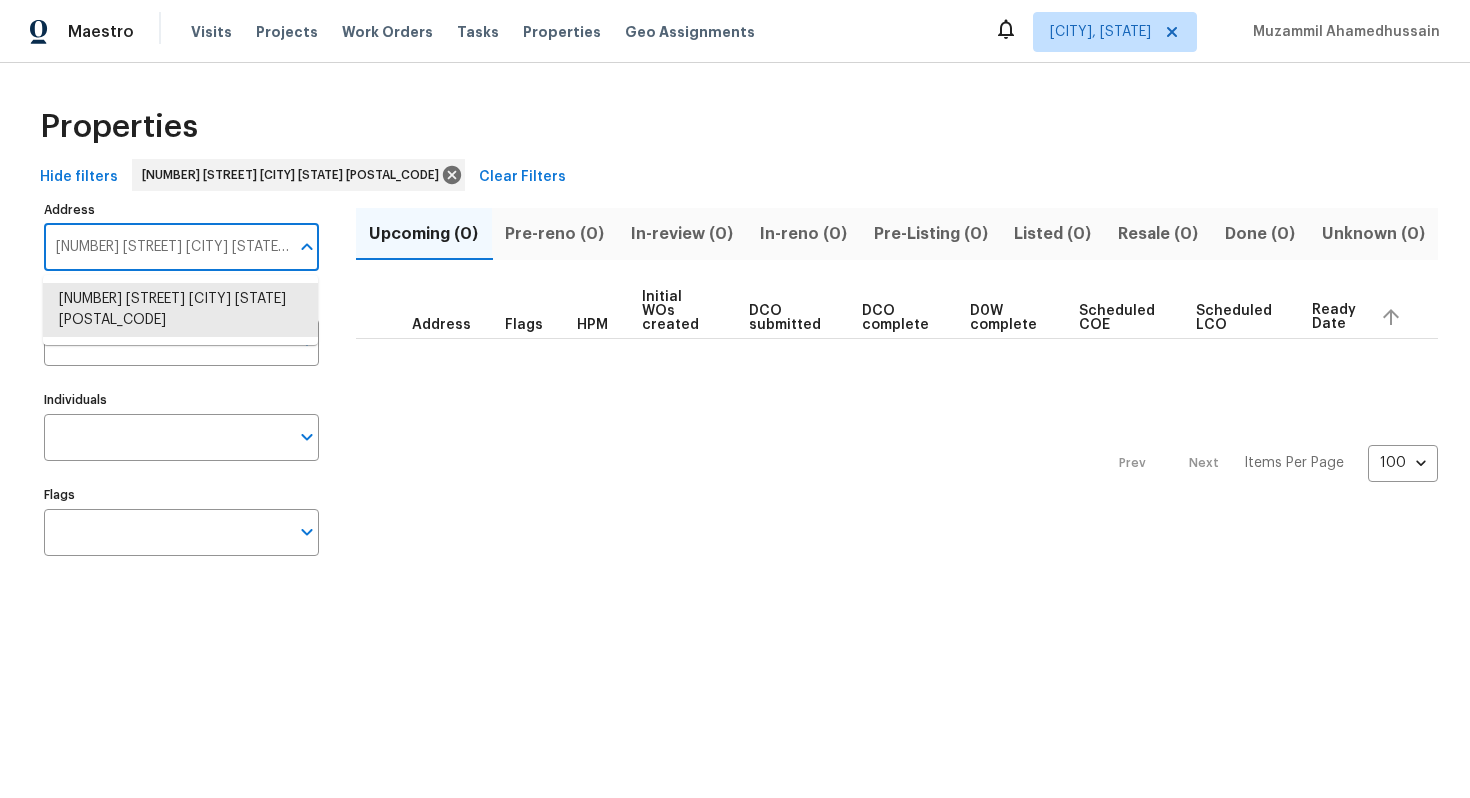 click on "20 Bluebird Ct Sanford NC 27332" at bounding box center (166, 247) 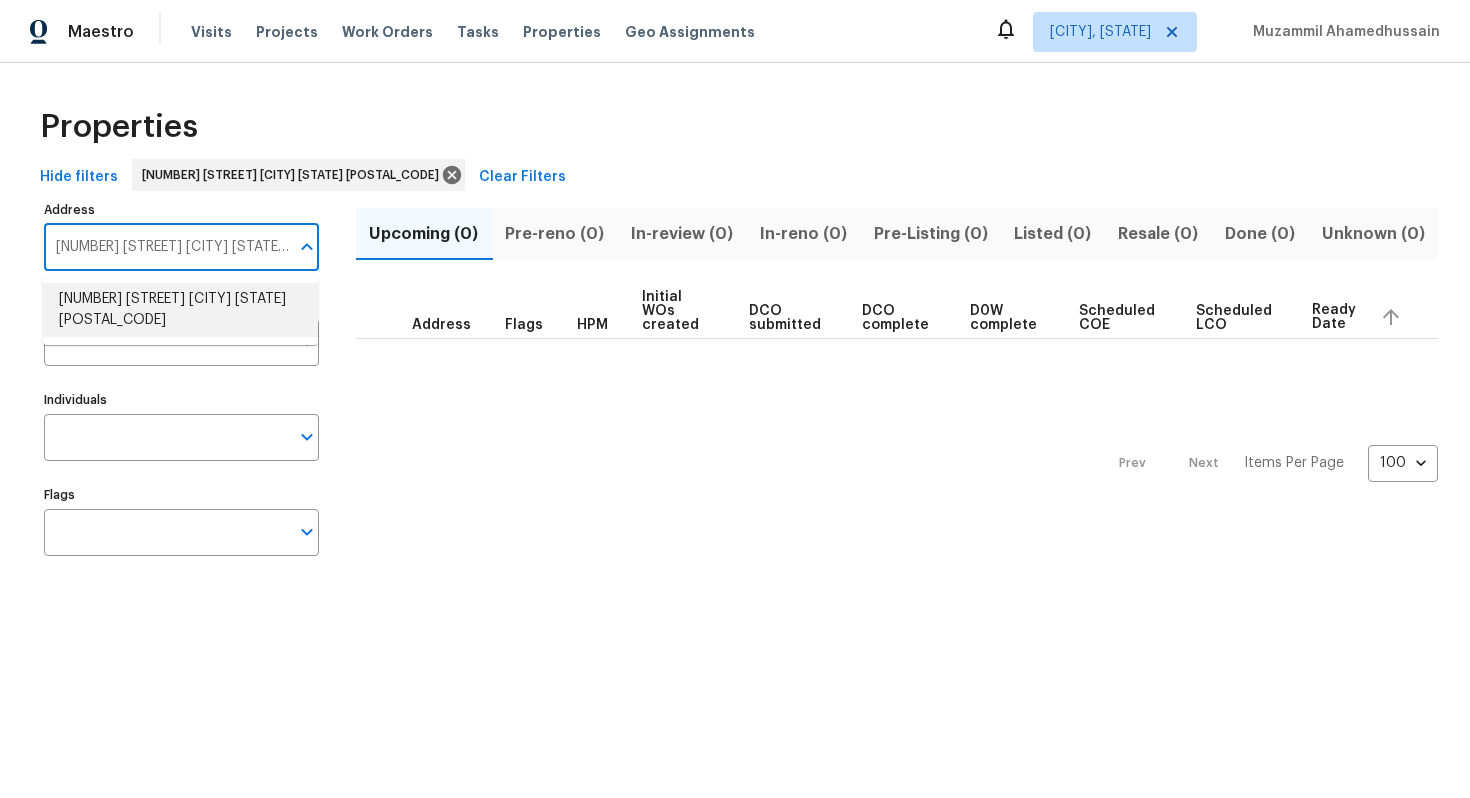 click on "20 Bluebird Ct Sanford NC 27332" at bounding box center (180, 310) 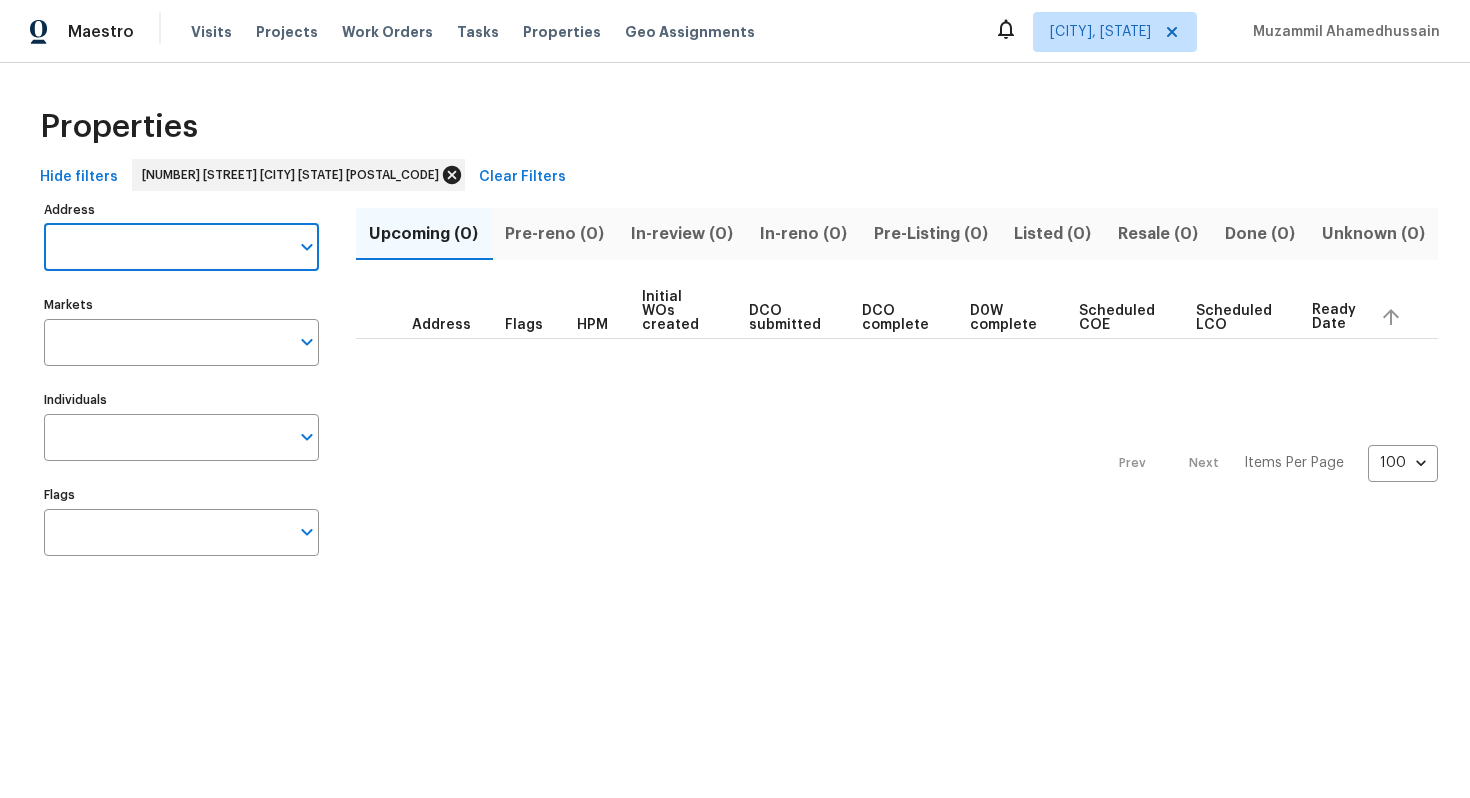 type 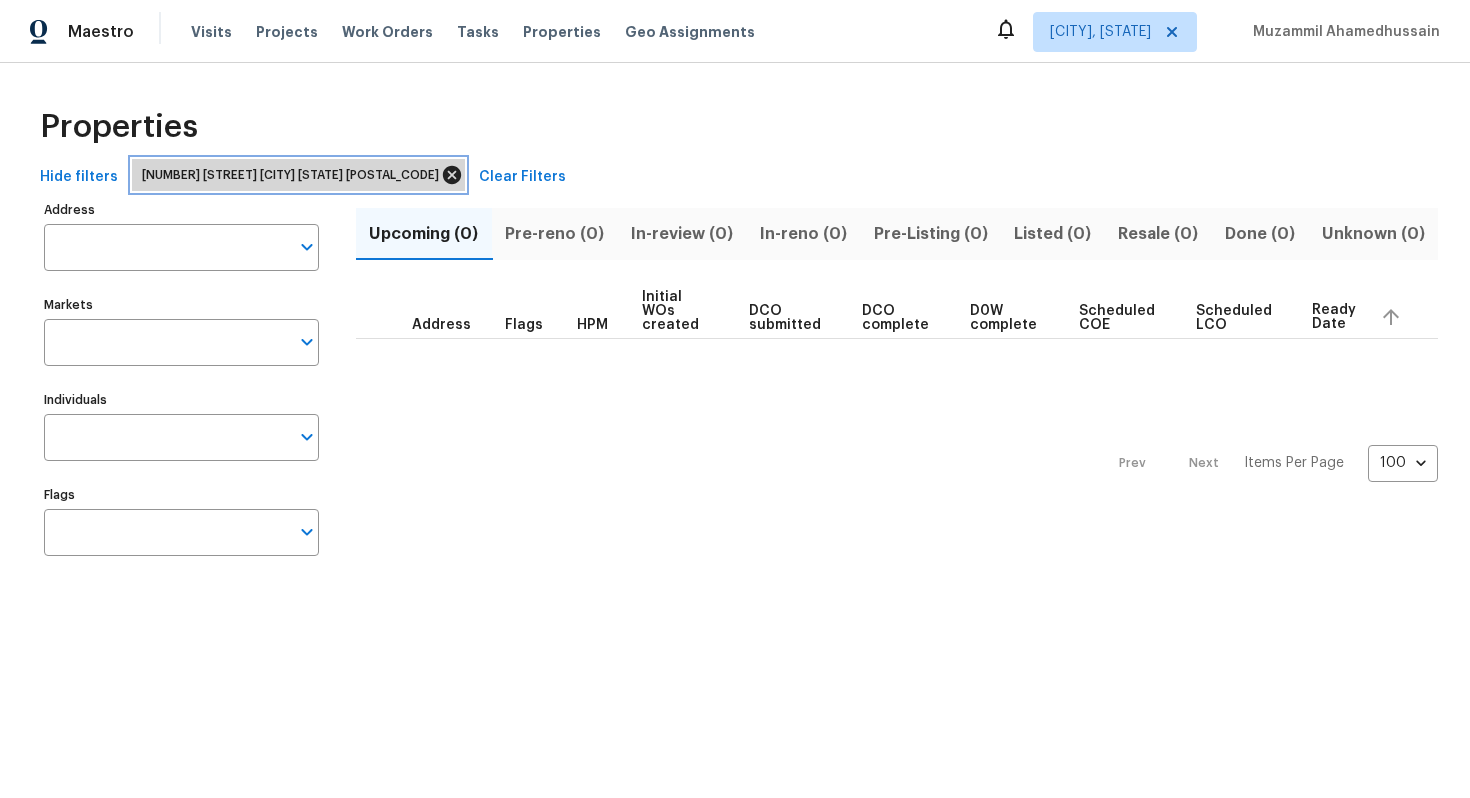 click 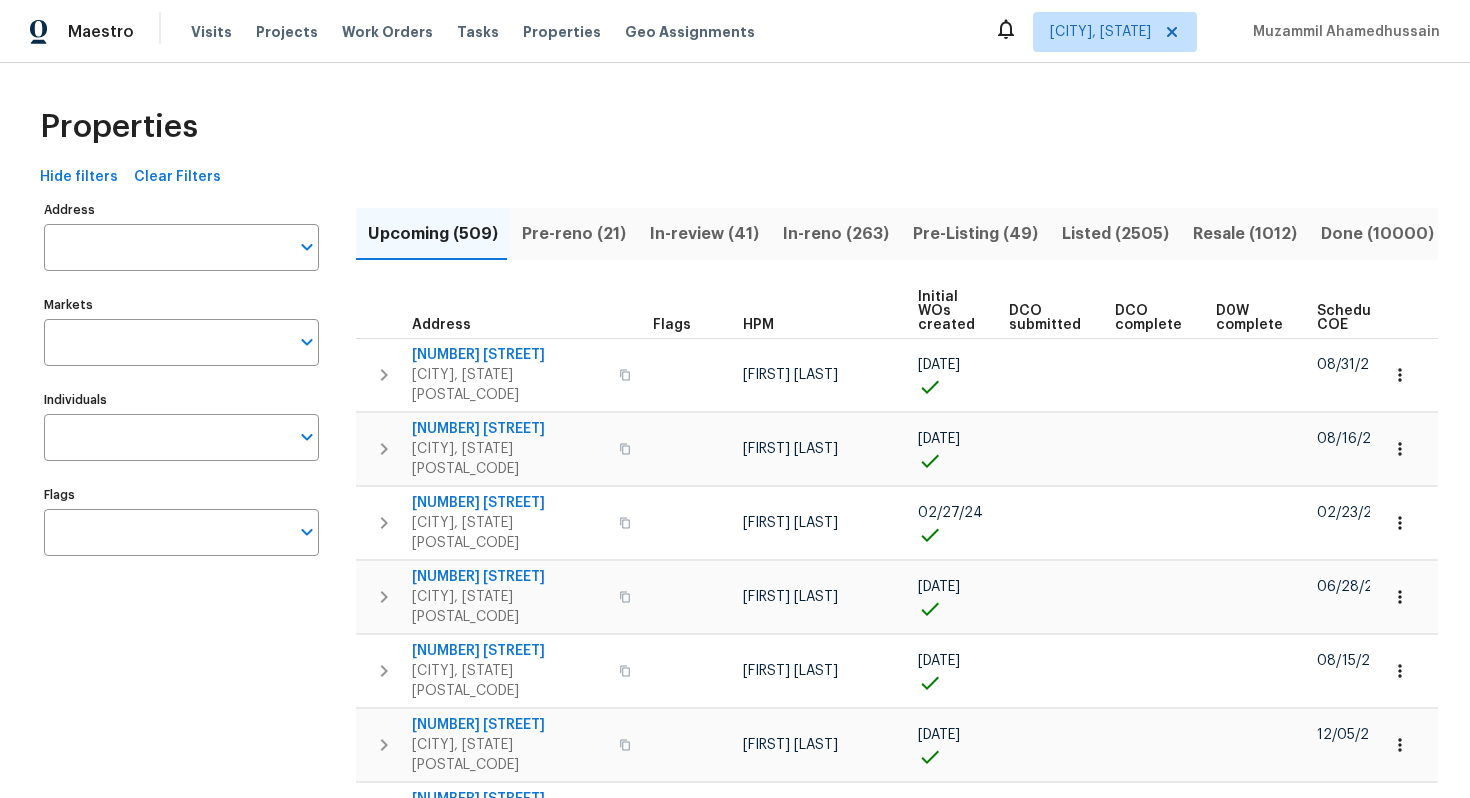 click on "Address" at bounding box center [166, 247] 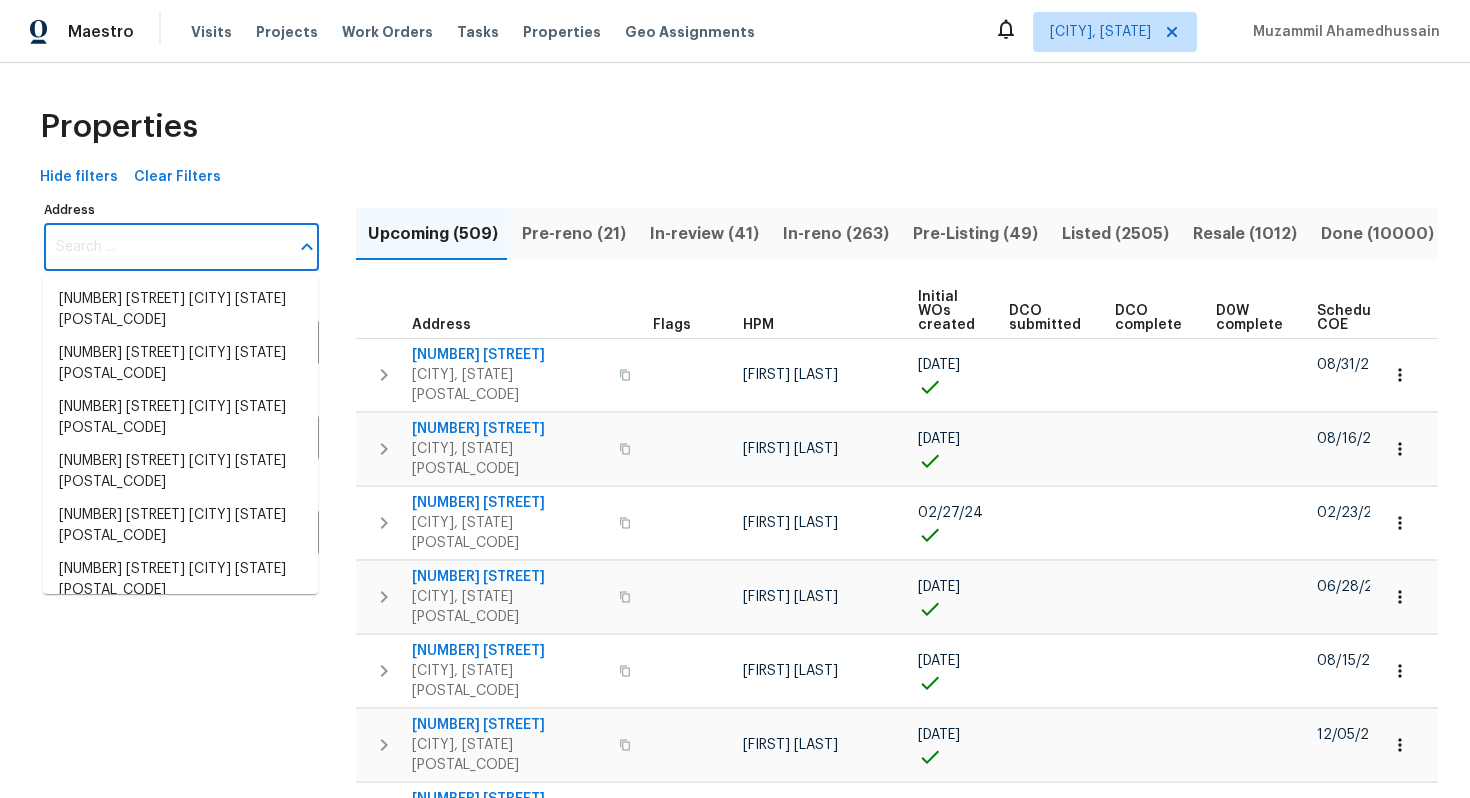 paste on "20 Bluebird Ct Sanford NC 27332" 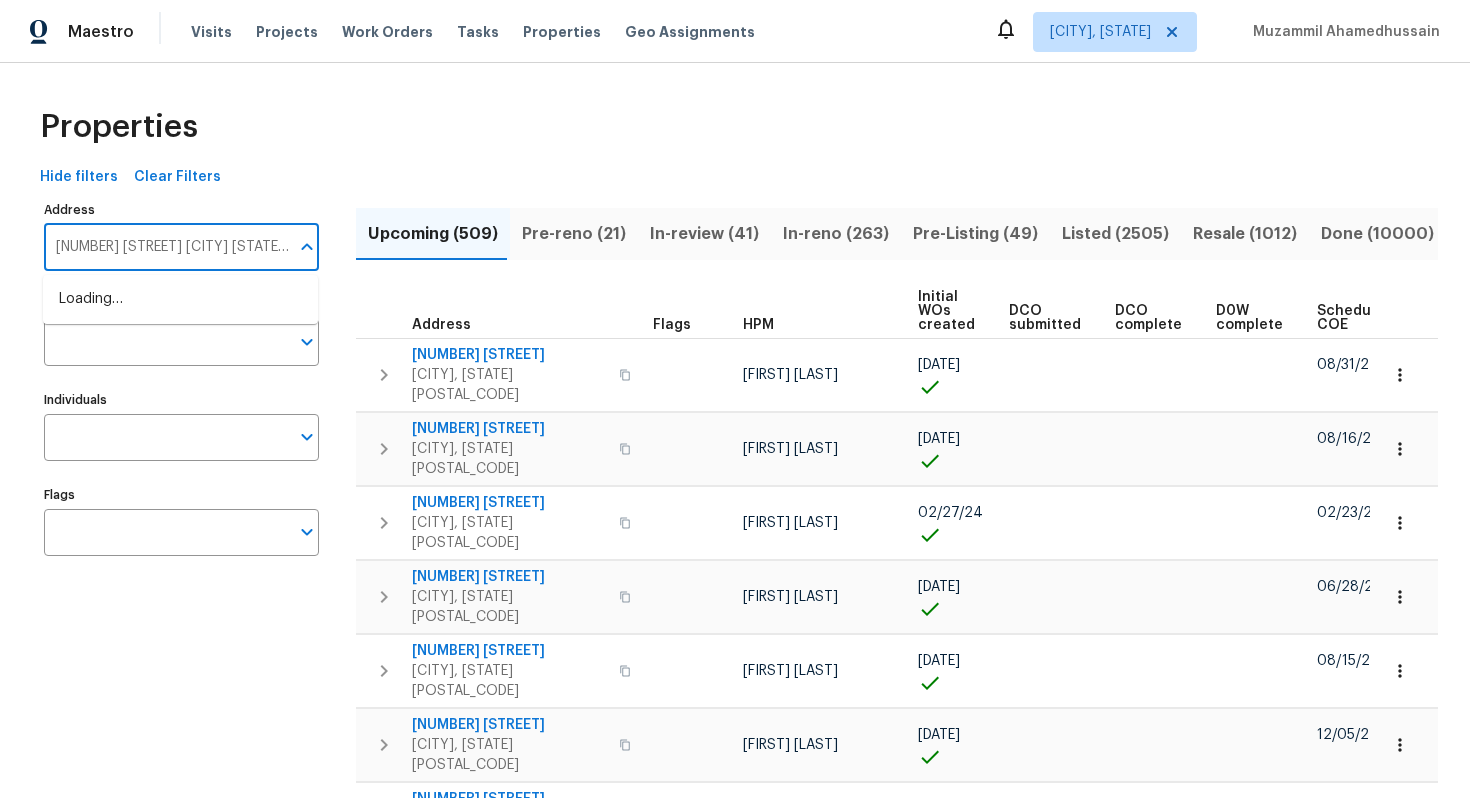 type on "20 Bluebird Ct Sanford NC 27332" 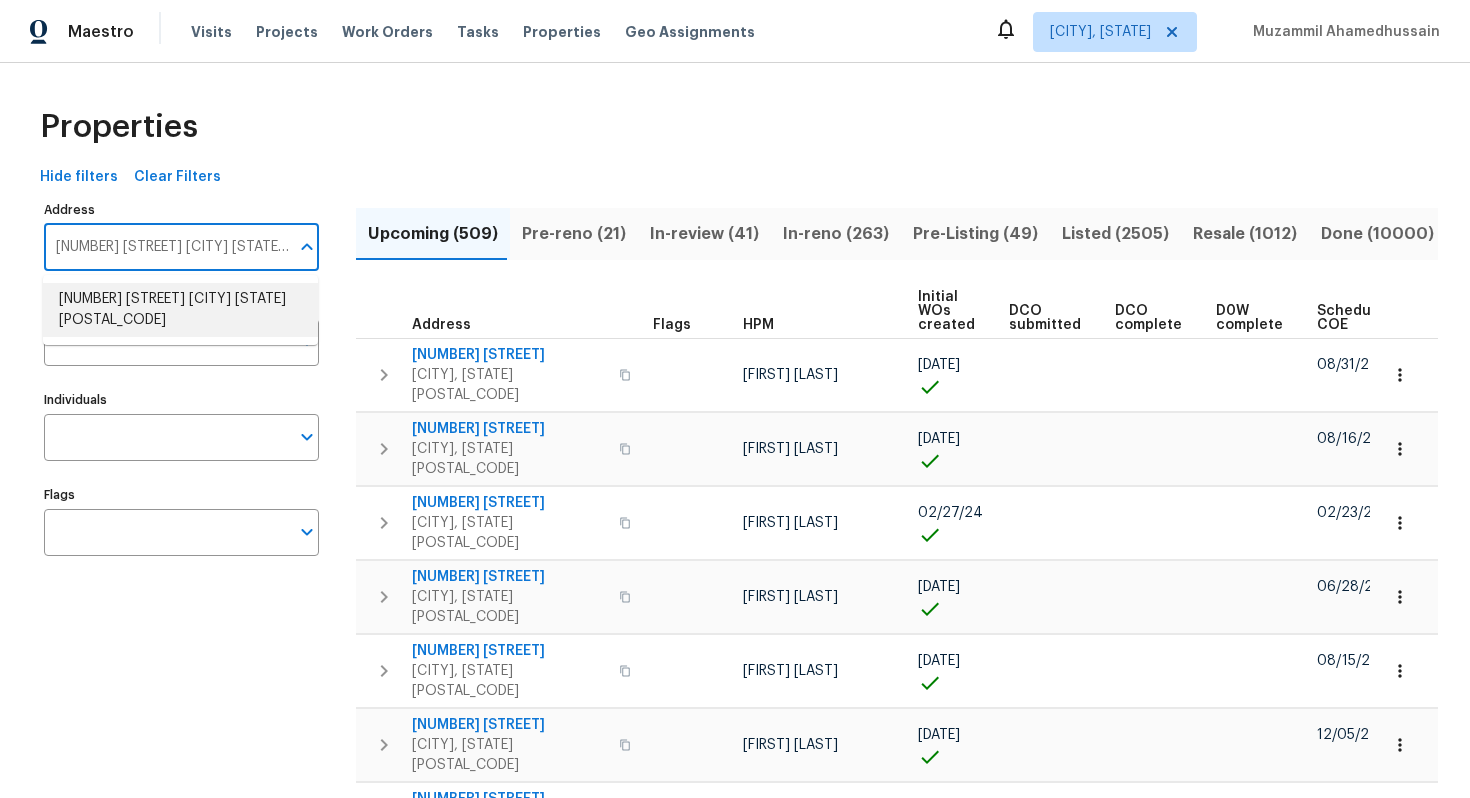 click on "20 Bluebird Ct Sanford NC 27332" at bounding box center (180, 310) 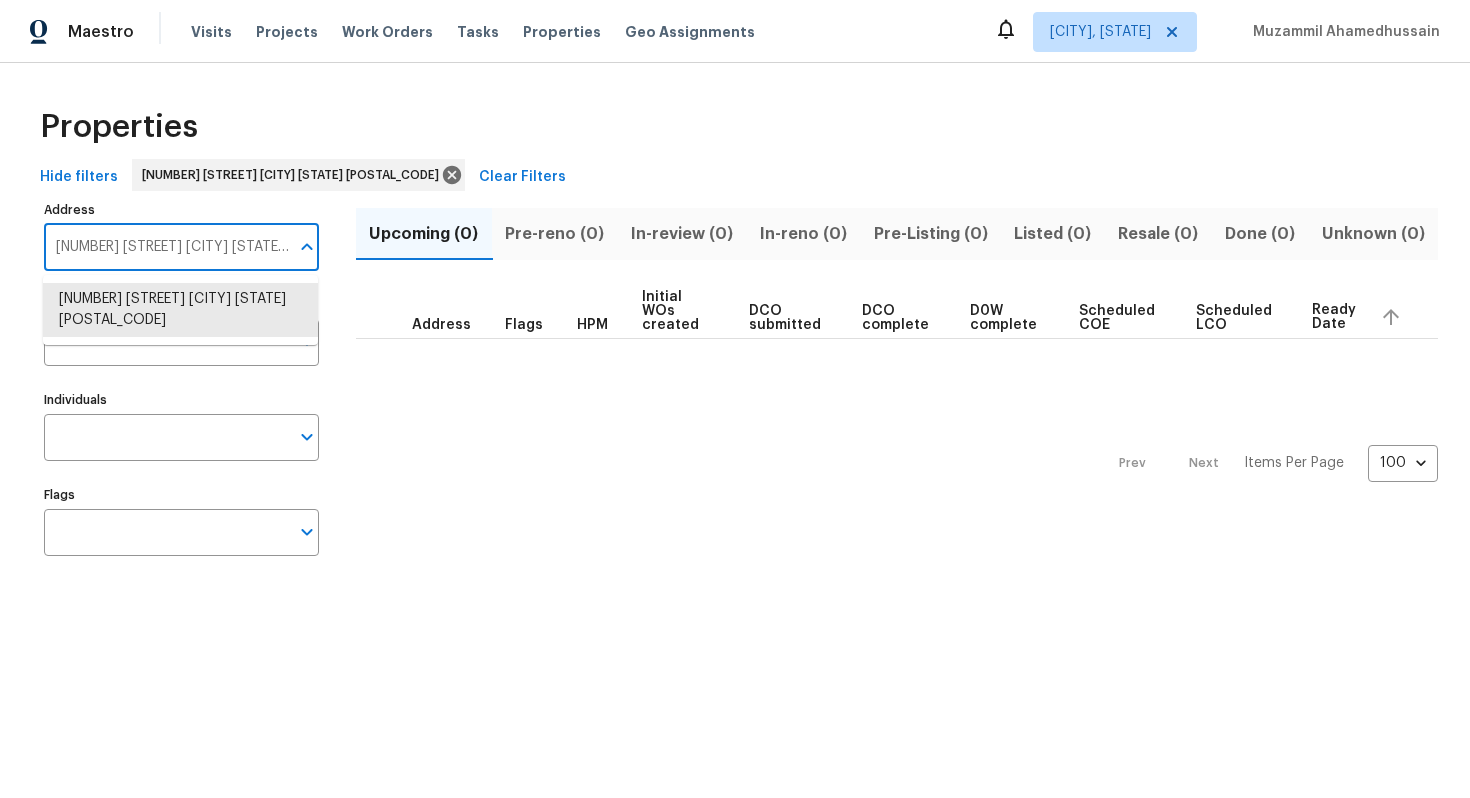 click on "20 Bluebird Ct Sanford NC 27332" at bounding box center (166, 247) 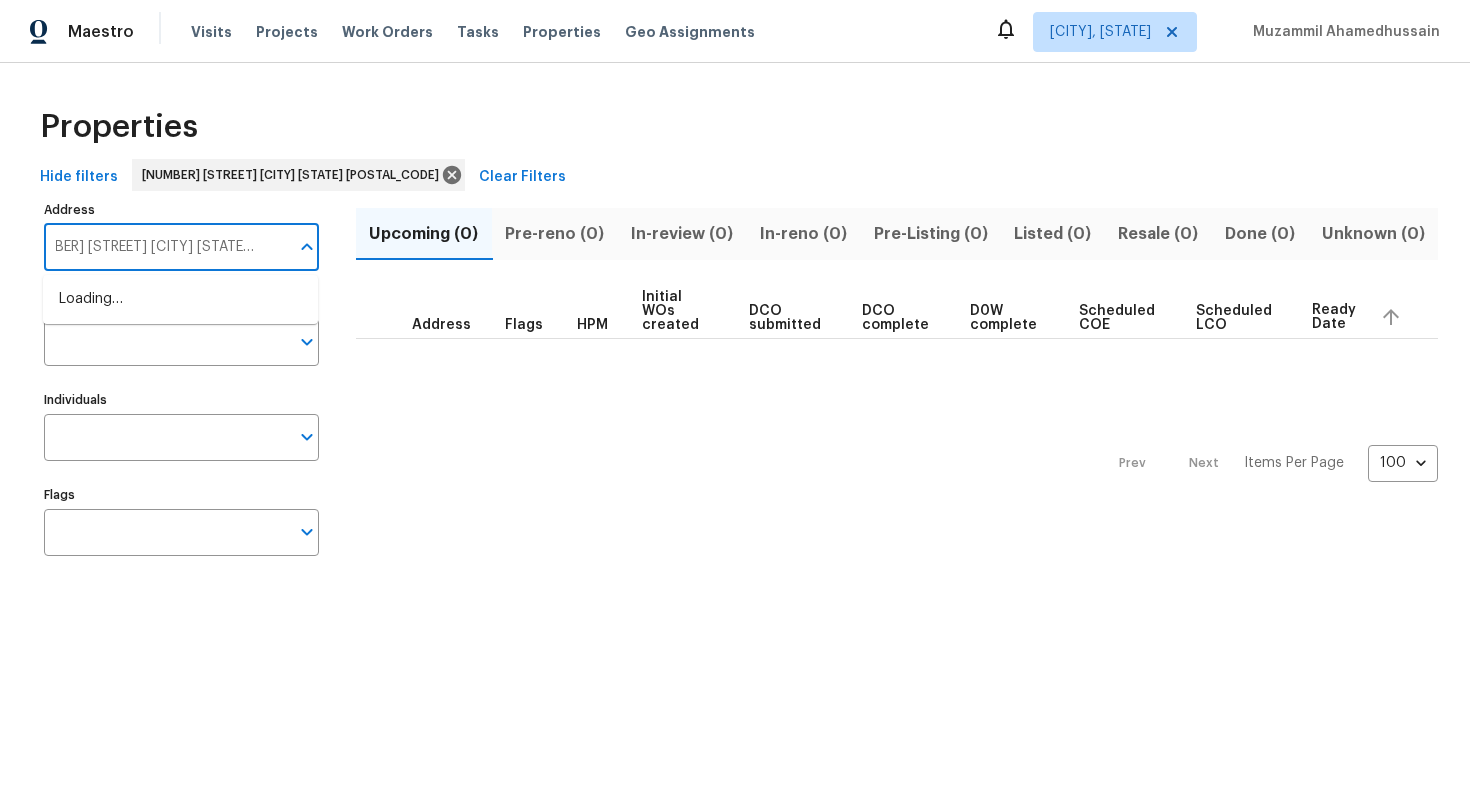 type on "2016 E River Rd Unit 101 Tucson AZ 85718" 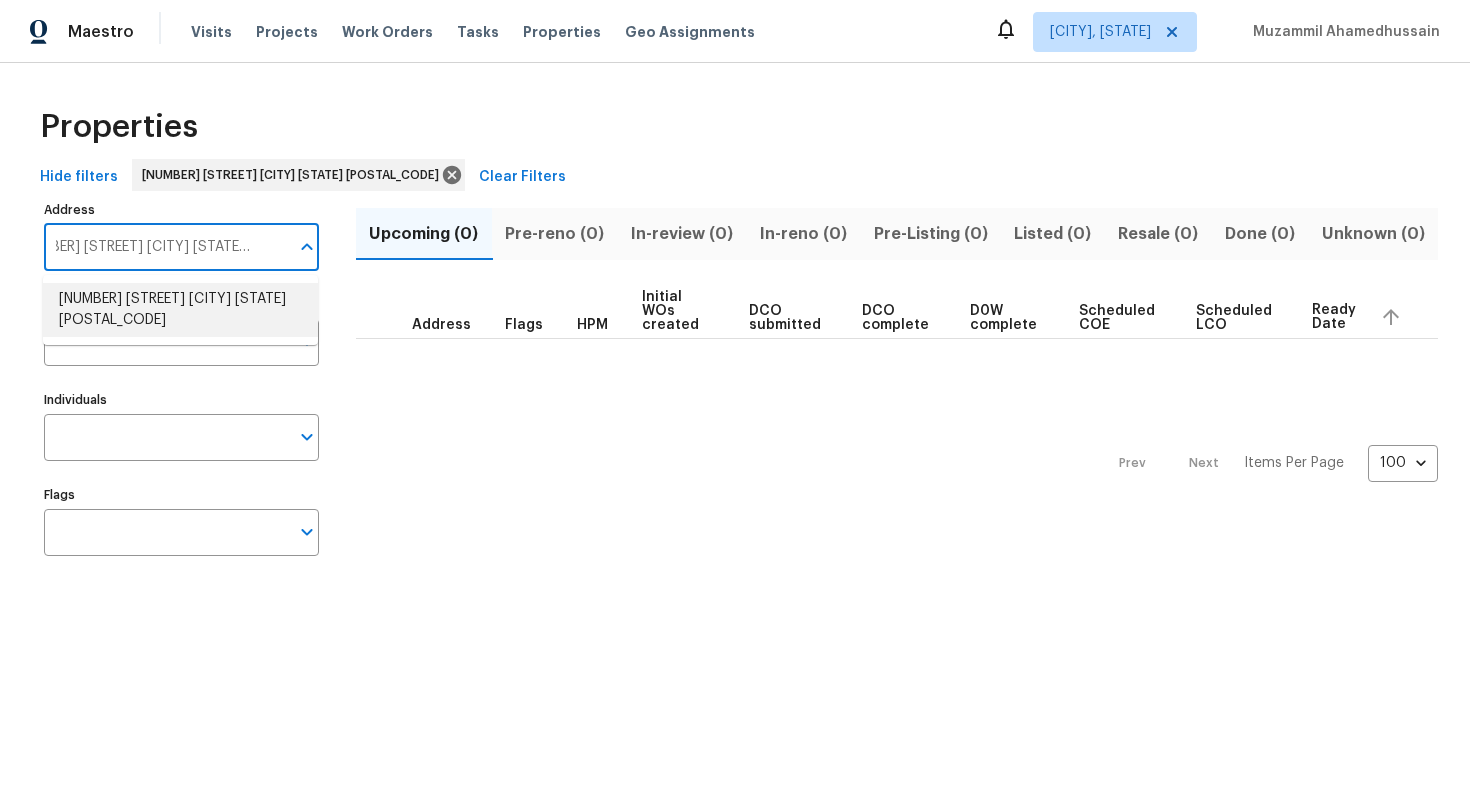 click on "2016 E River Rd Unit 101 Tucson AZ 85718" at bounding box center [180, 310] 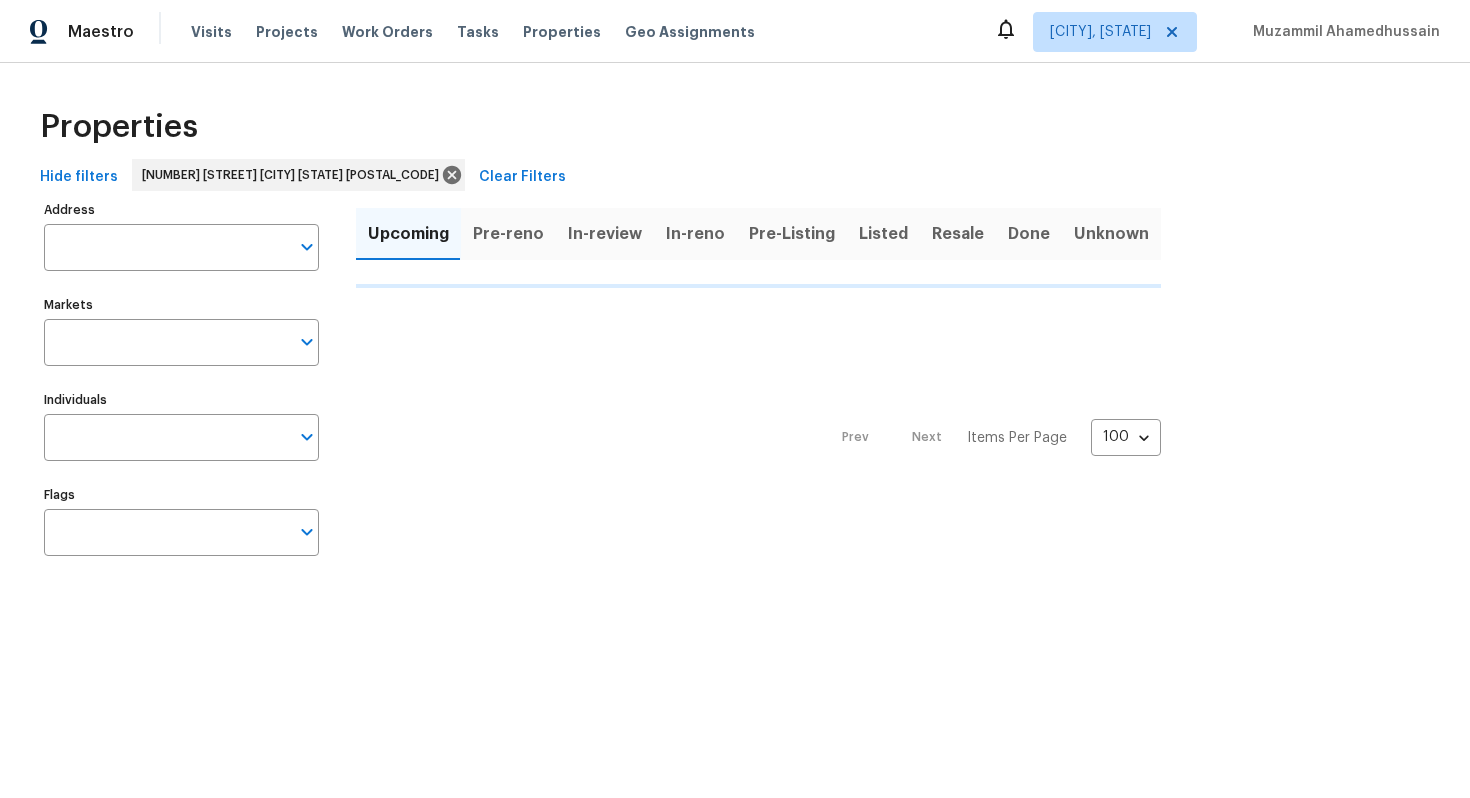 type on "2016 E River Rd Unit 101 Tucson AZ 85718" 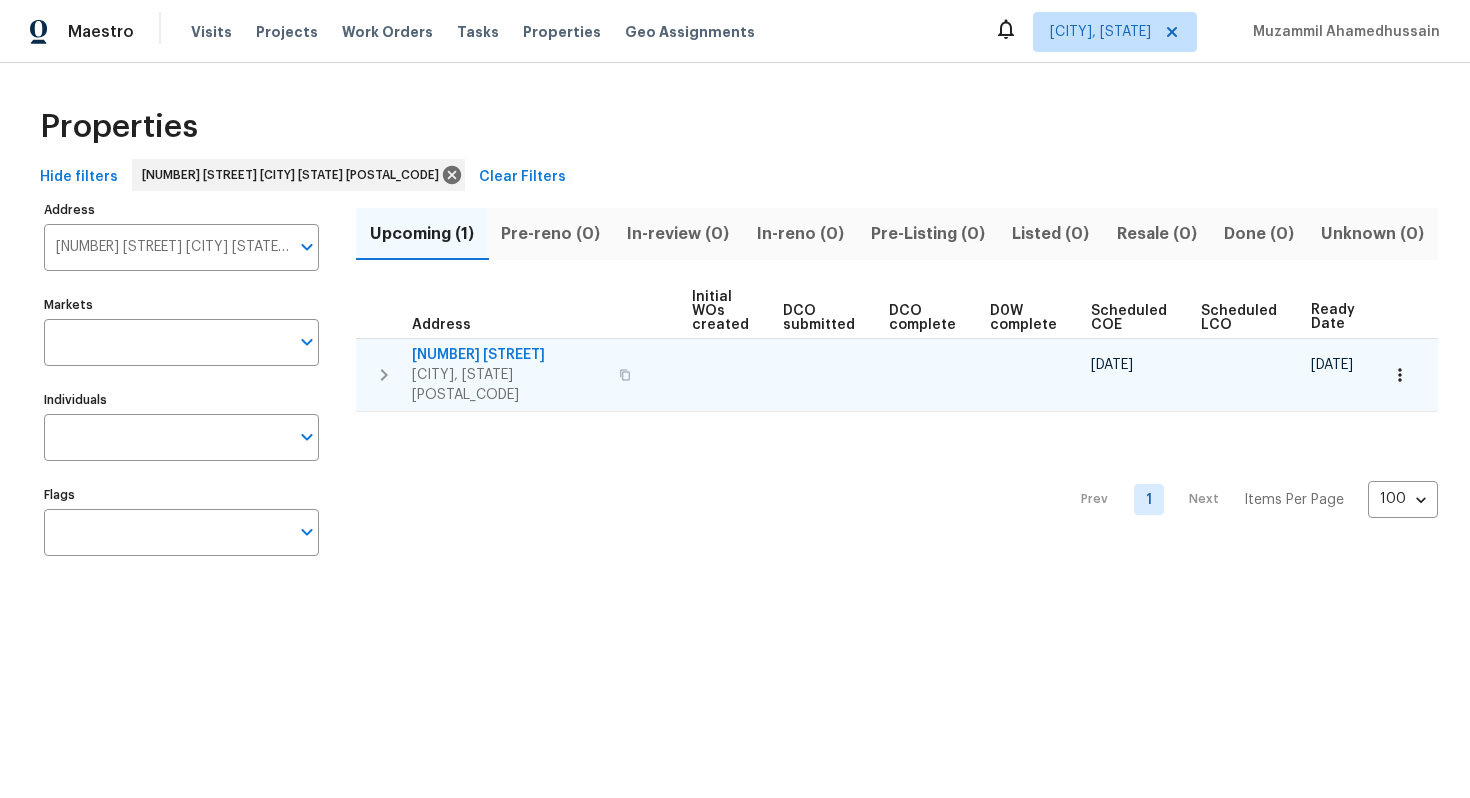 scroll, scrollTop: 0, scrollLeft: 213, axis: horizontal 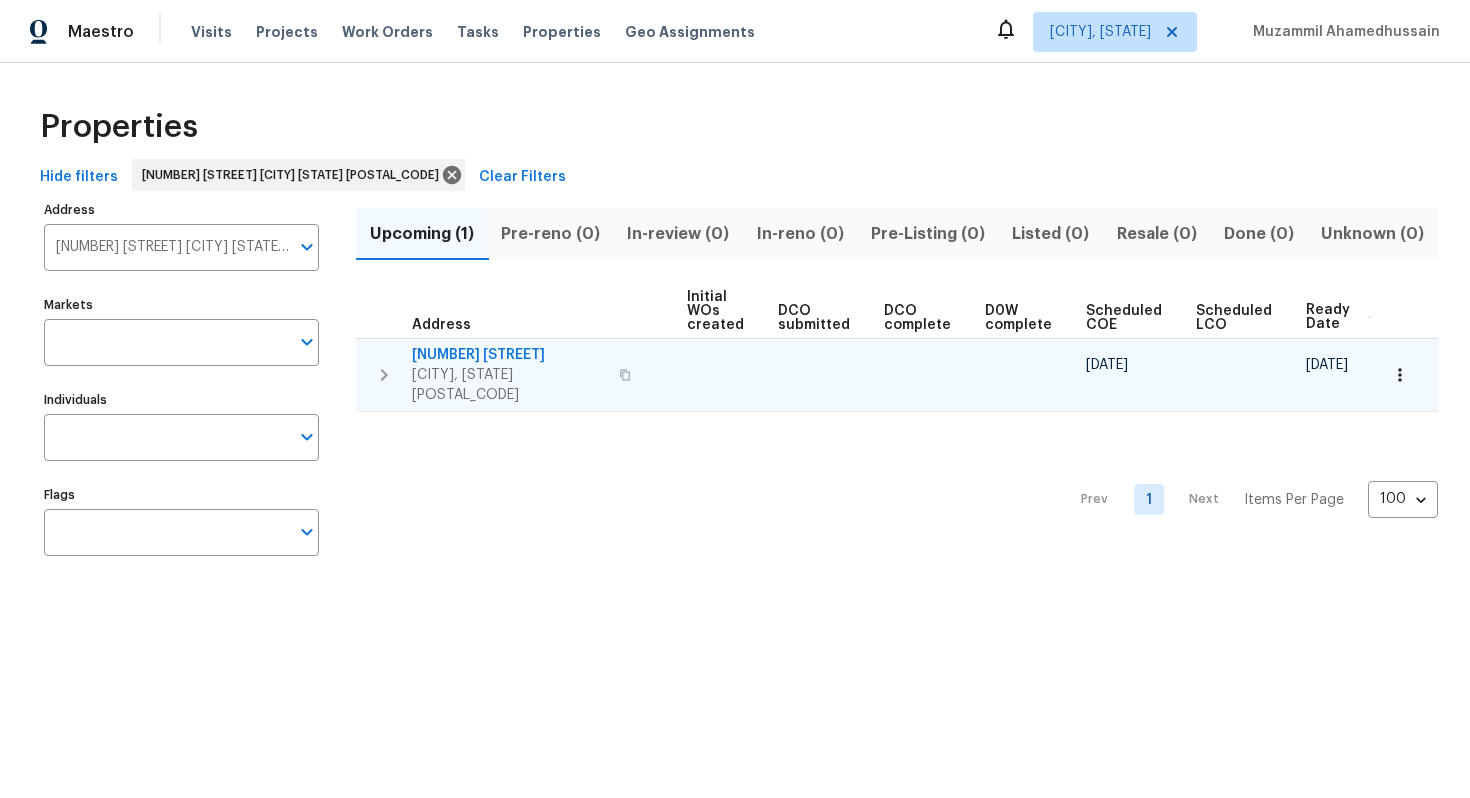 click 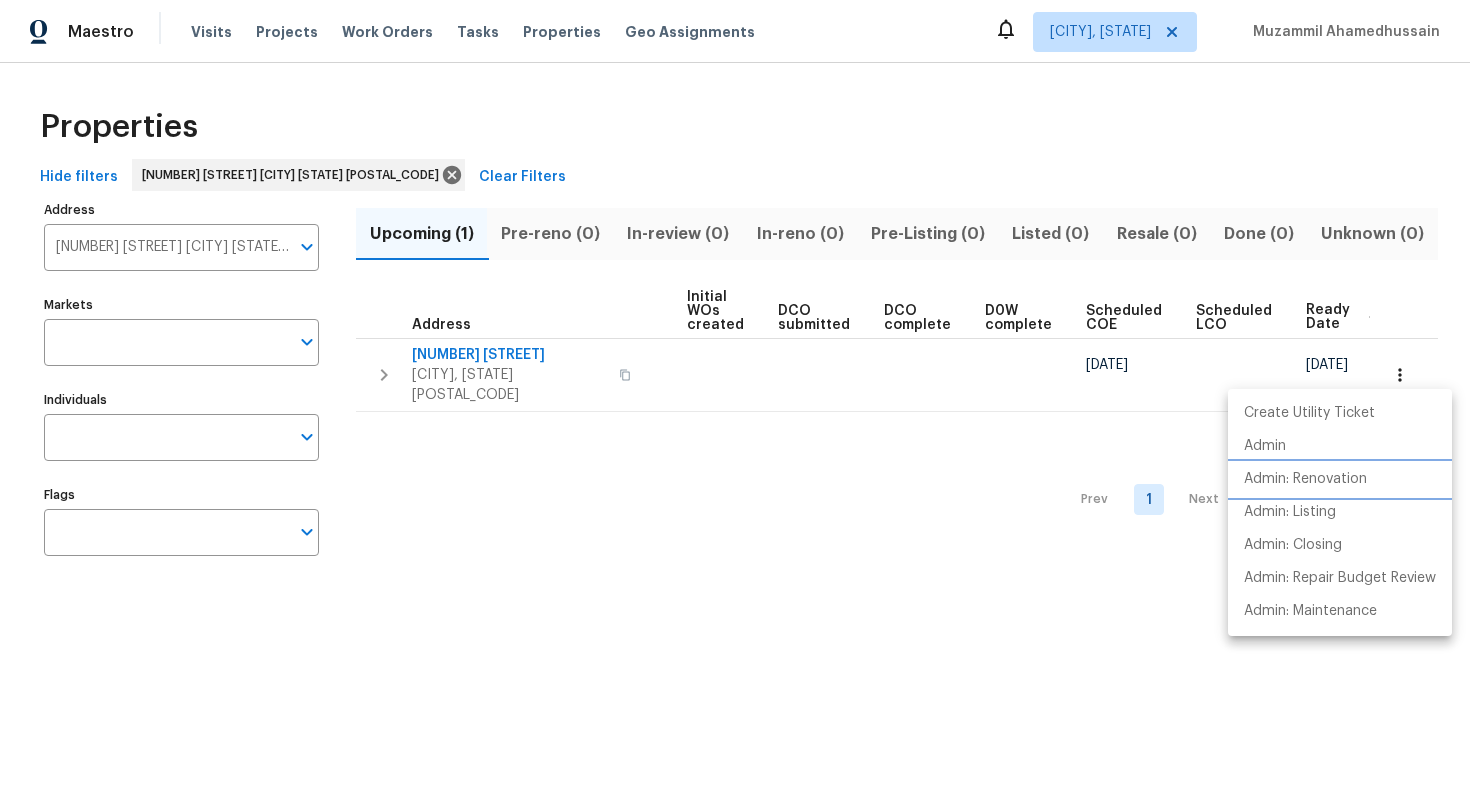 click on "Admin: Renovation" at bounding box center (1305, 479) 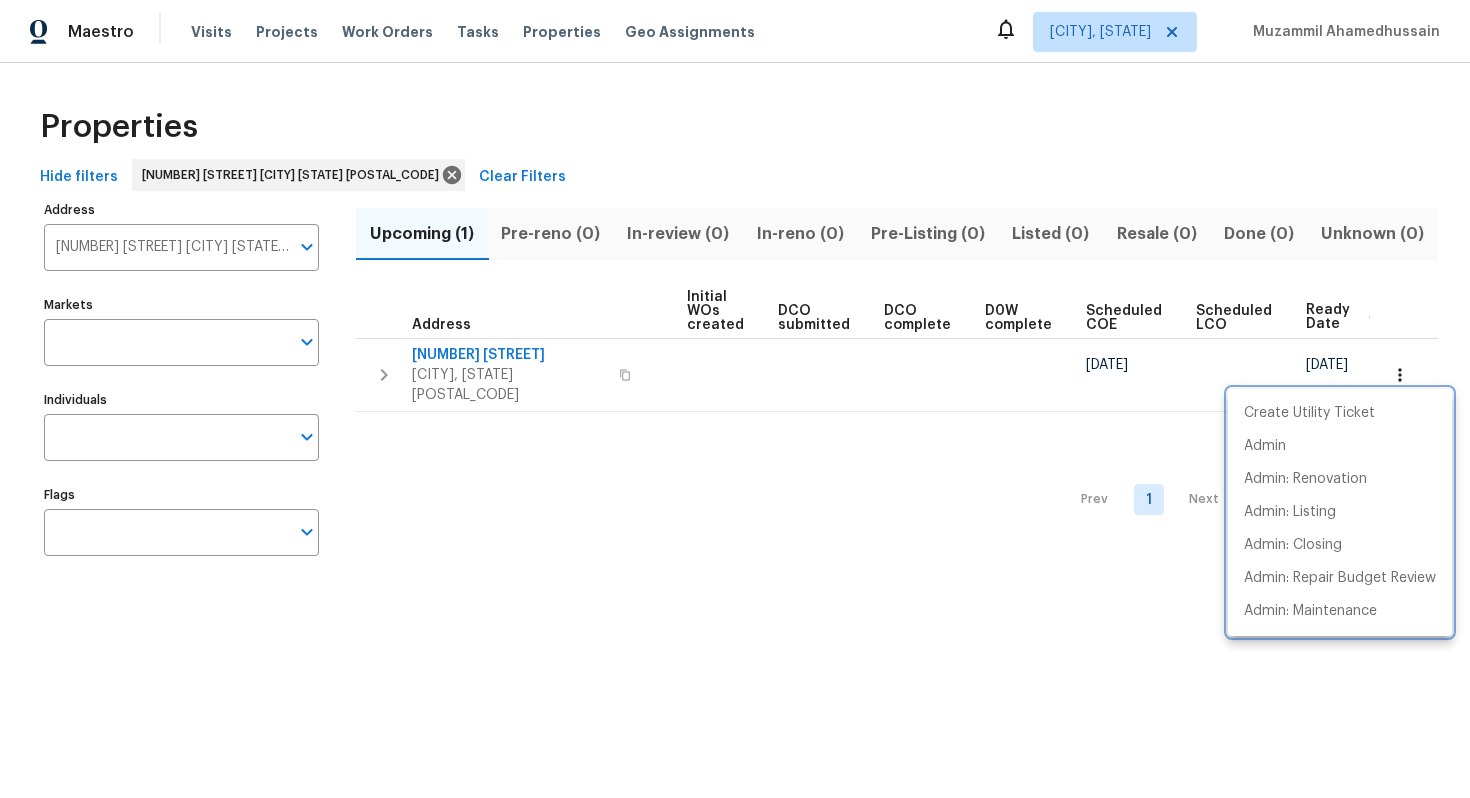 click at bounding box center (735, 399) 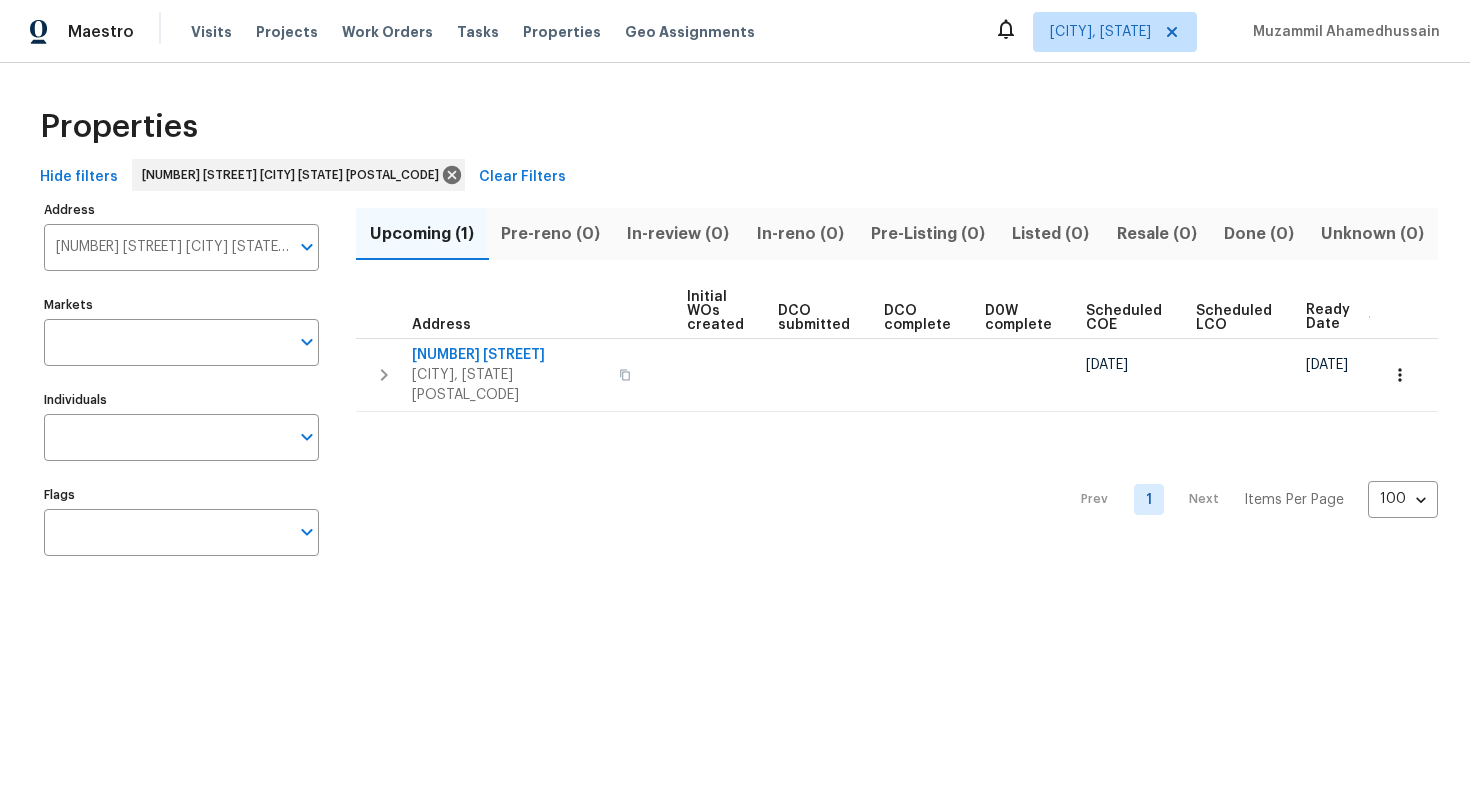 click on "2016 E River Rd Unit 101 Tucson AZ 85718" at bounding box center (166, 247) 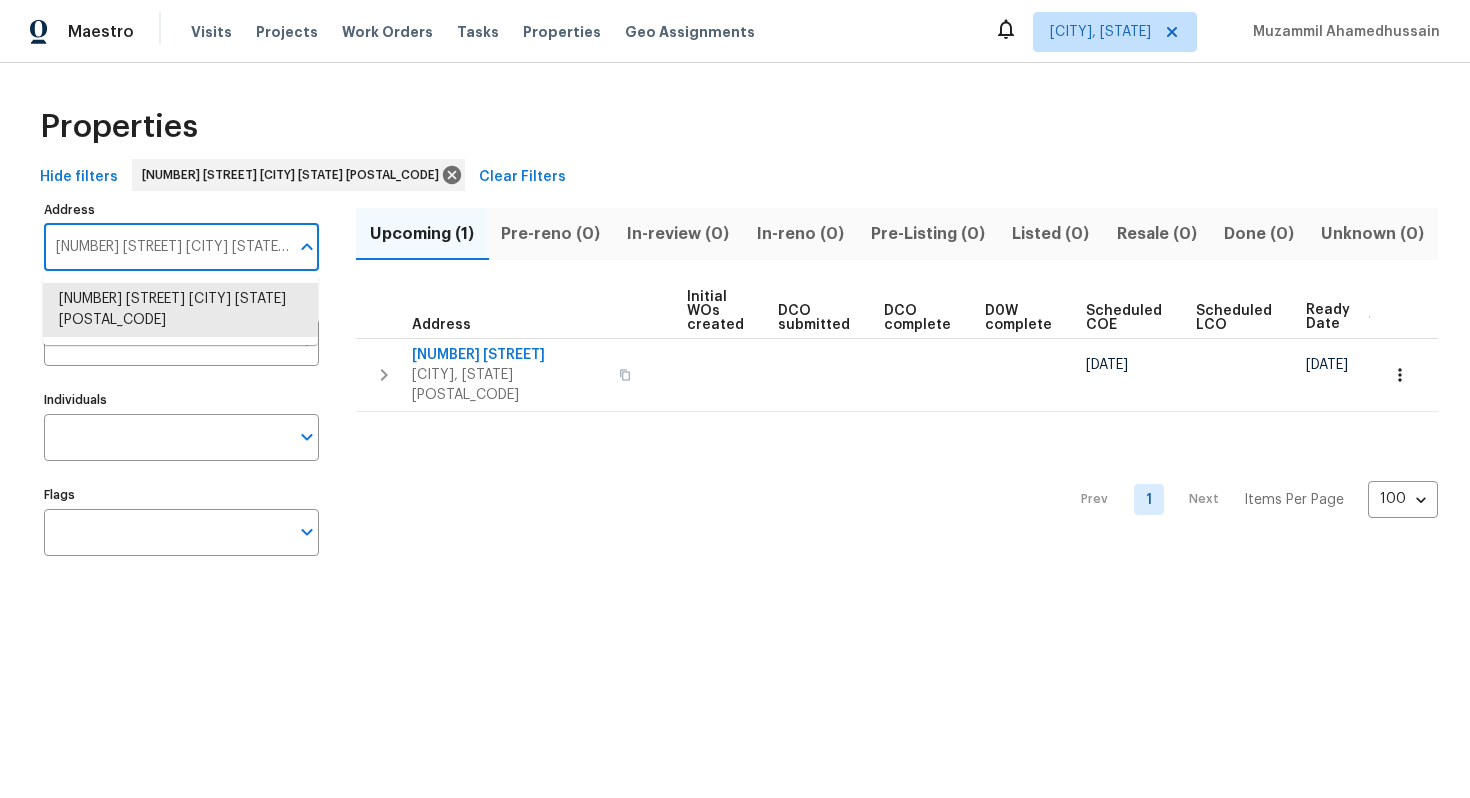 paste on "172 Stokes Dr Stockbridge GA 30281" 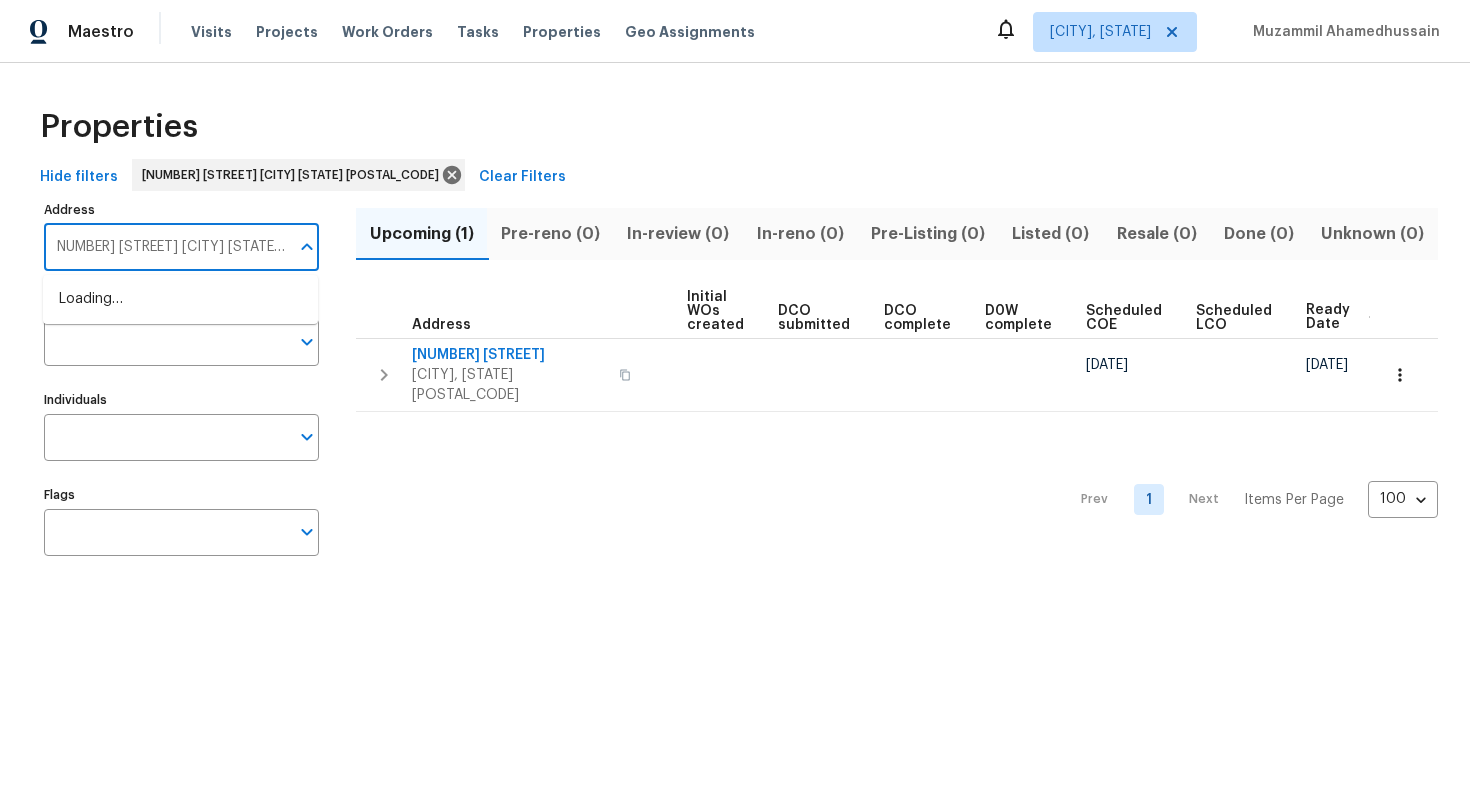 type on "172 Stokes Dr Stockbridge GA 30281" 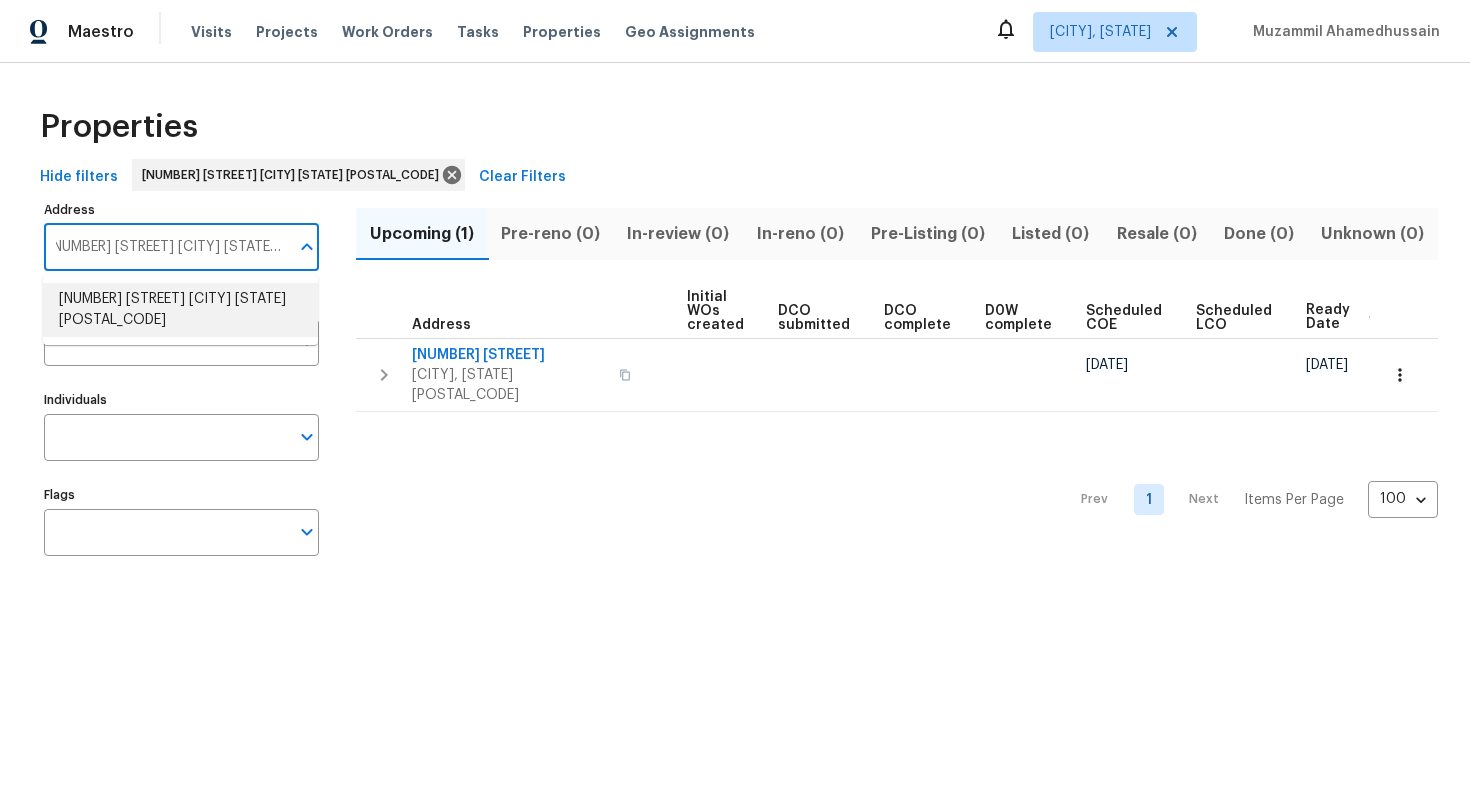 click on "172 Stokes Dr Stockbridge GA 30281" at bounding box center [180, 310] 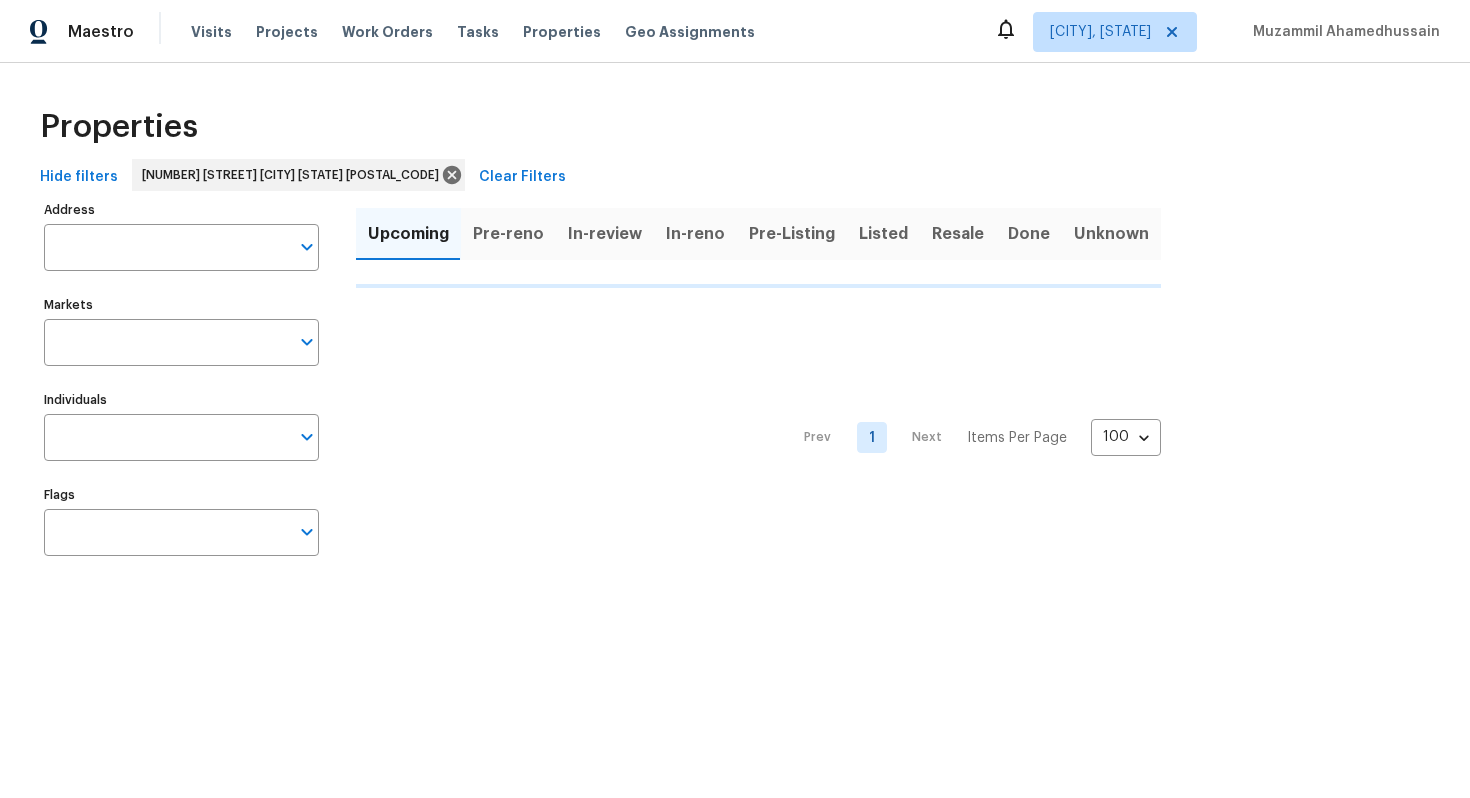 type on "172 Stokes Dr Stockbridge GA 30281" 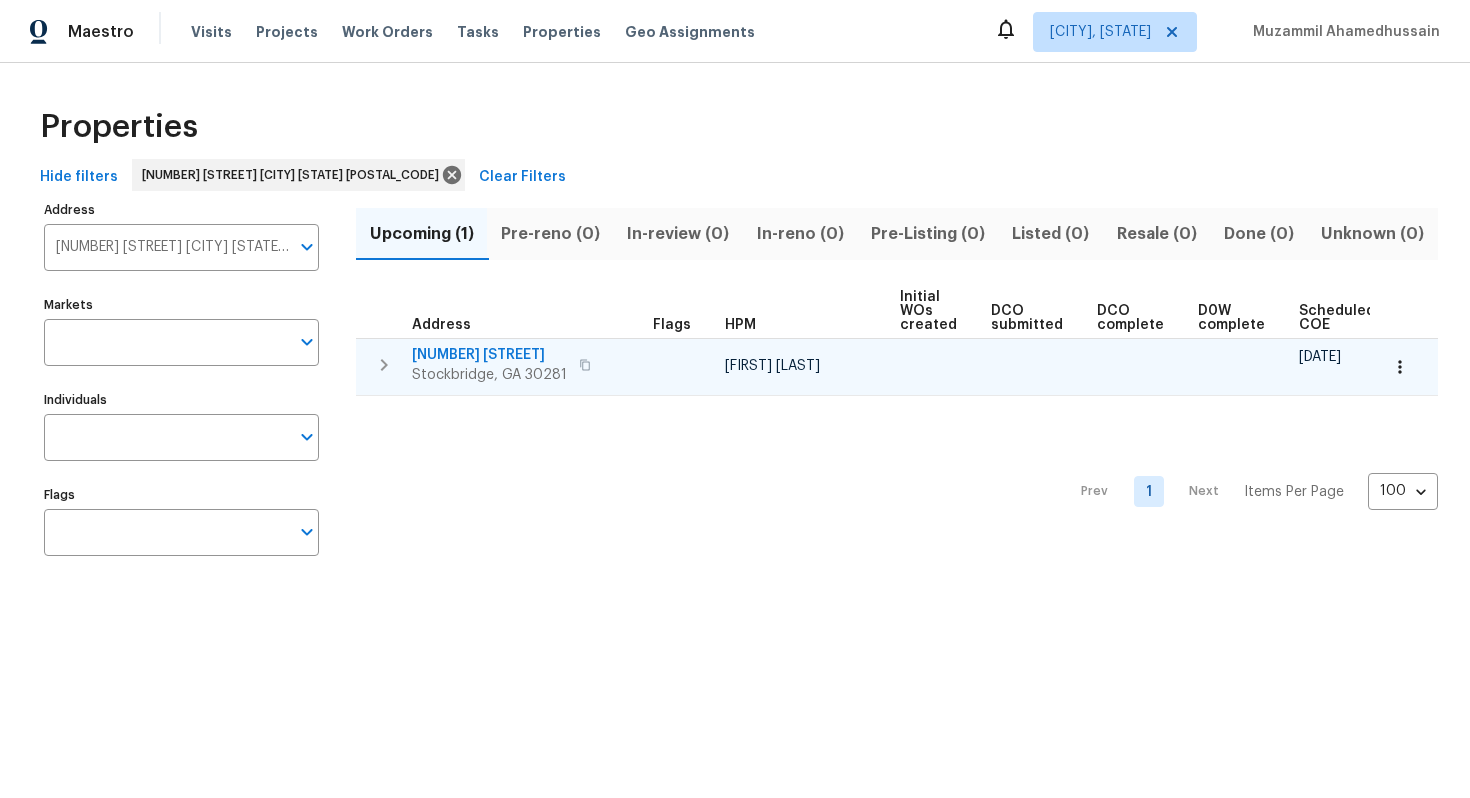 scroll, scrollTop: 0, scrollLeft: 213, axis: horizontal 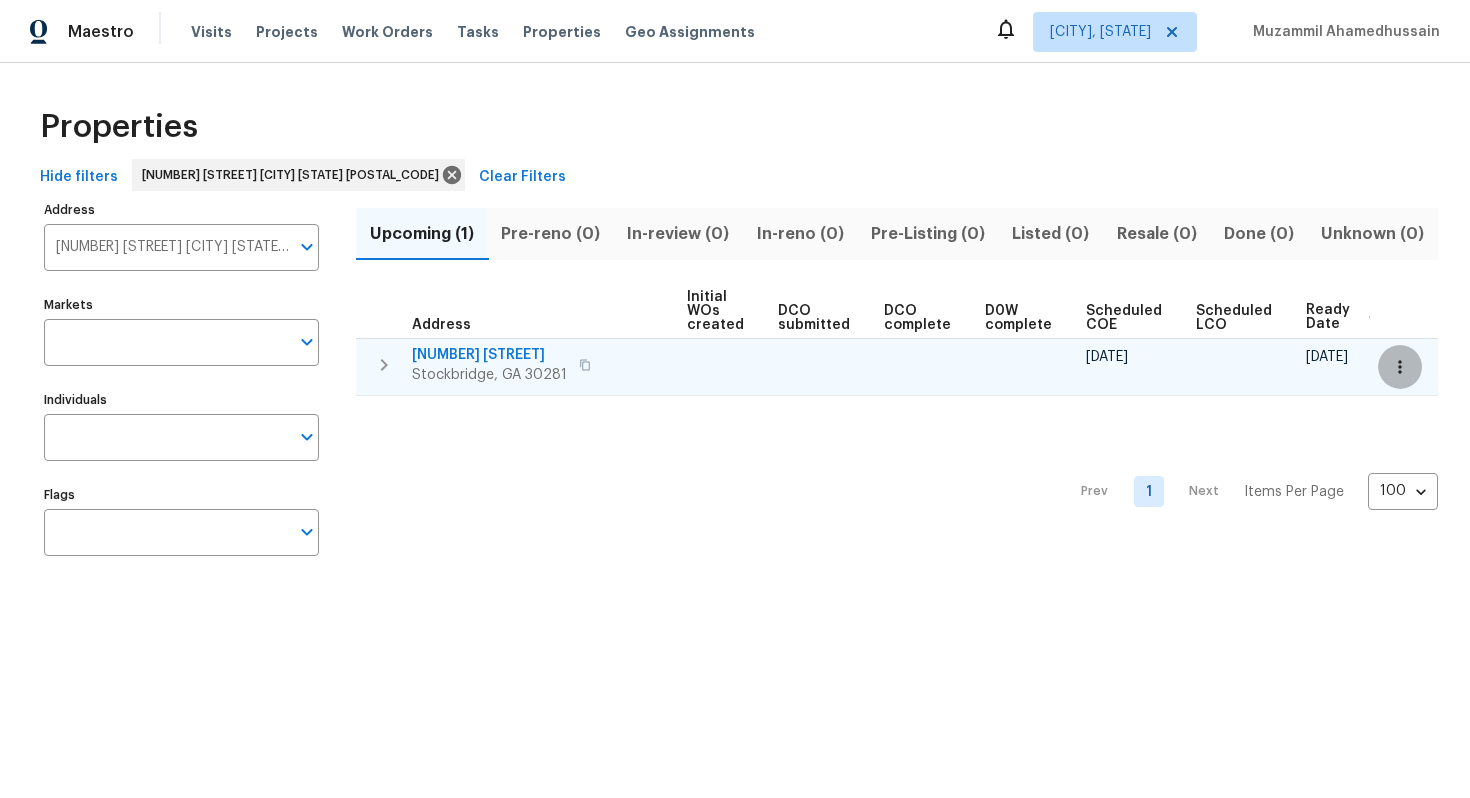 click at bounding box center (1400, 367) 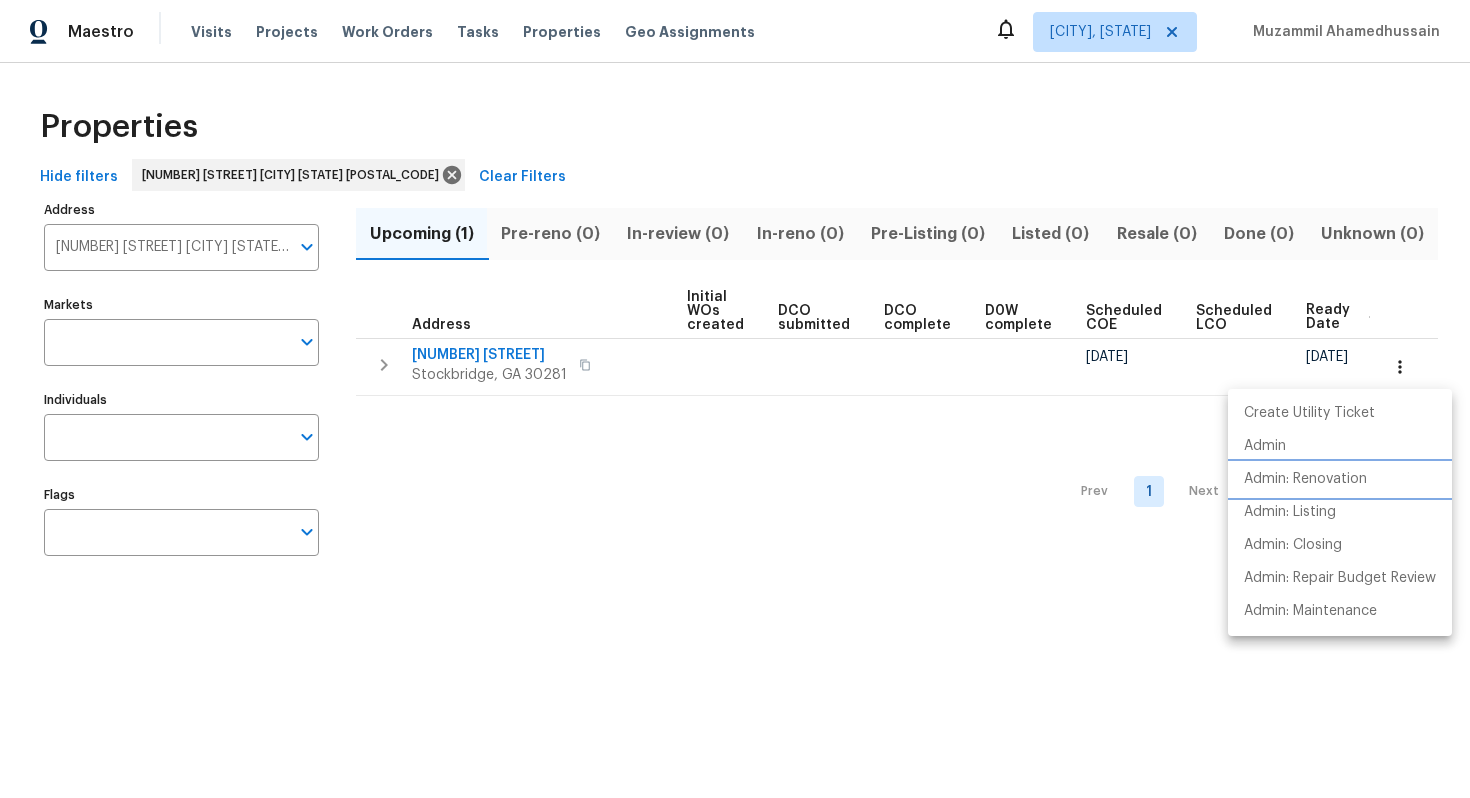 click on "Admin: Renovation" at bounding box center (1305, 479) 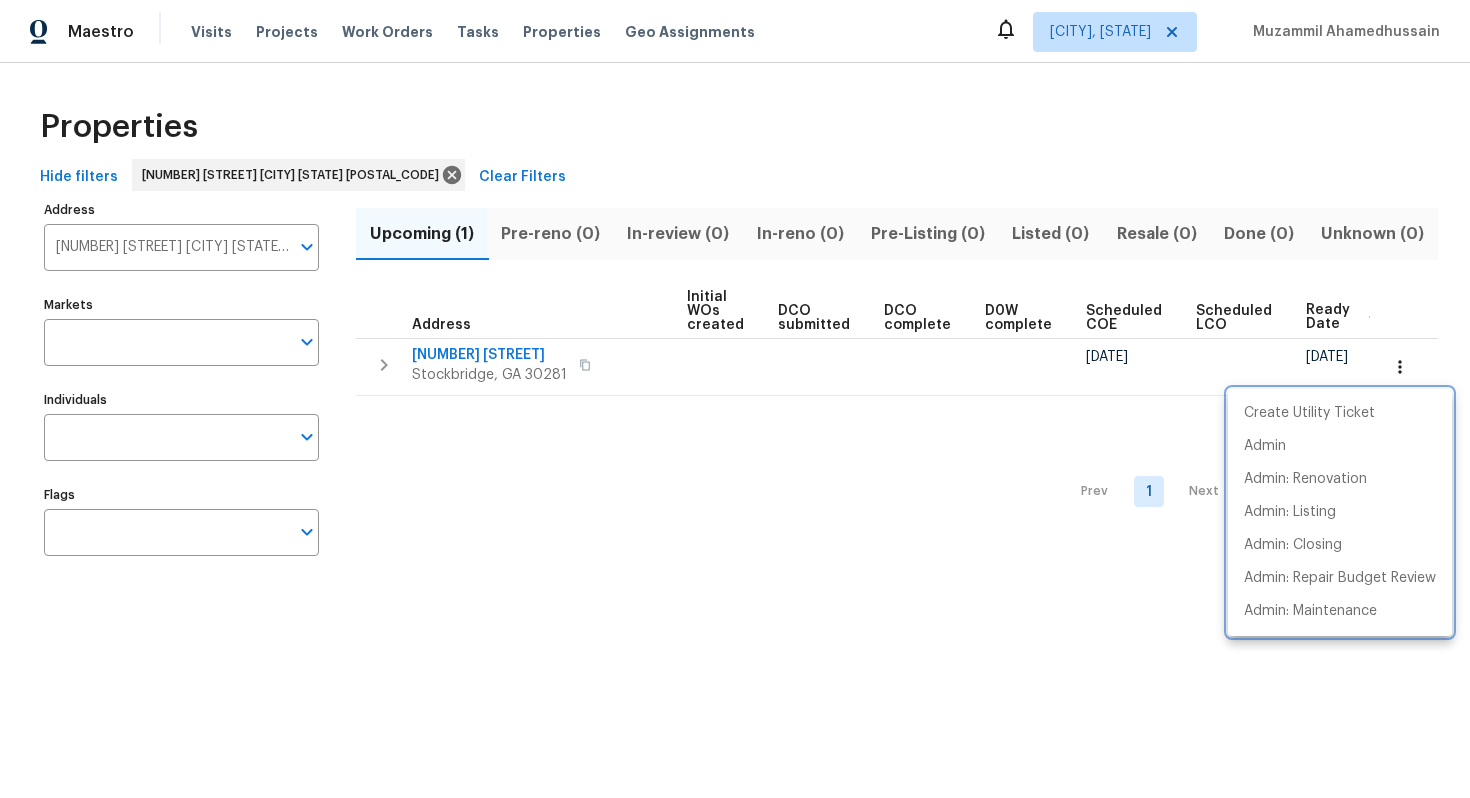 click at bounding box center [735, 399] 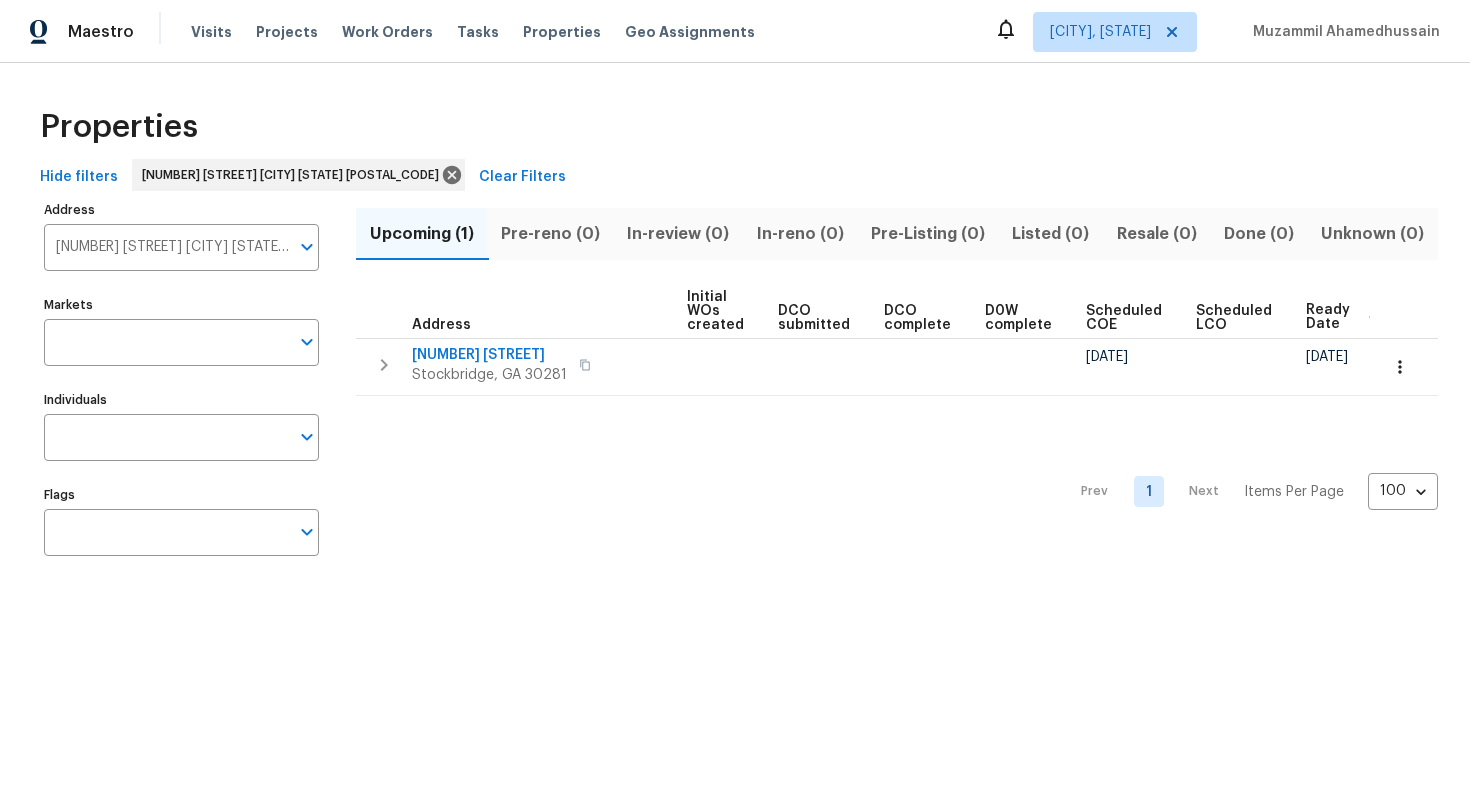 click on "172 Stokes Dr Stockbridge GA 30281" at bounding box center [166, 247] 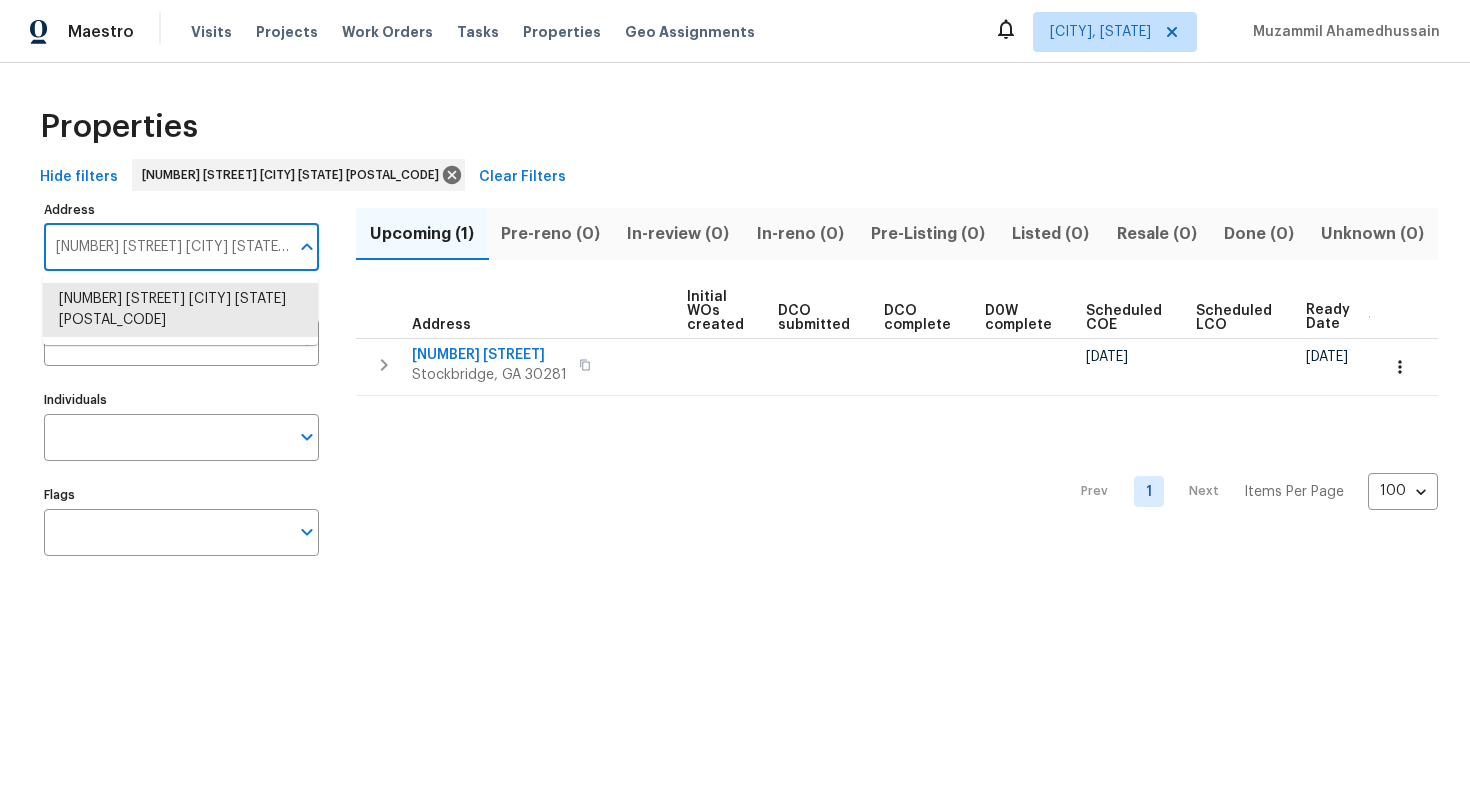 paste on "8920 W Monterey Way Phoenix AZ 85037" 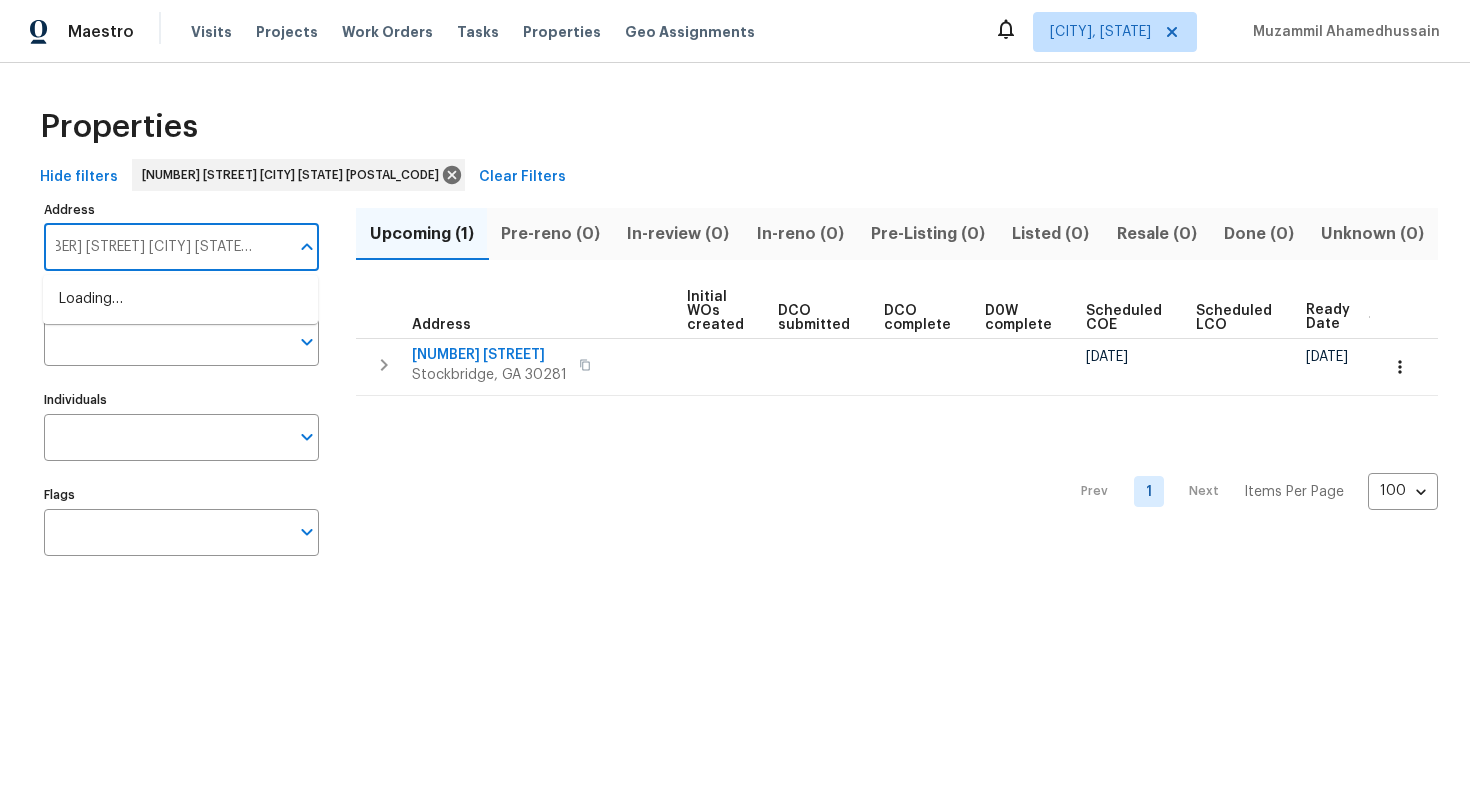 type on "8920 W Monterey Way Phoenix AZ 85037" 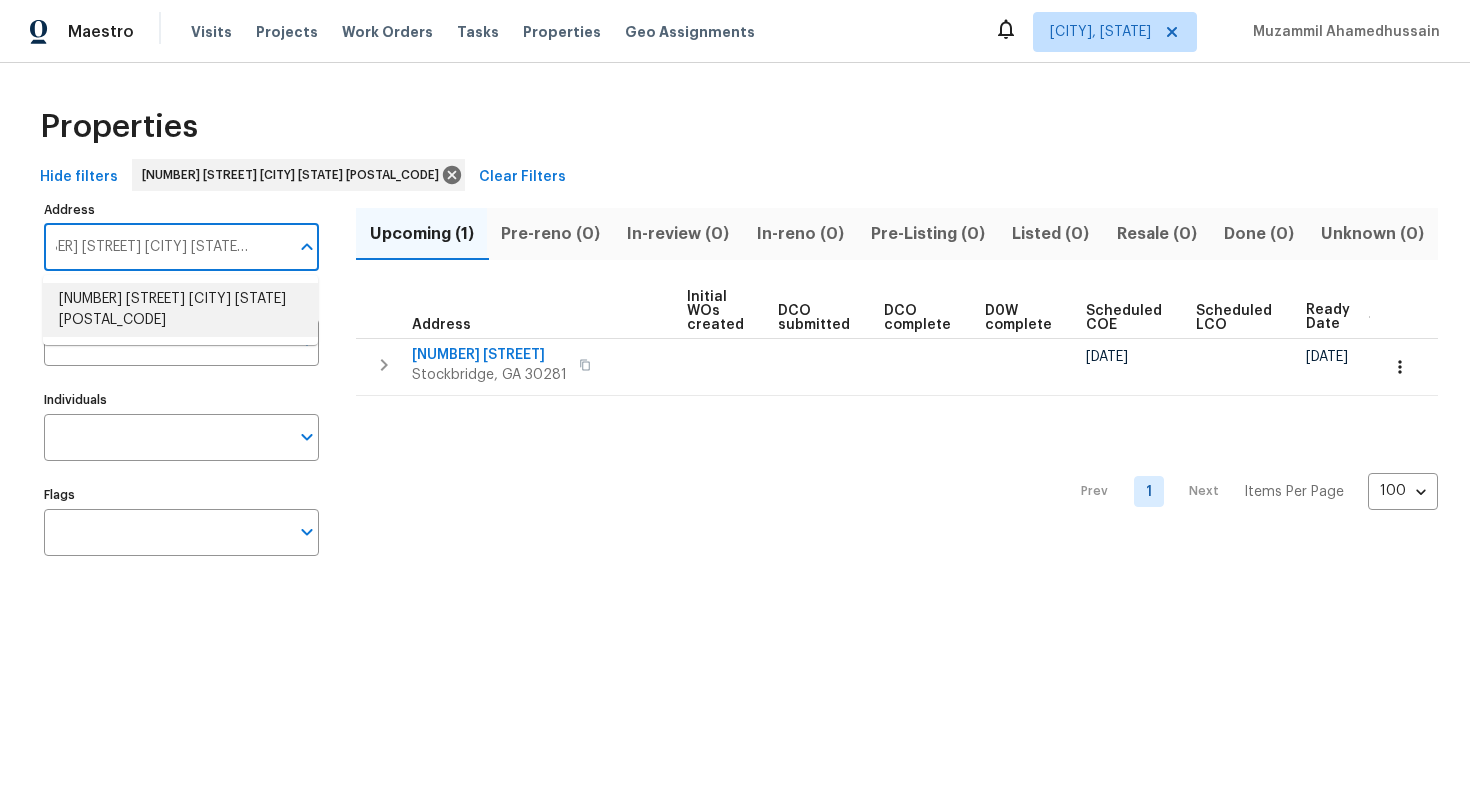click on "8920 W Monterey Way Phoenix AZ 85037" at bounding box center (180, 310) 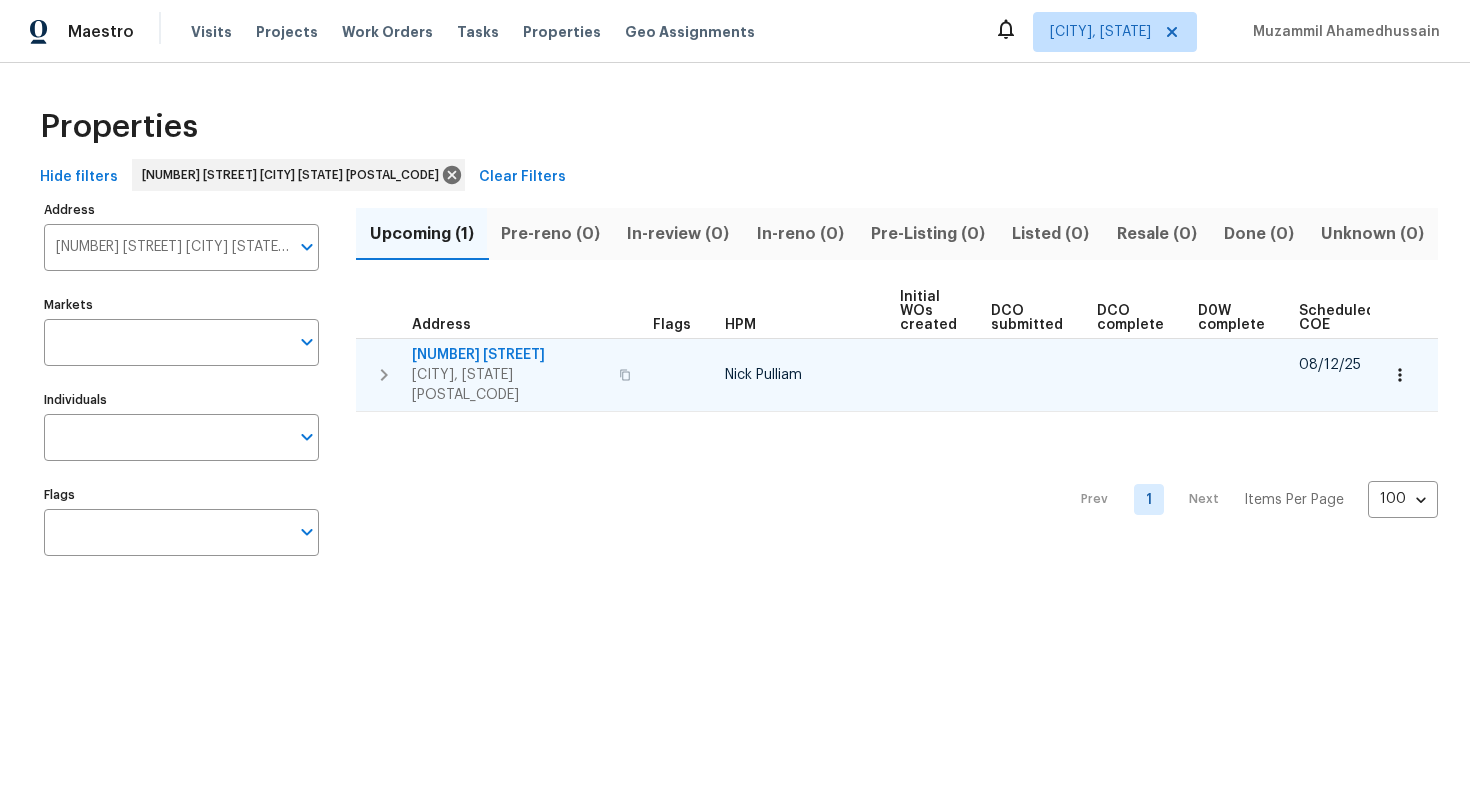 scroll, scrollTop: 0, scrollLeft: 213, axis: horizontal 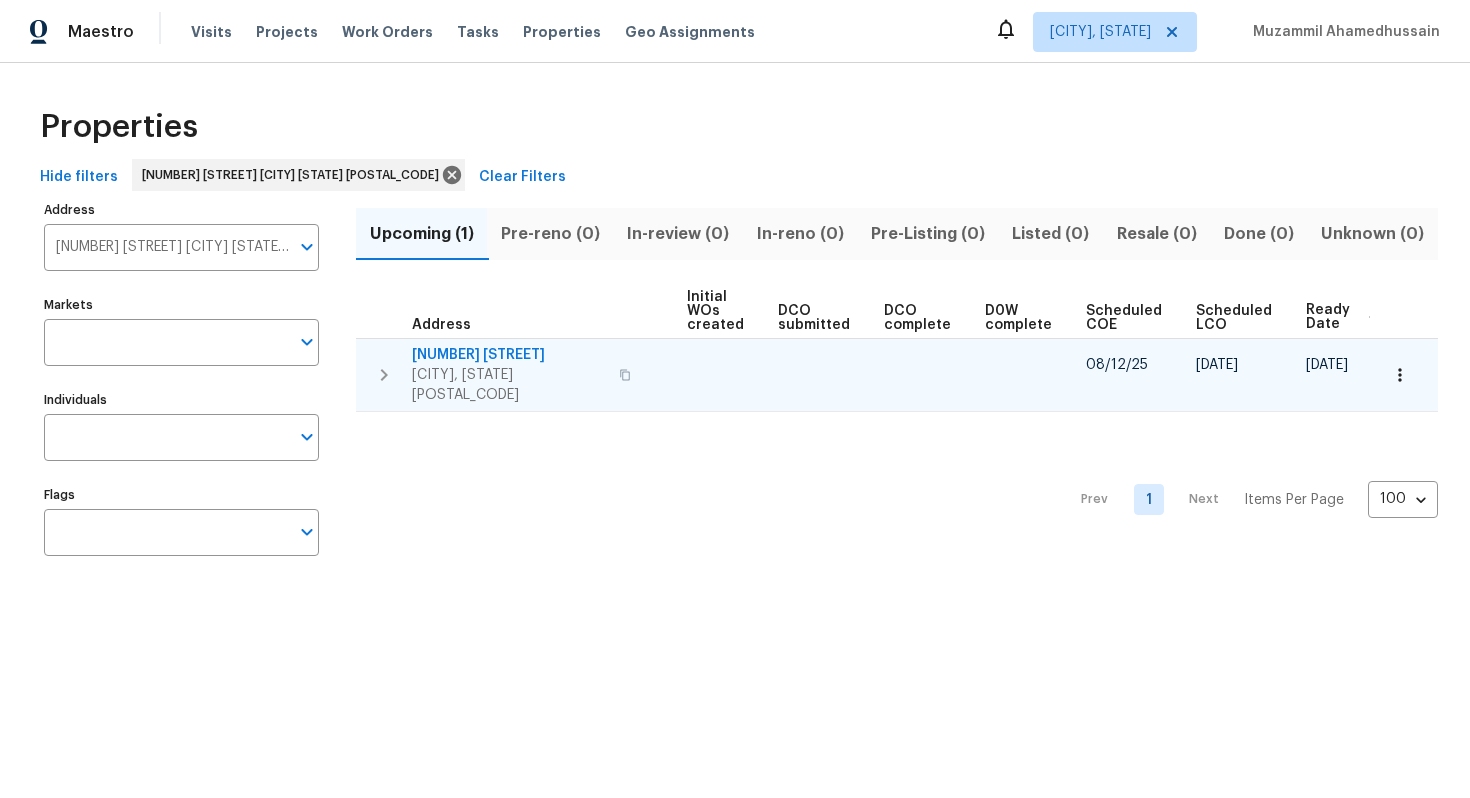 click at bounding box center [1400, 375] 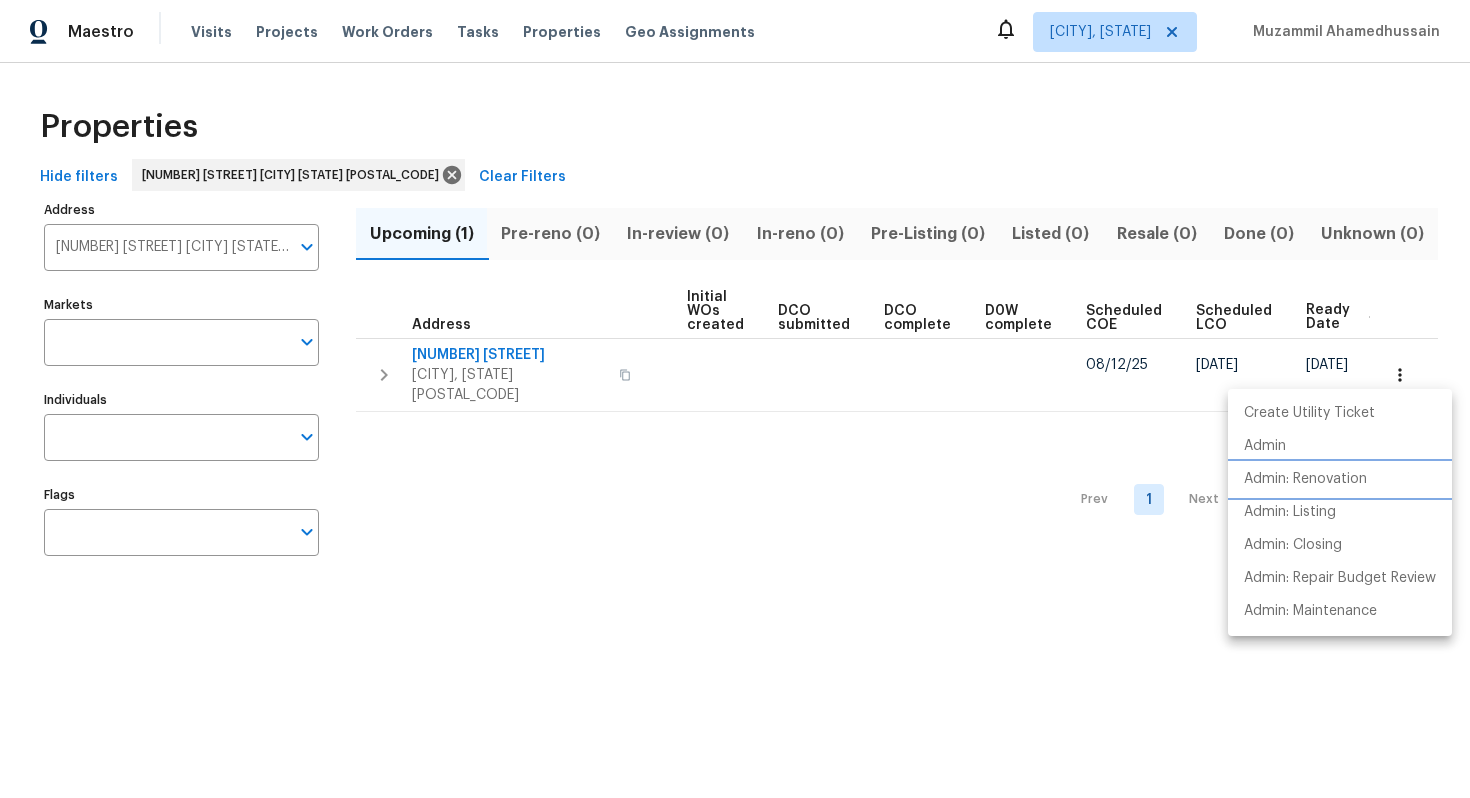 click on "Admin: Renovation" at bounding box center [1340, 479] 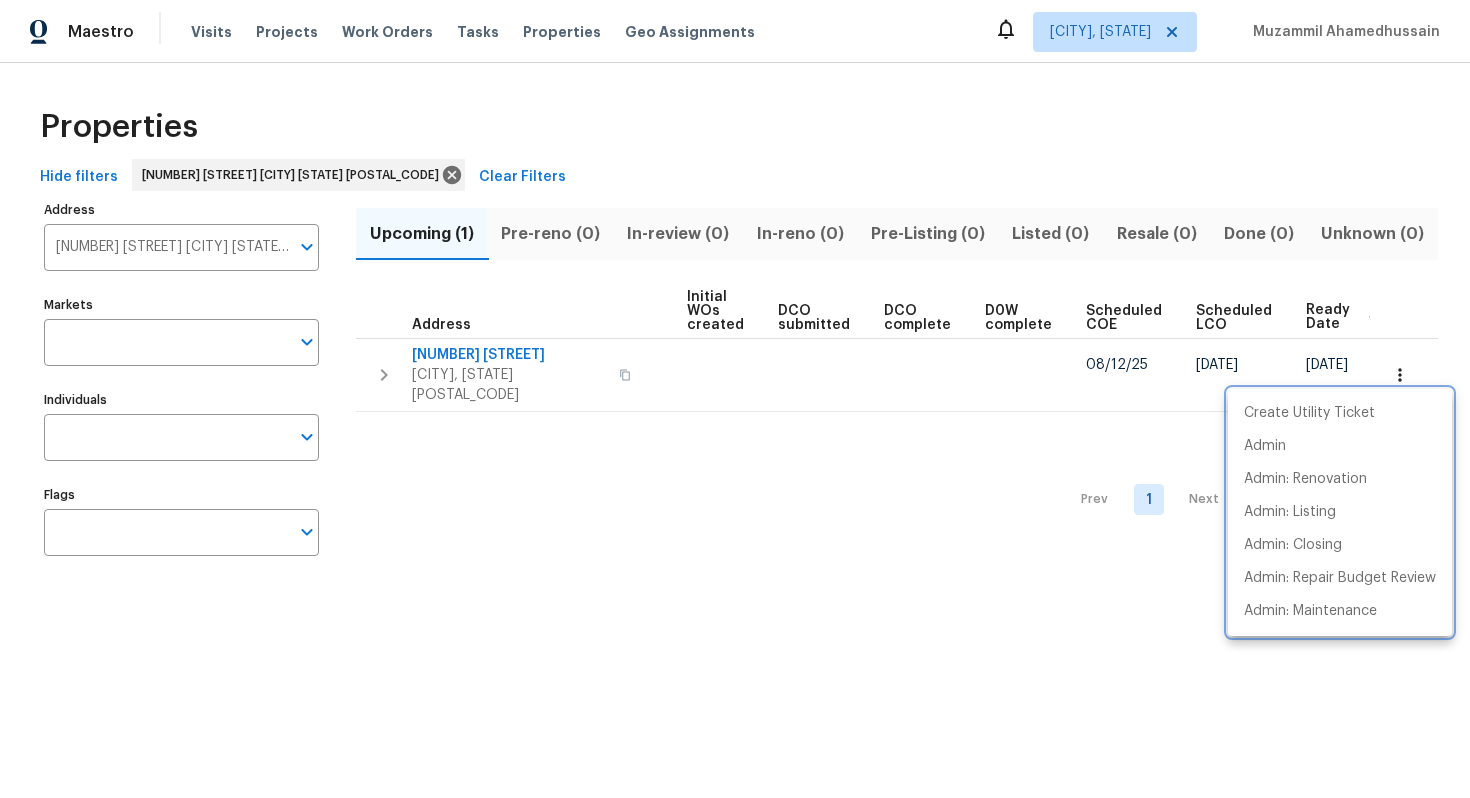 click at bounding box center [735, 399] 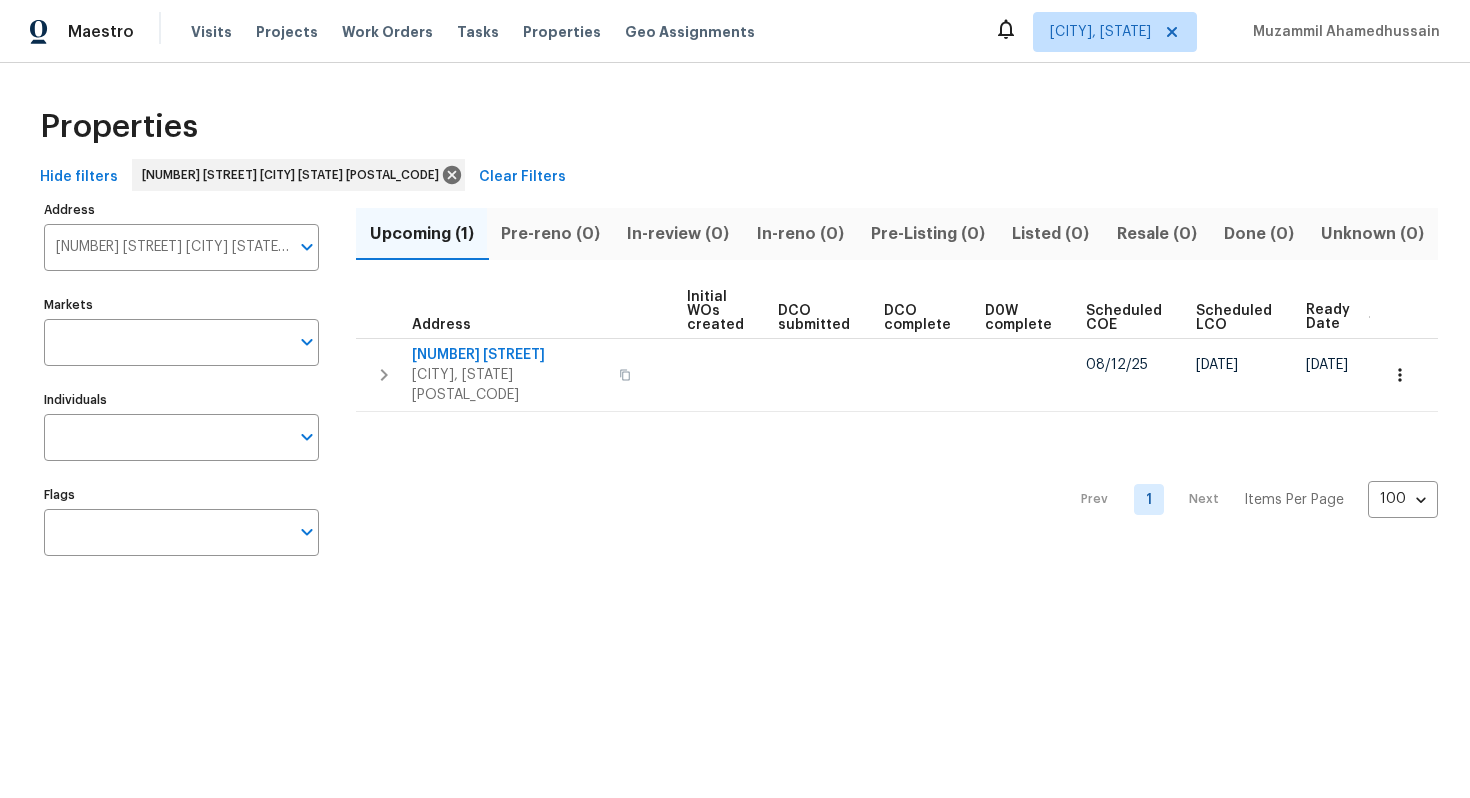 click on "8920 W Monterey Way Phoenix AZ 85037" at bounding box center (166, 247) 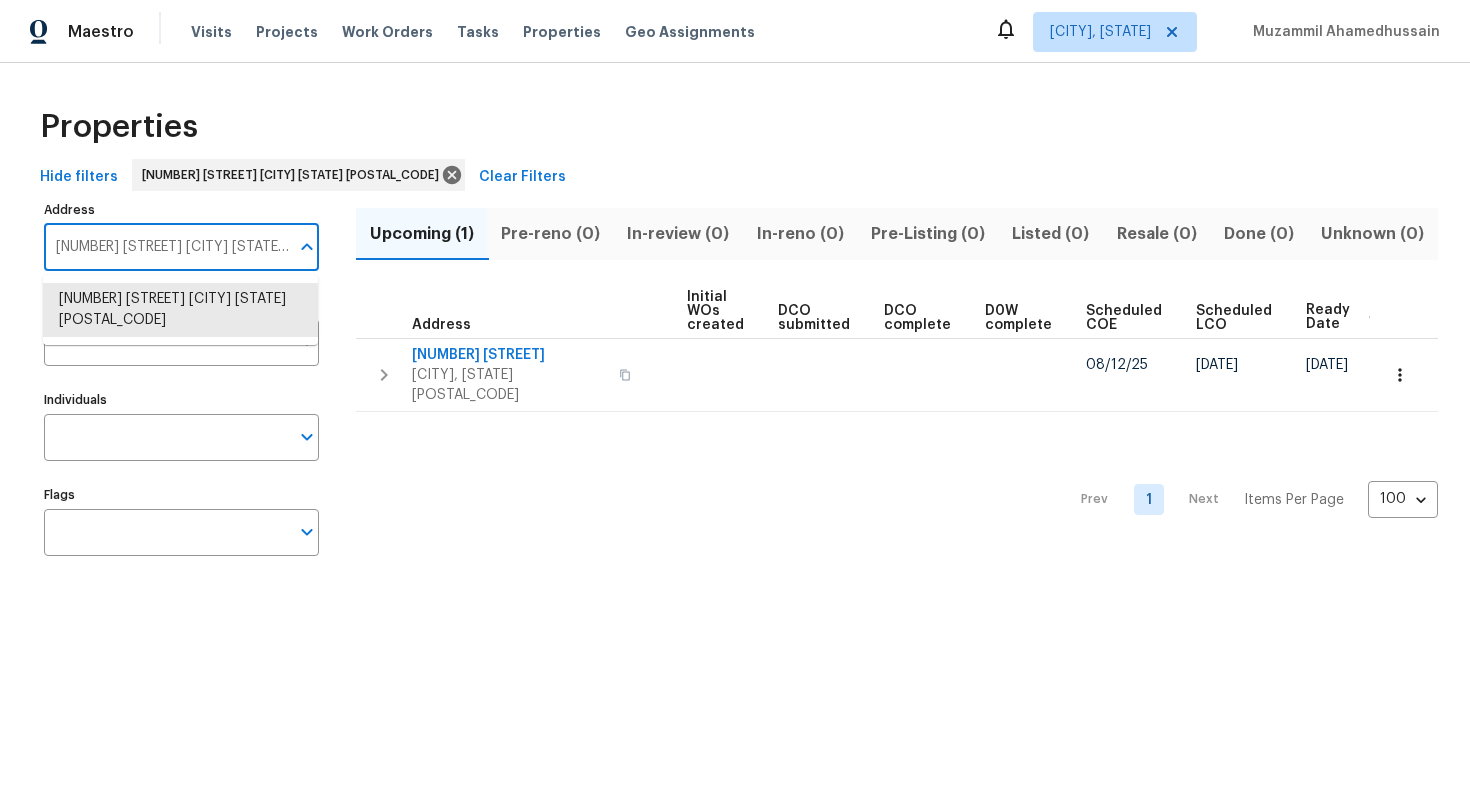 paste on "4826 Trevino Ct Murfreesboro TN 37128" 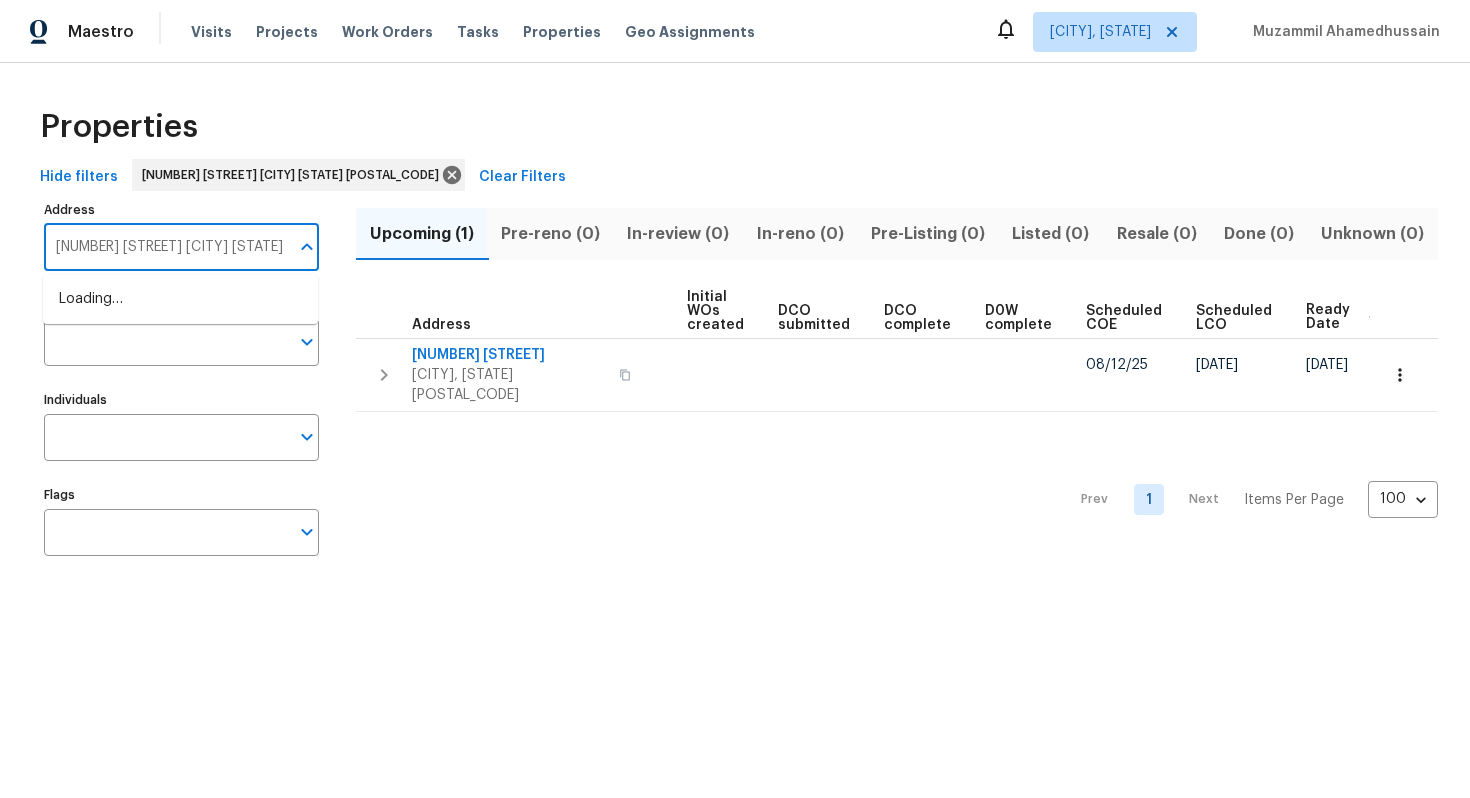 type on "4826 Trevino Ct Murfreesboro TN 37128" 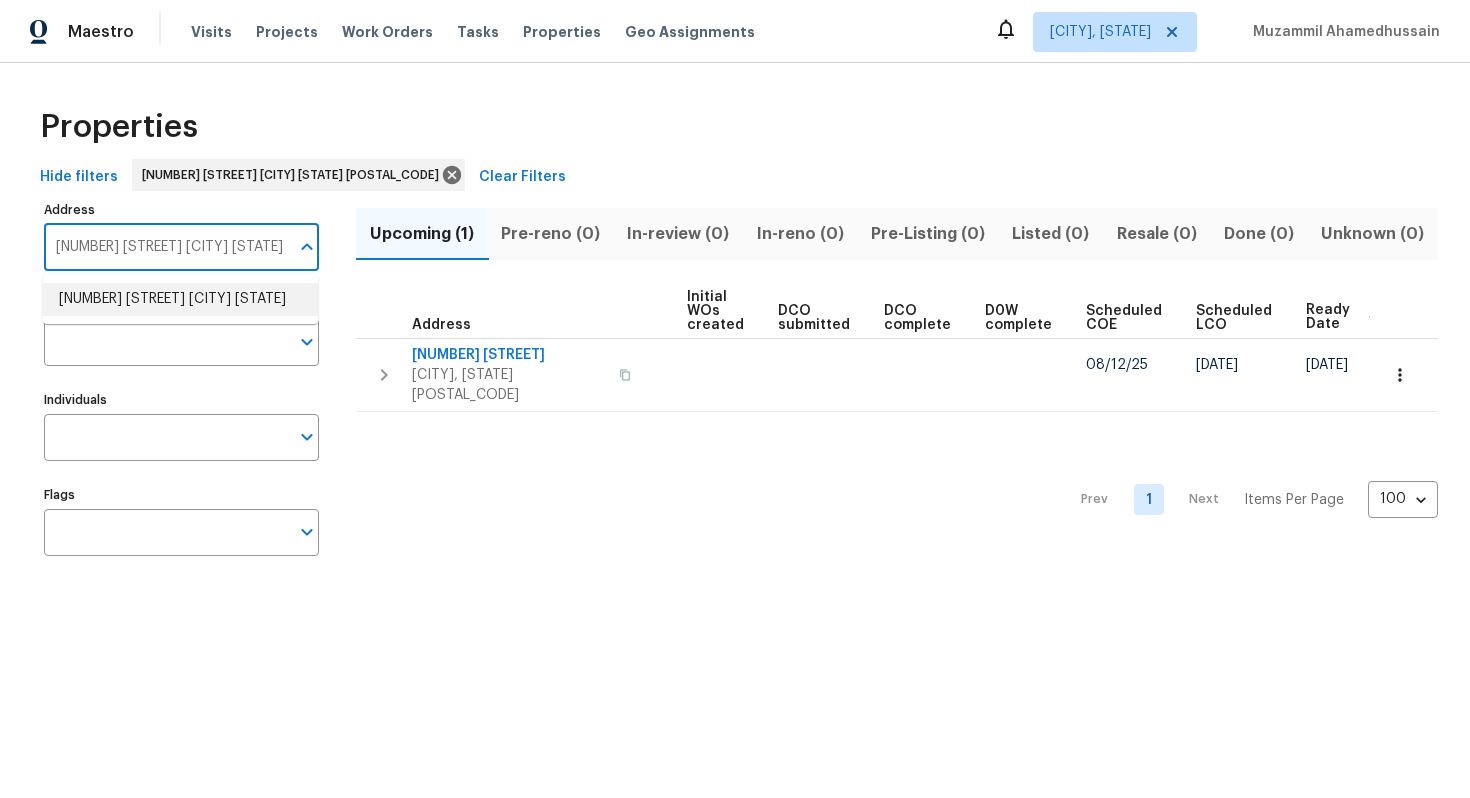 click on "4826 Trevino Ct Murfreesboro TN 37128" at bounding box center (180, 299) 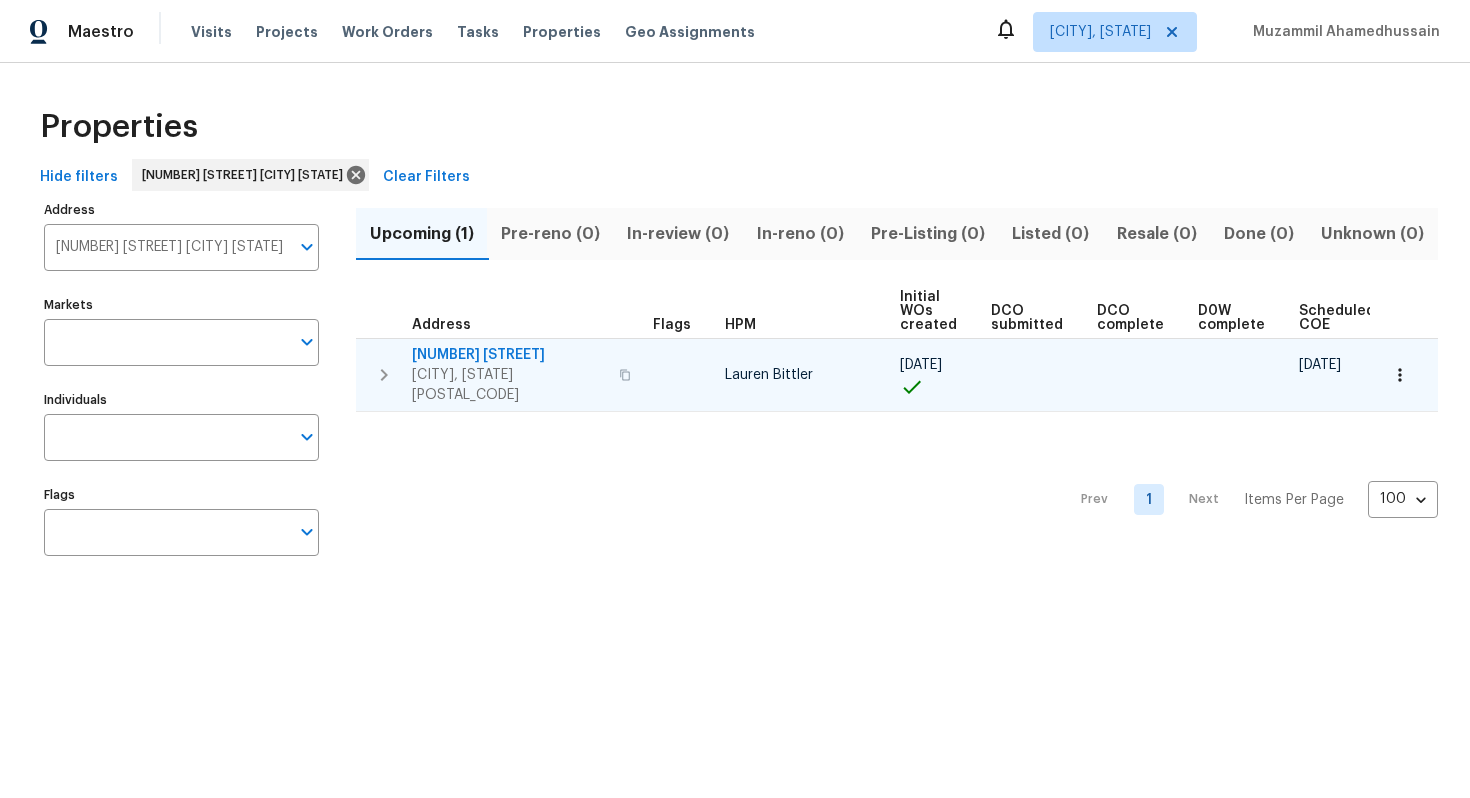 scroll, scrollTop: 0, scrollLeft: 213, axis: horizontal 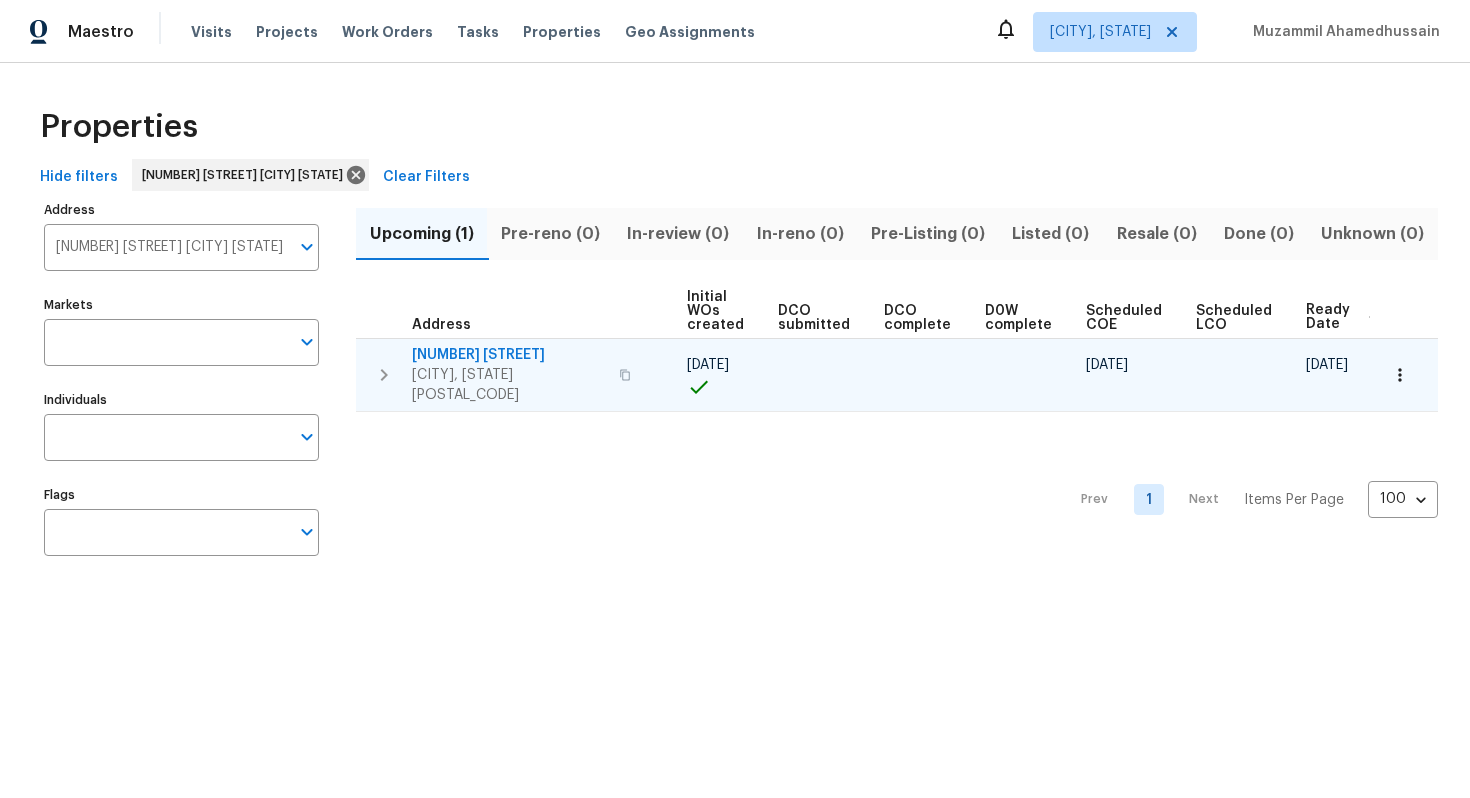 click 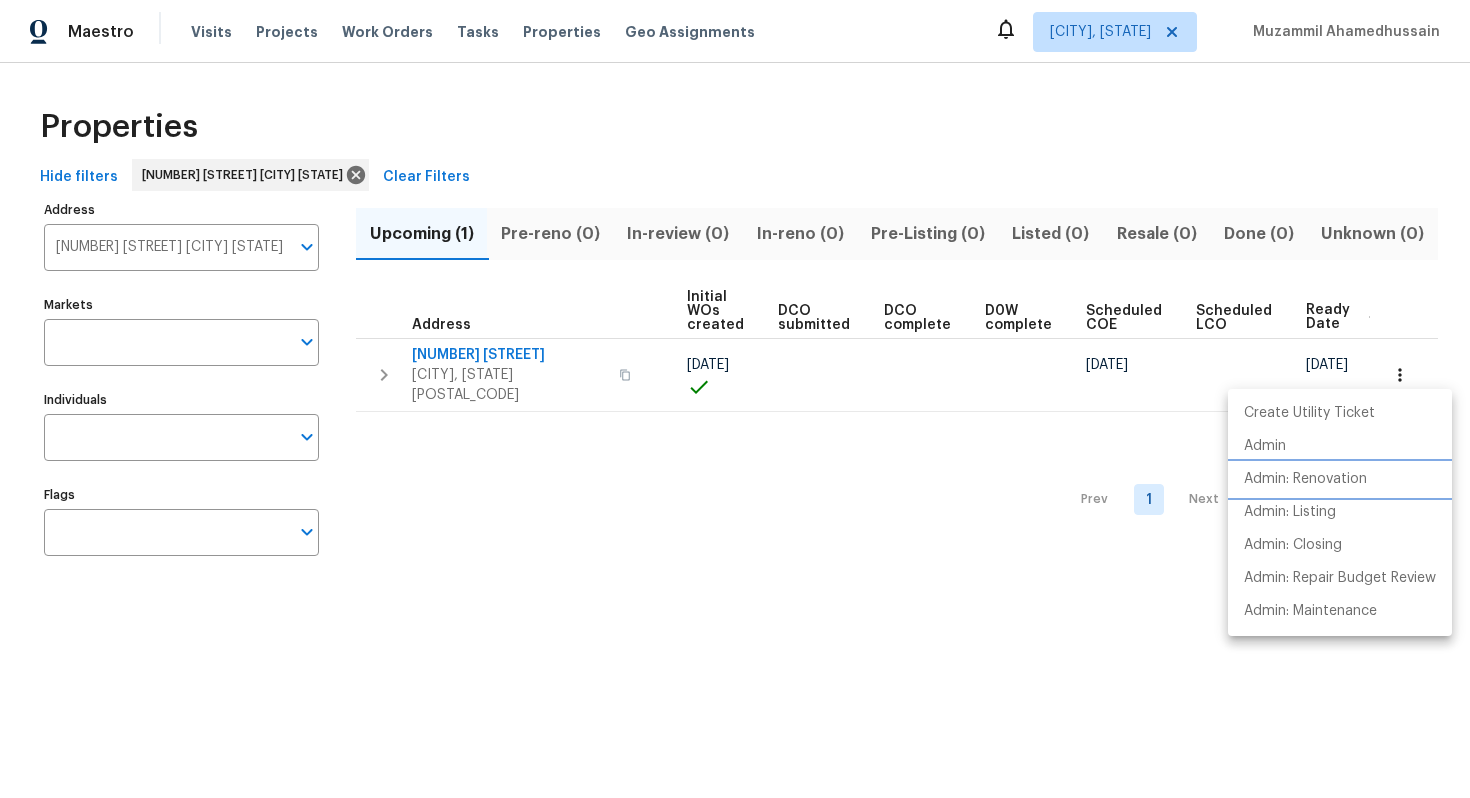 click on "Admin: Renovation" at bounding box center [1305, 479] 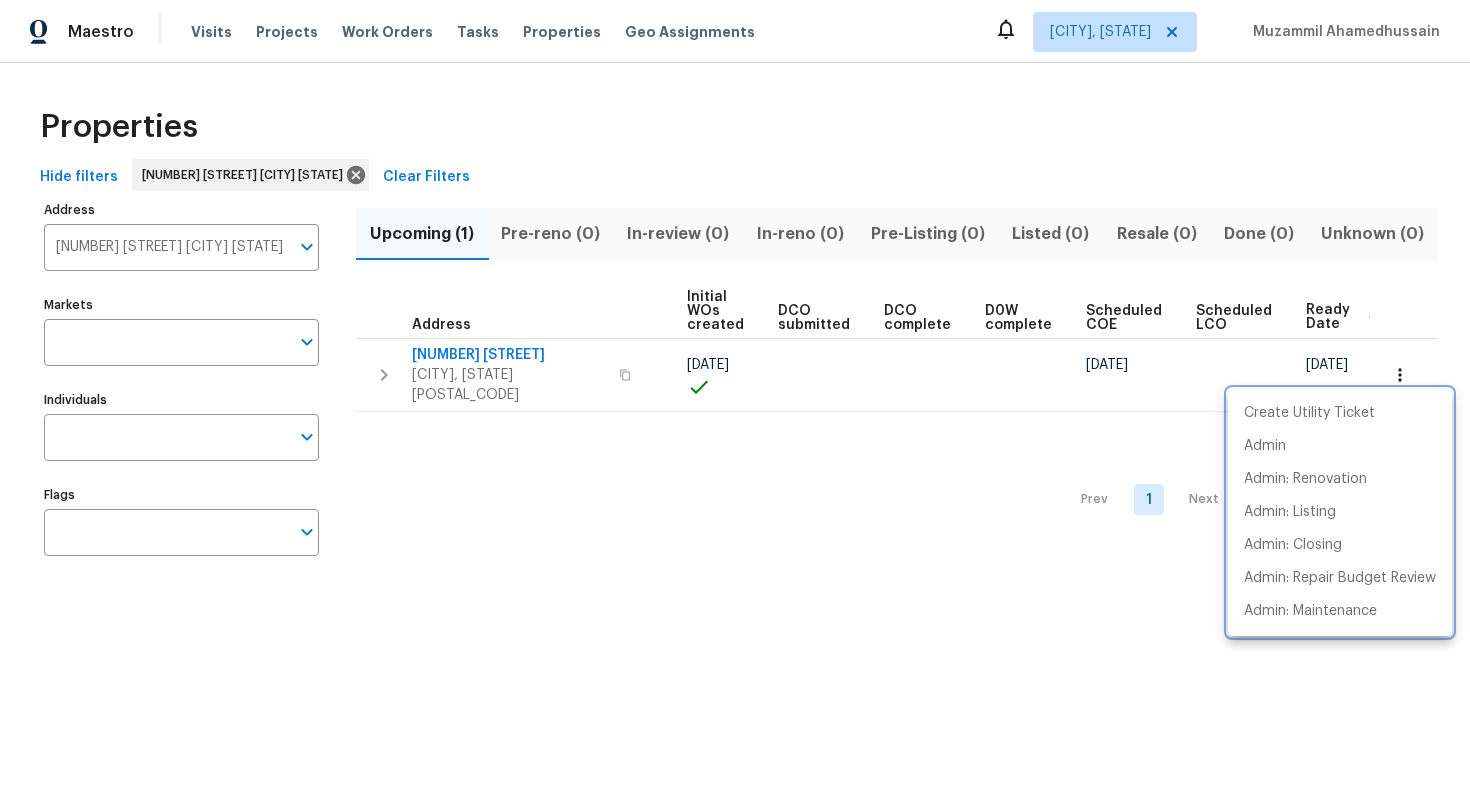 click at bounding box center [735, 399] 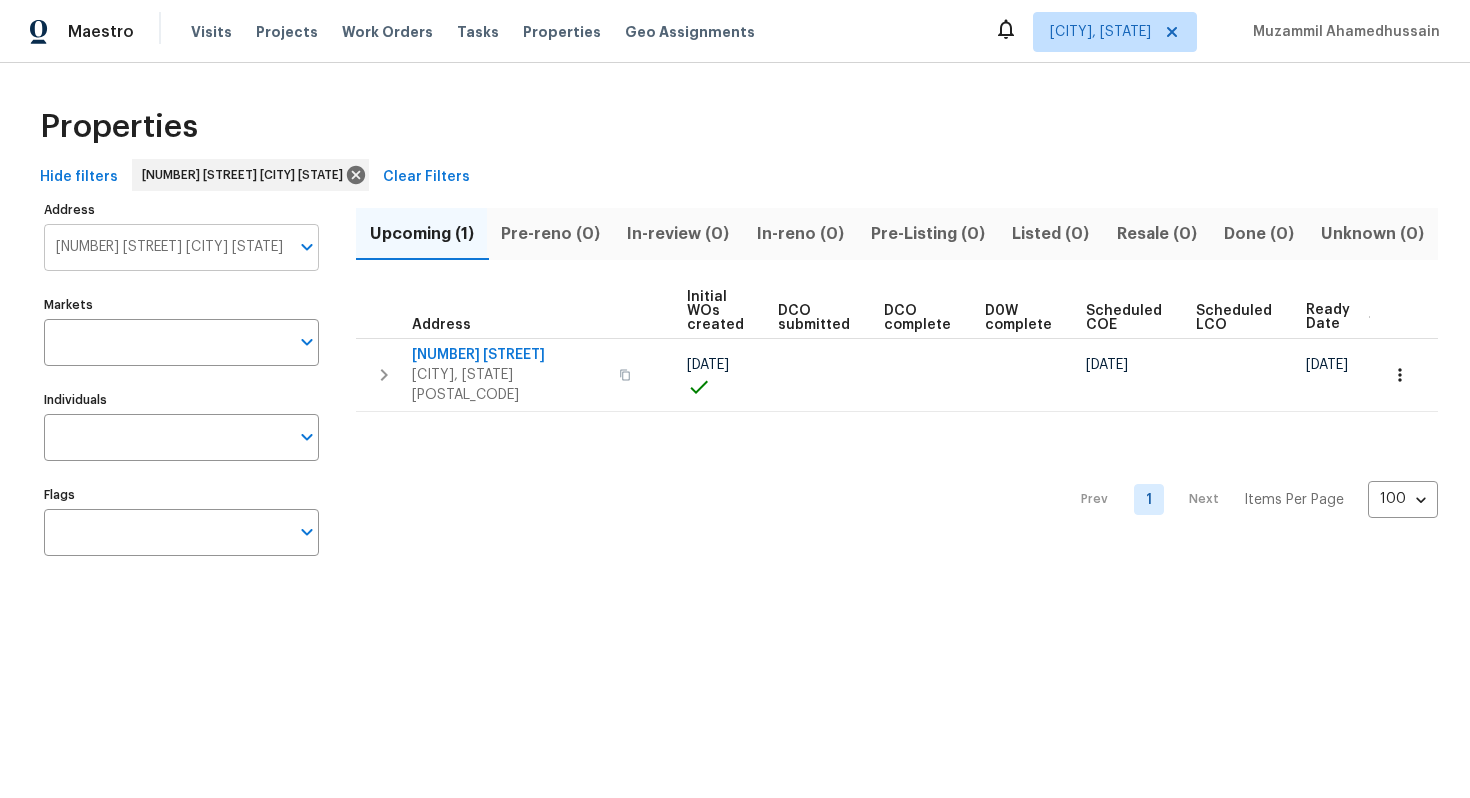 click on "4826 Trevino Ct Murfreesboro TN 37128" at bounding box center (166, 247) 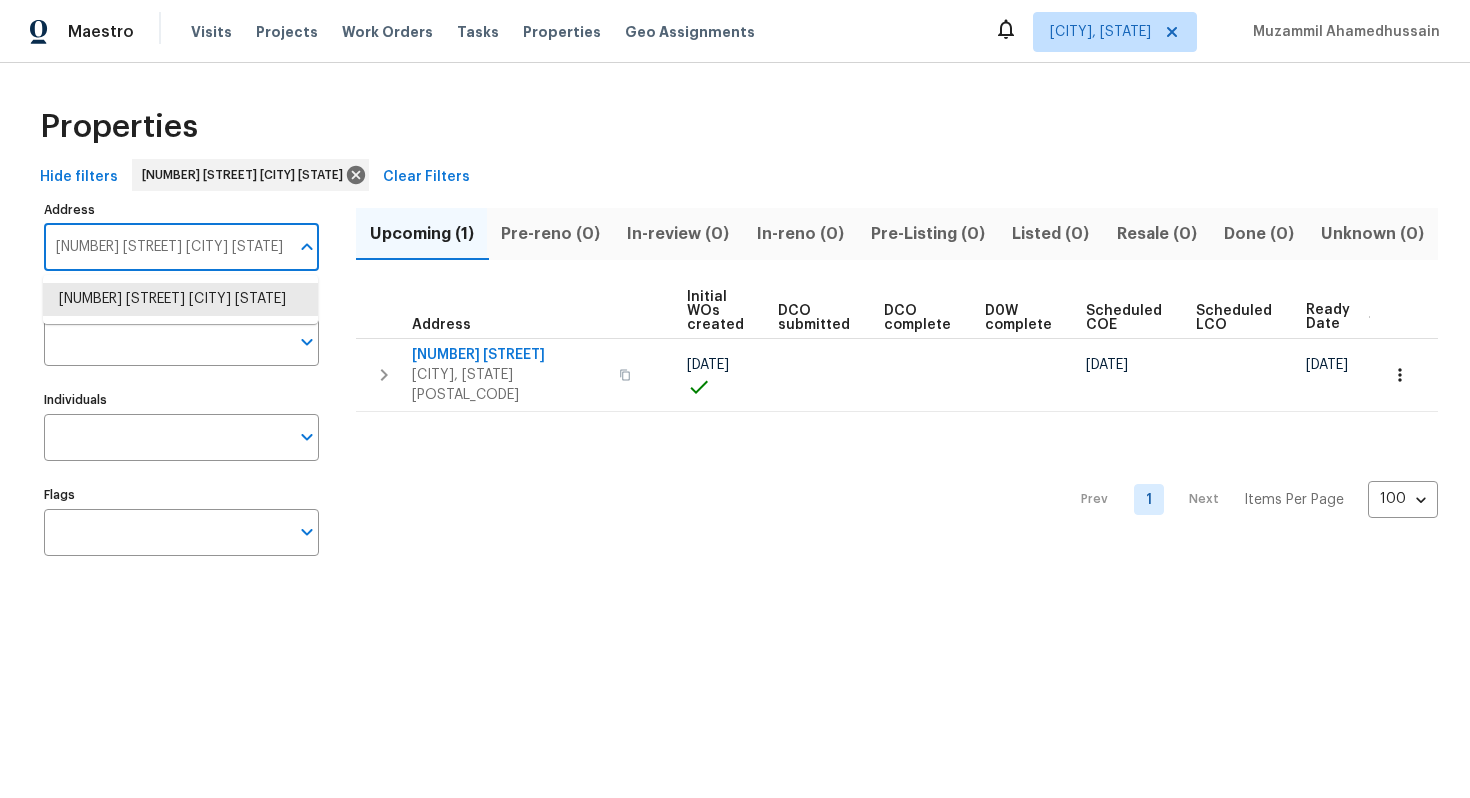 paste on "5365 Sherry Ct Columbus OH 43232" 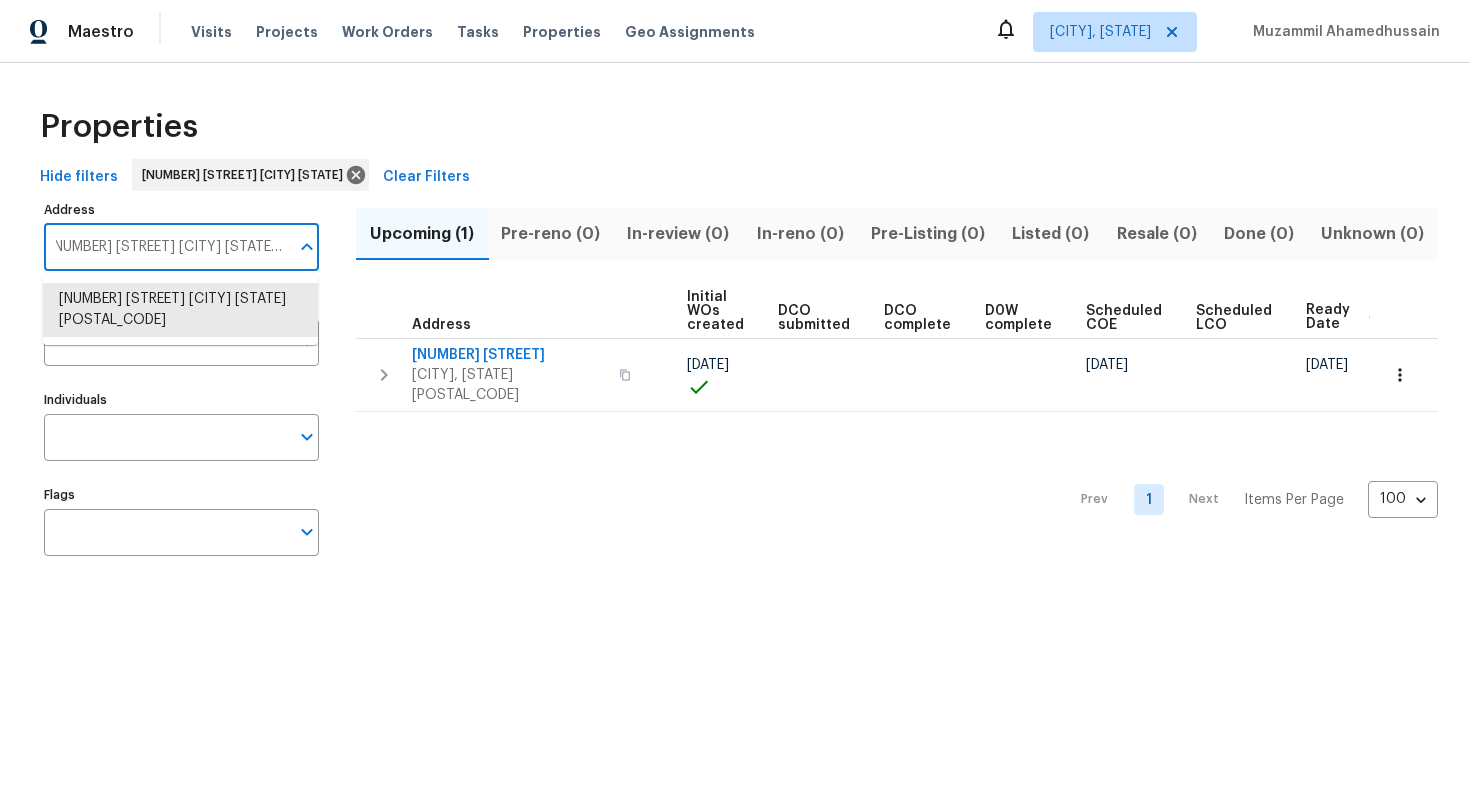 type on "5365 Sherry Ct Columbus OH 43232" 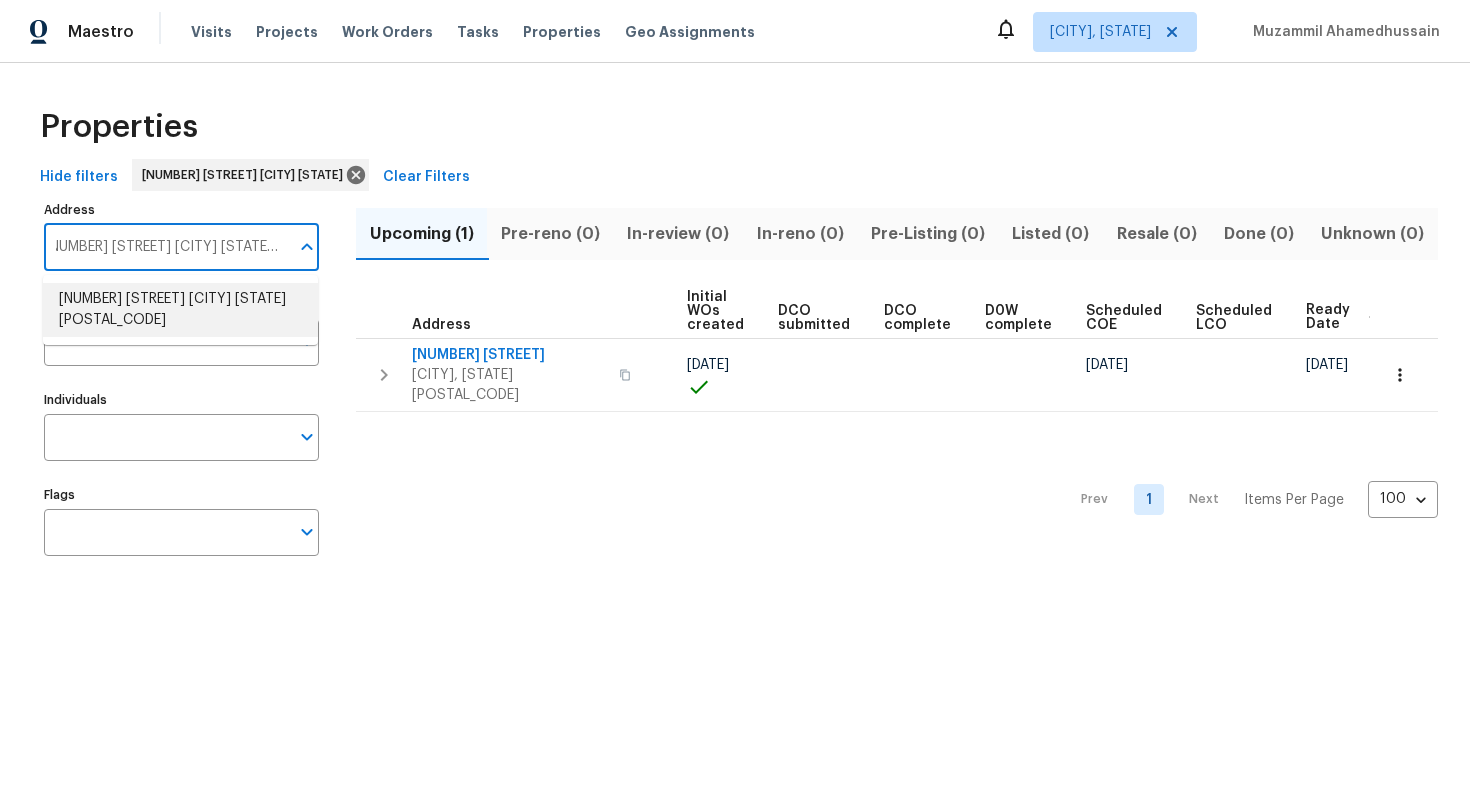 click on "5365 Sherry Ct Columbus OH 43232" at bounding box center [180, 310] 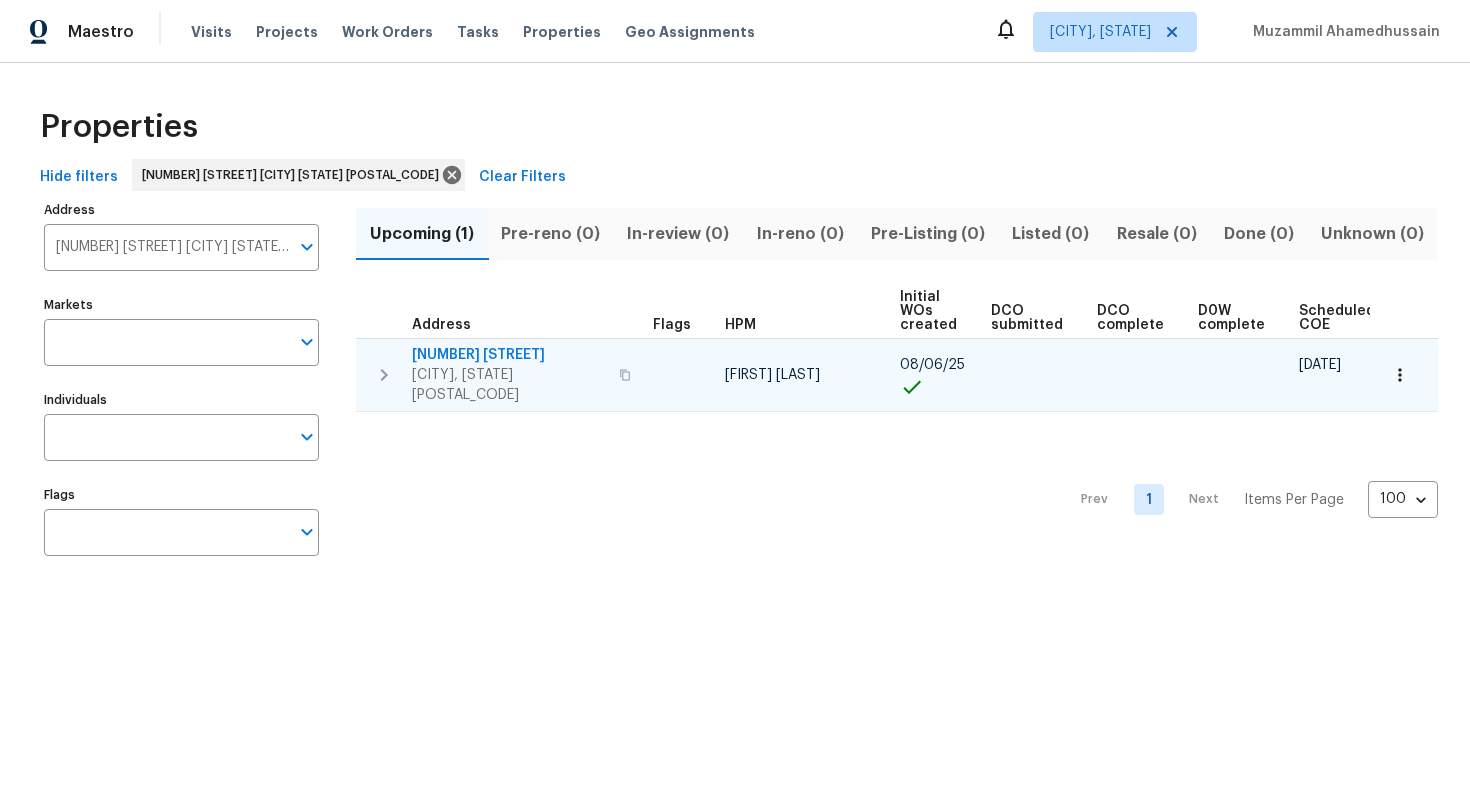 scroll, scrollTop: 0, scrollLeft: 213, axis: horizontal 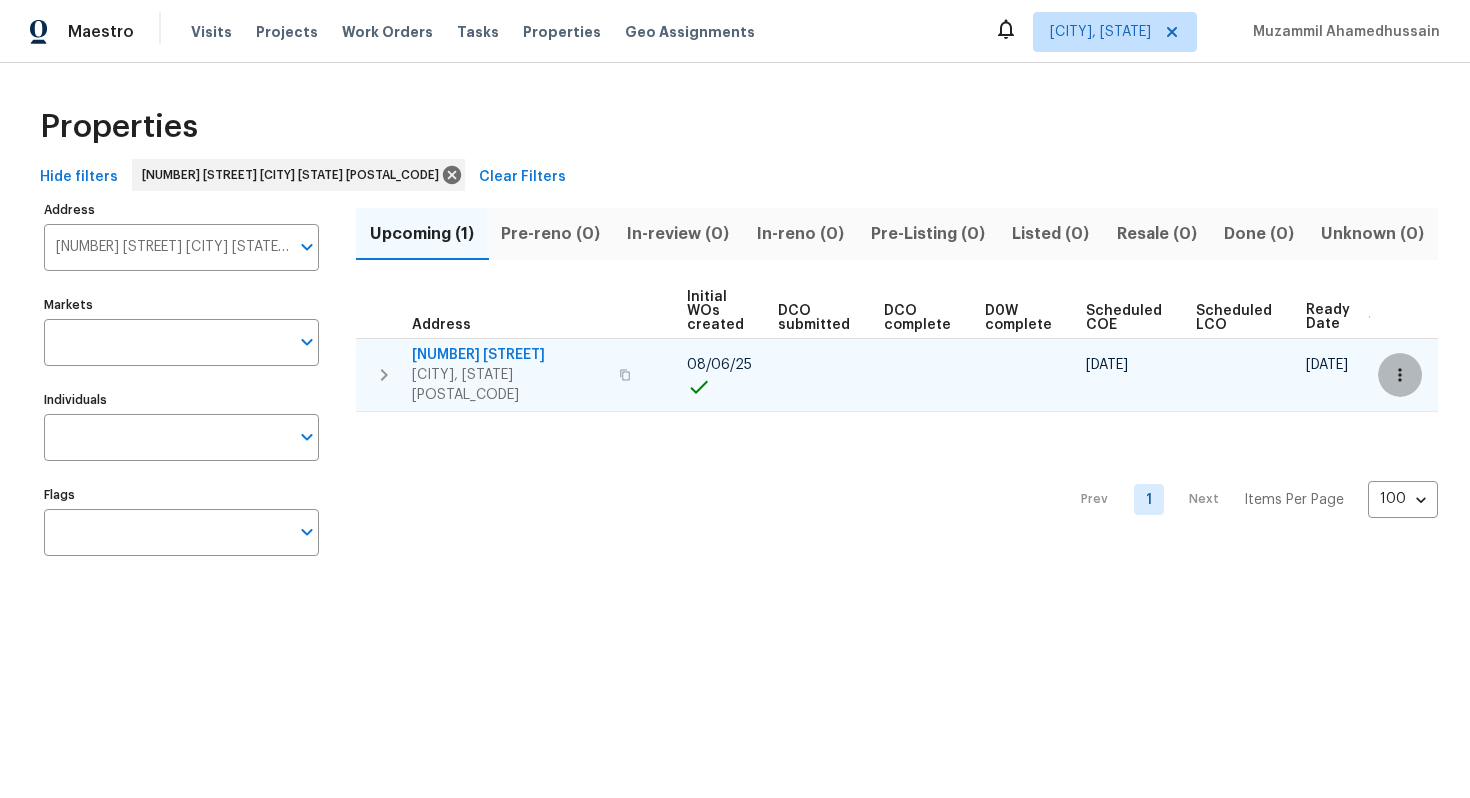 click at bounding box center (1400, 375) 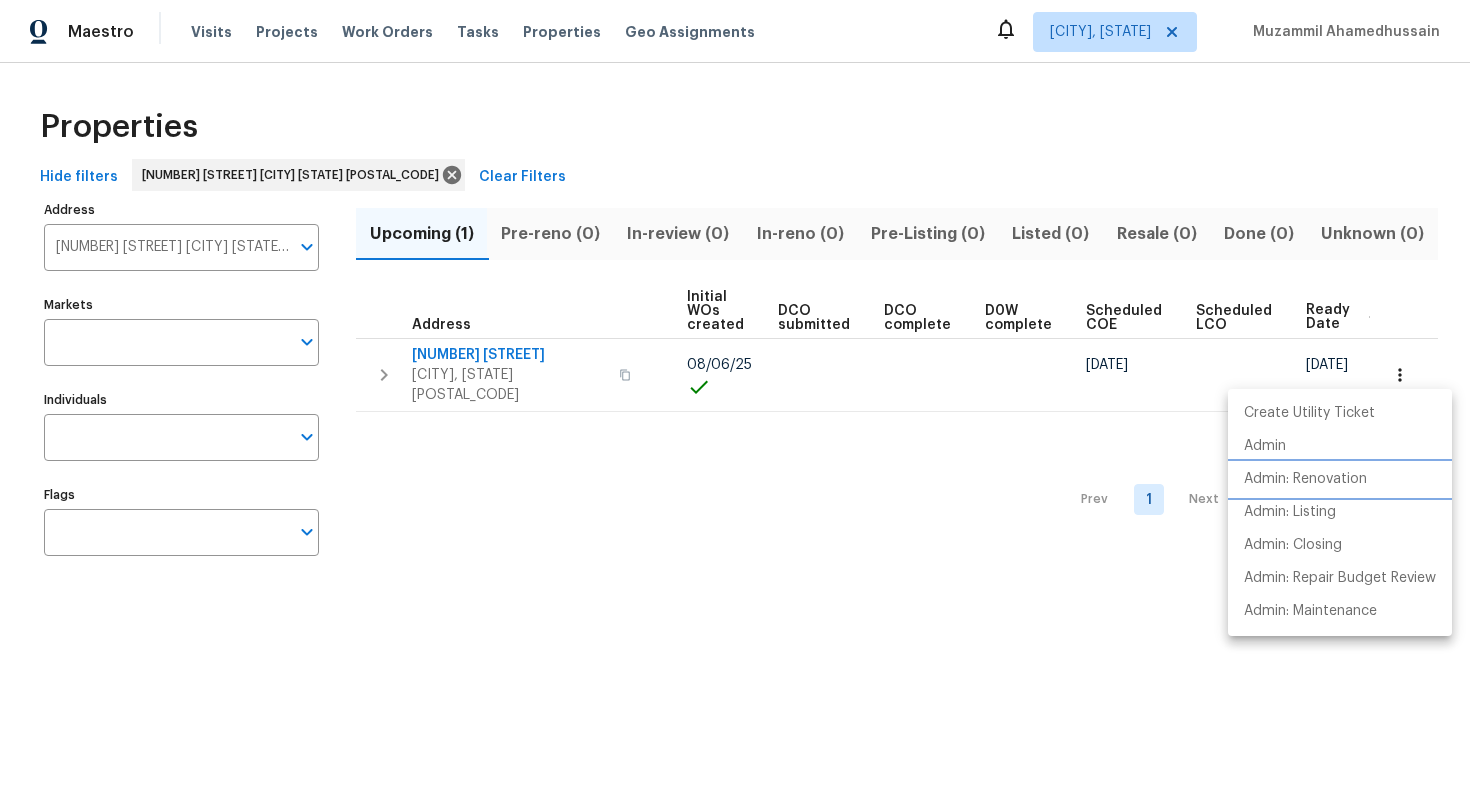 click on "Admin: Renovation" at bounding box center [1305, 479] 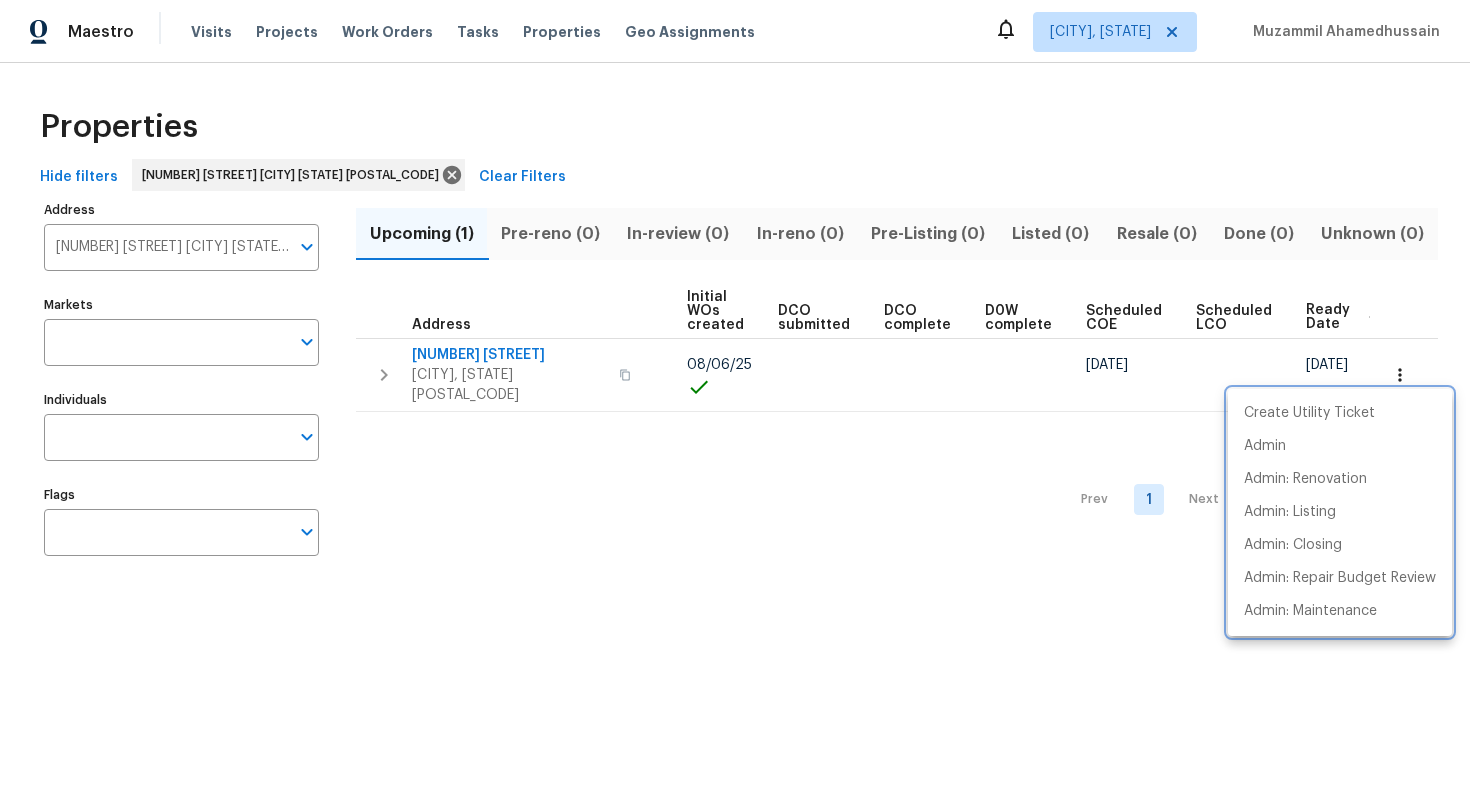 click at bounding box center [735, 399] 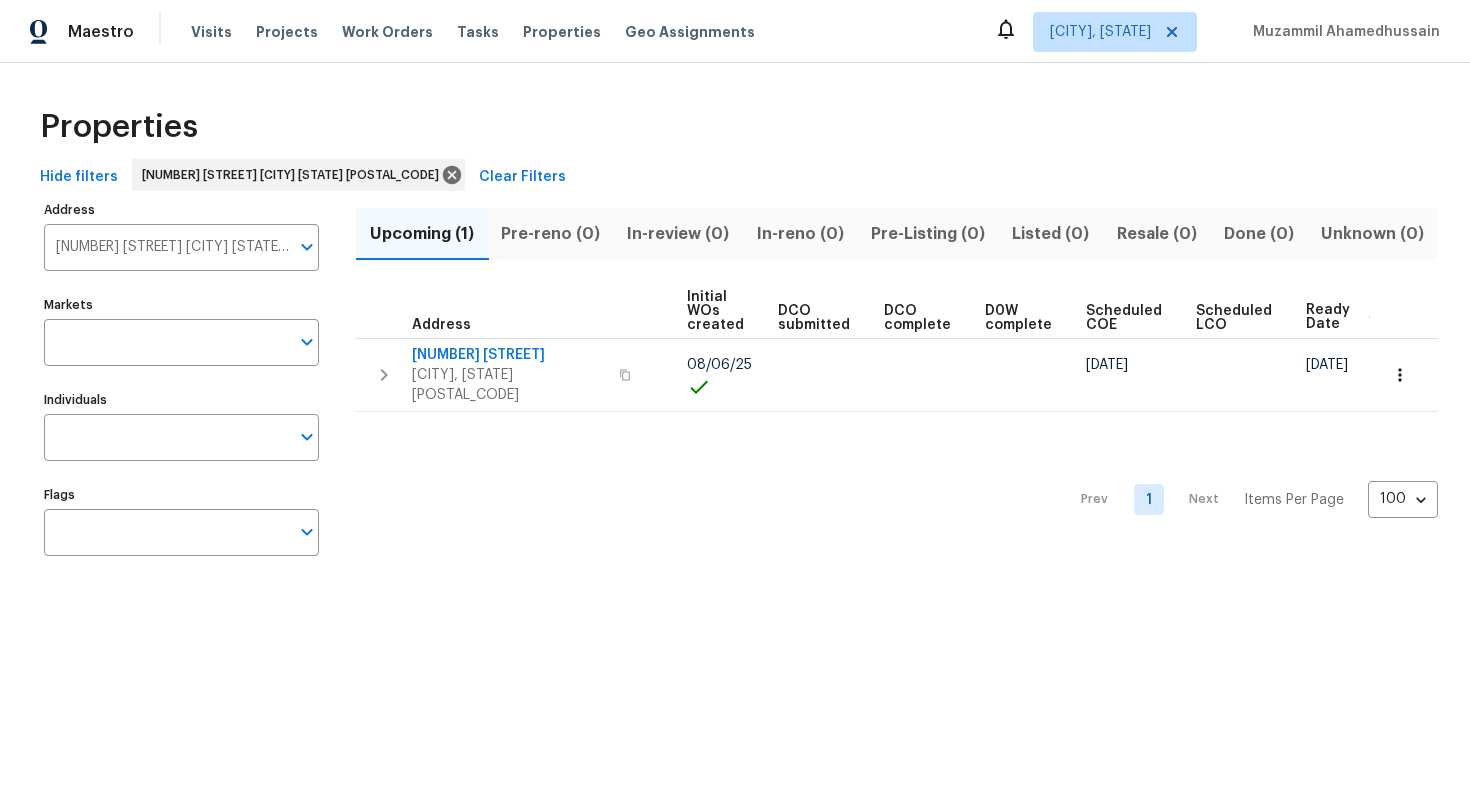 click on "5365 Sherry Ct Columbus OH 43232" at bounding box center [166, 247] 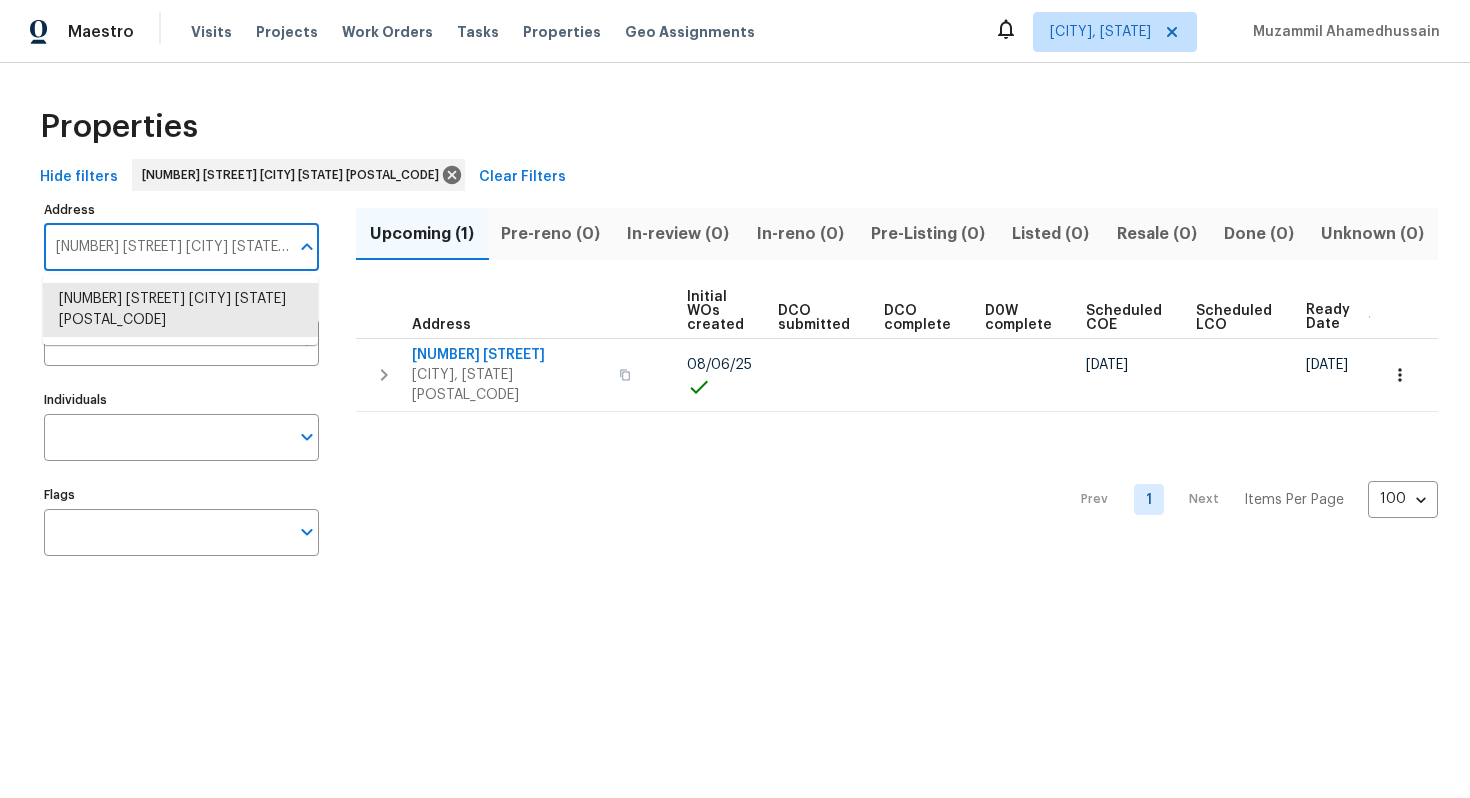 paste on "4007 Southpoint Landing Way Durham NC 27707" 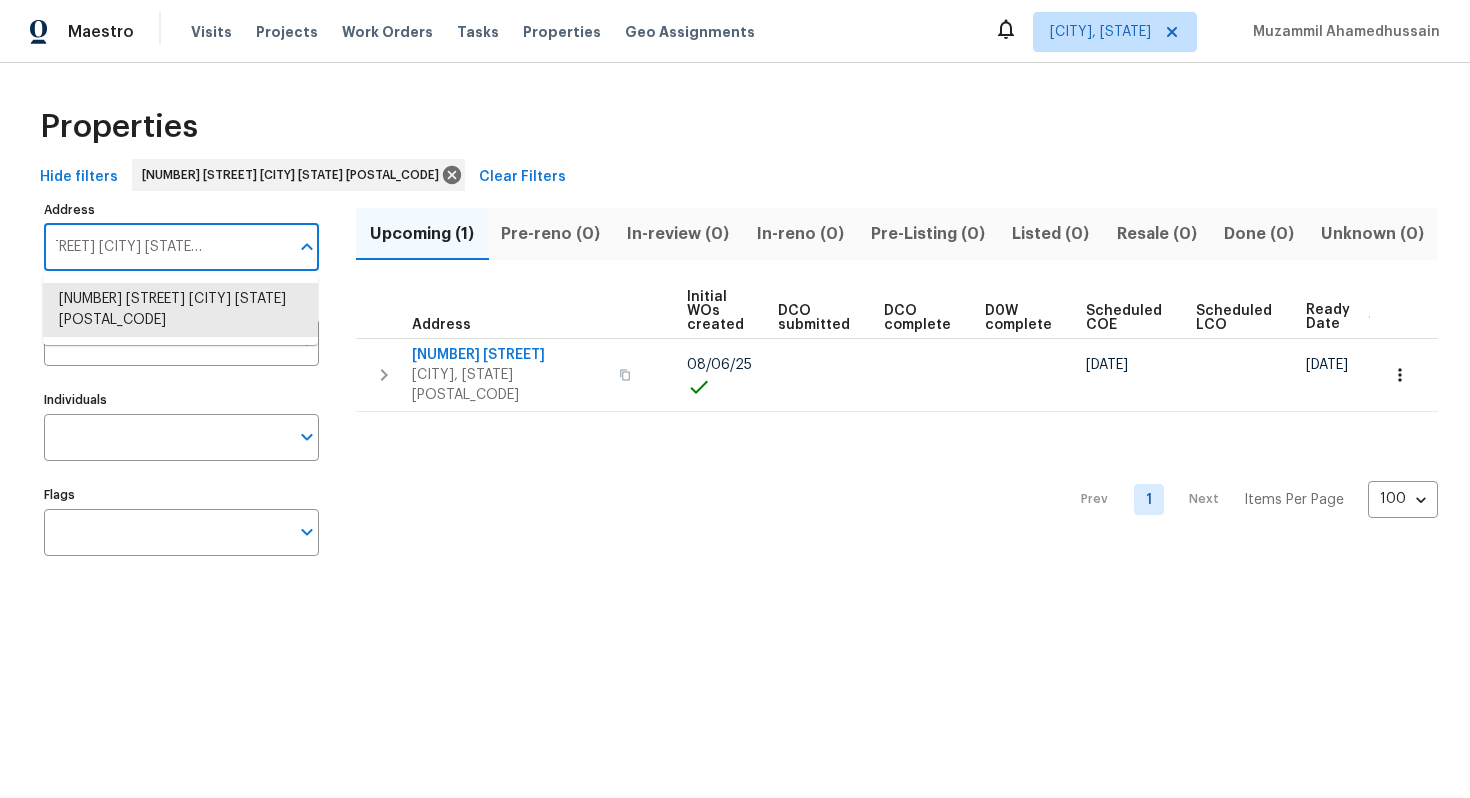 type on "4007 Southpoint Landing Way Durham NC 27707" 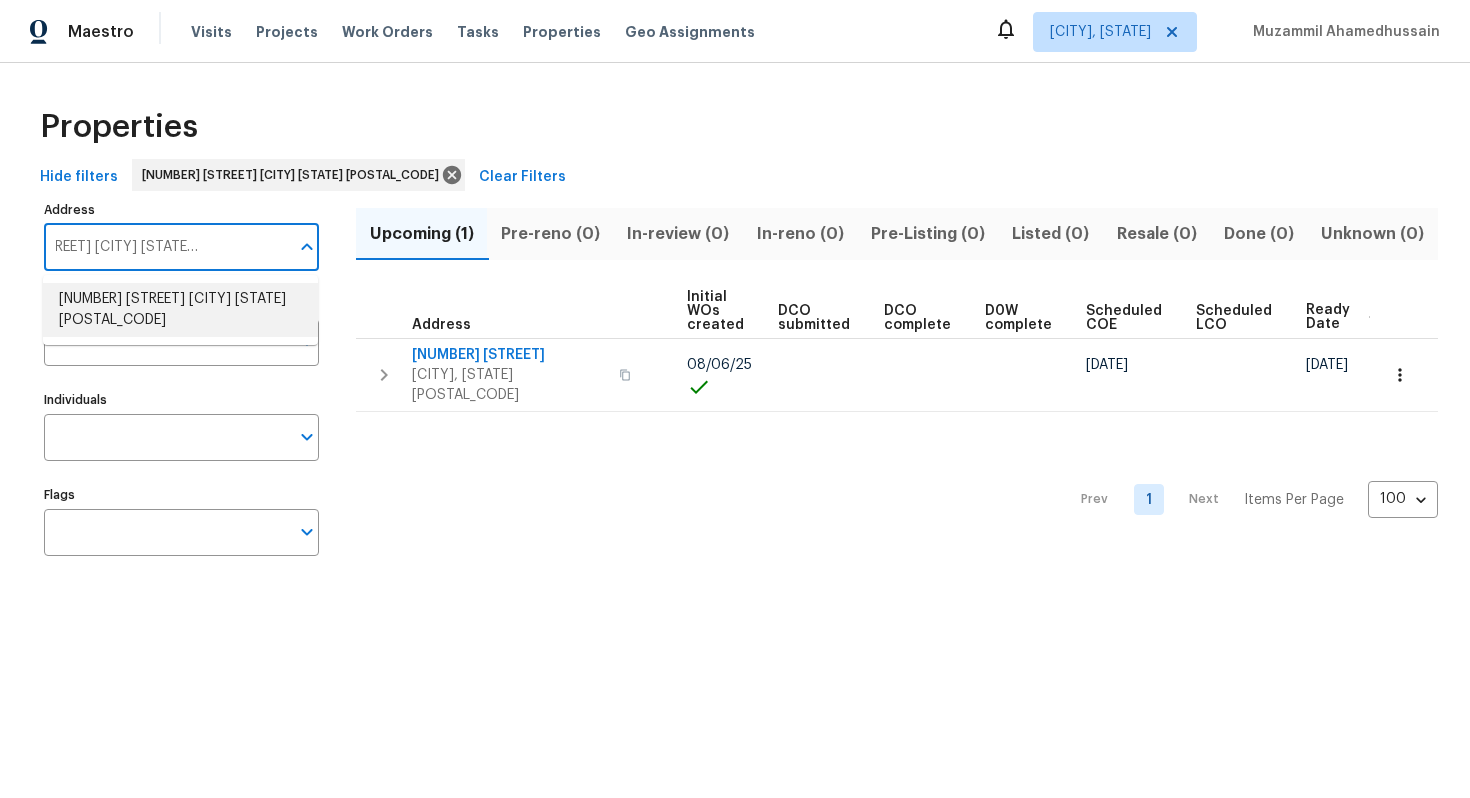 click on "4007 Southpoint Landing Way Durham NC 27707" at bounding box center [180, 310] 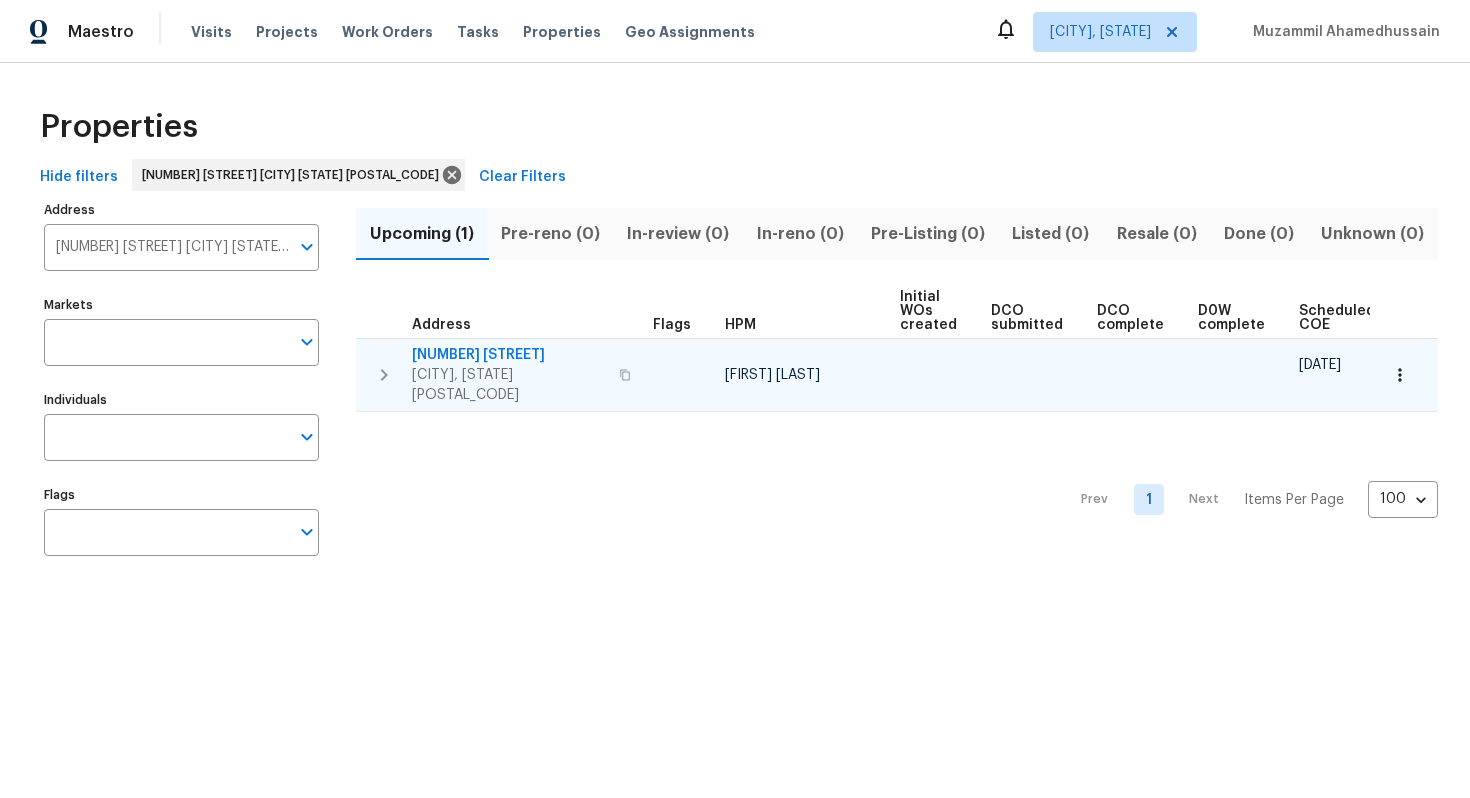 scroll, scrollTop: 0, scrollLeft: 213, axis: horizontal 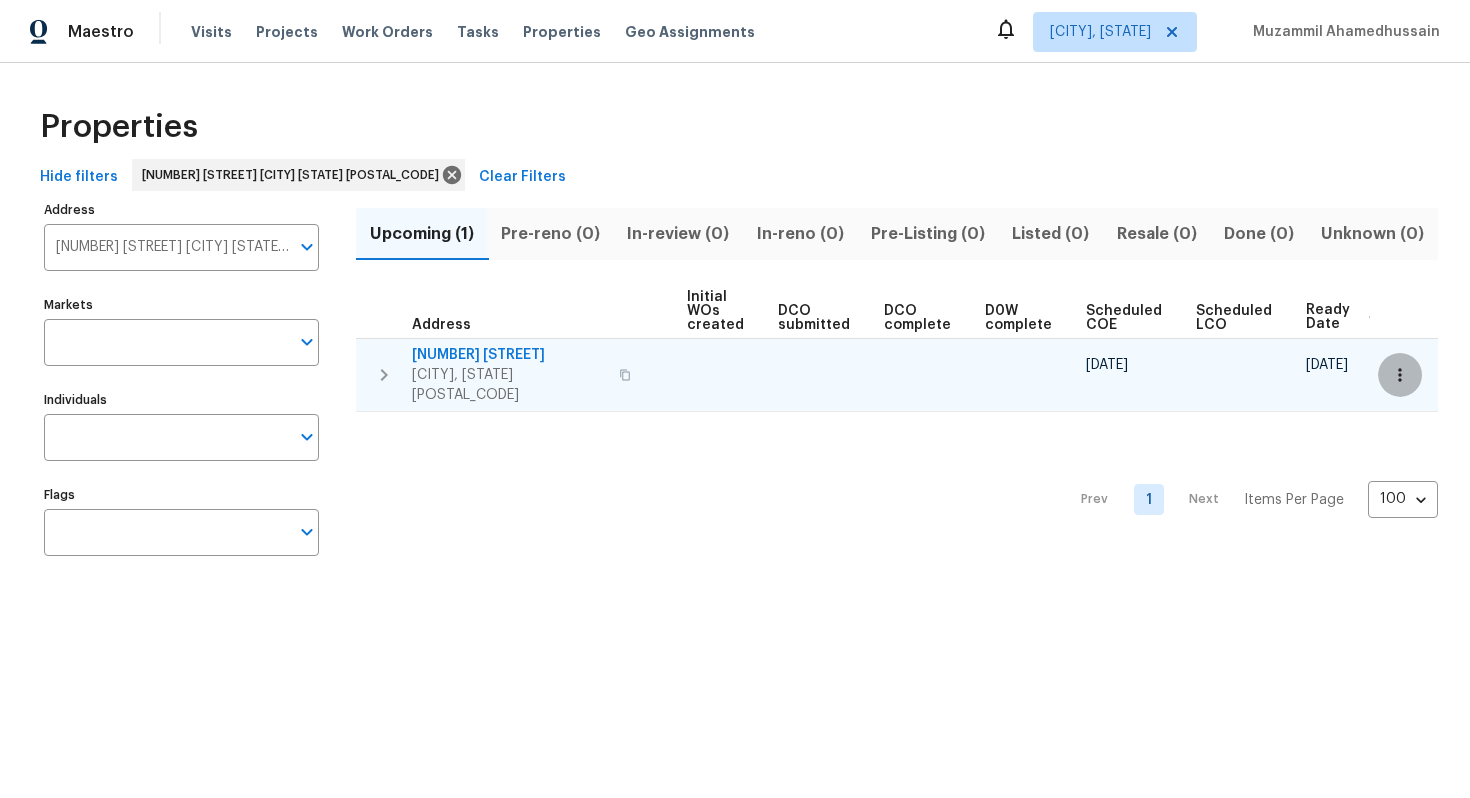 click 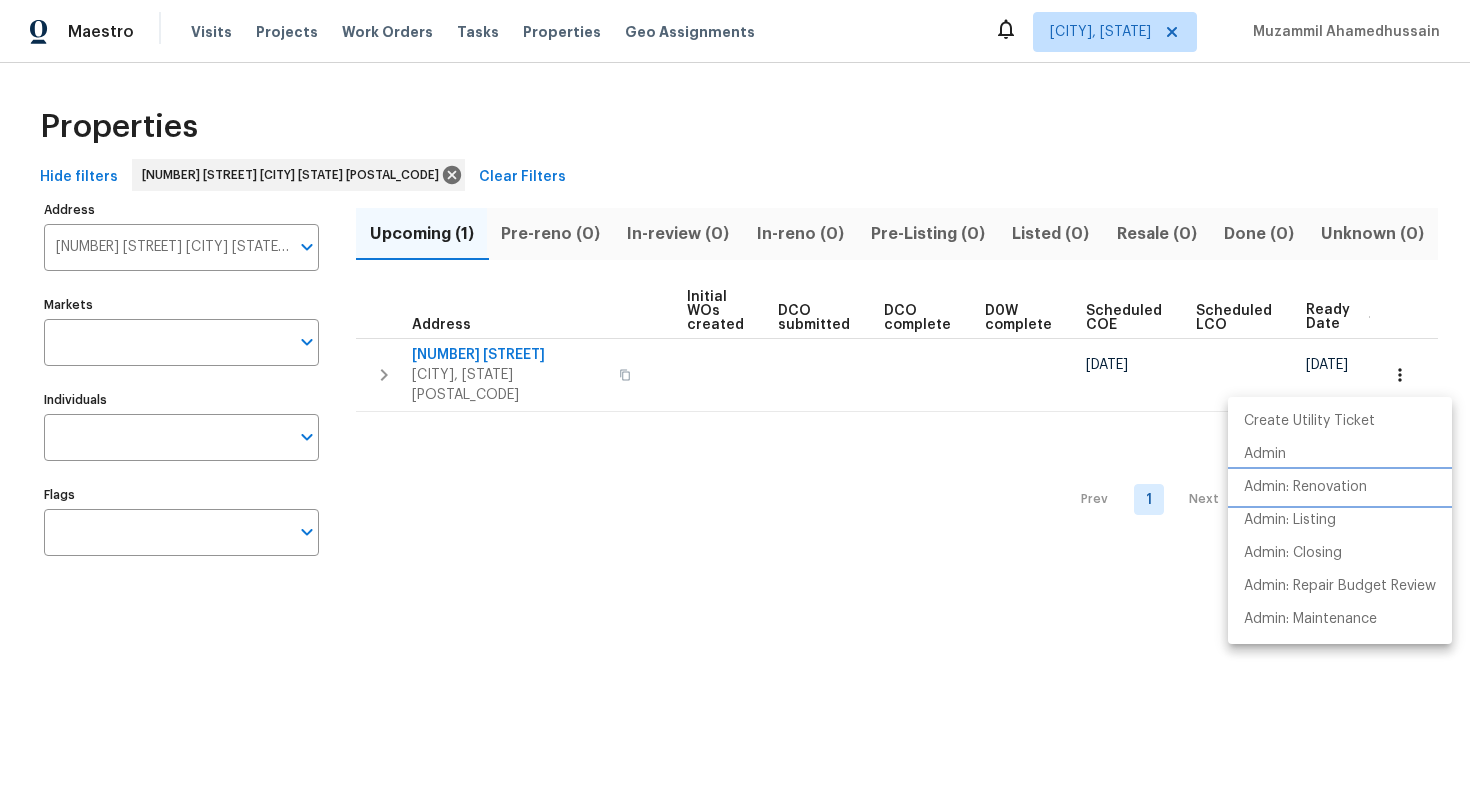click on "Admin: Renovation" at bounding box center [1305, 487] 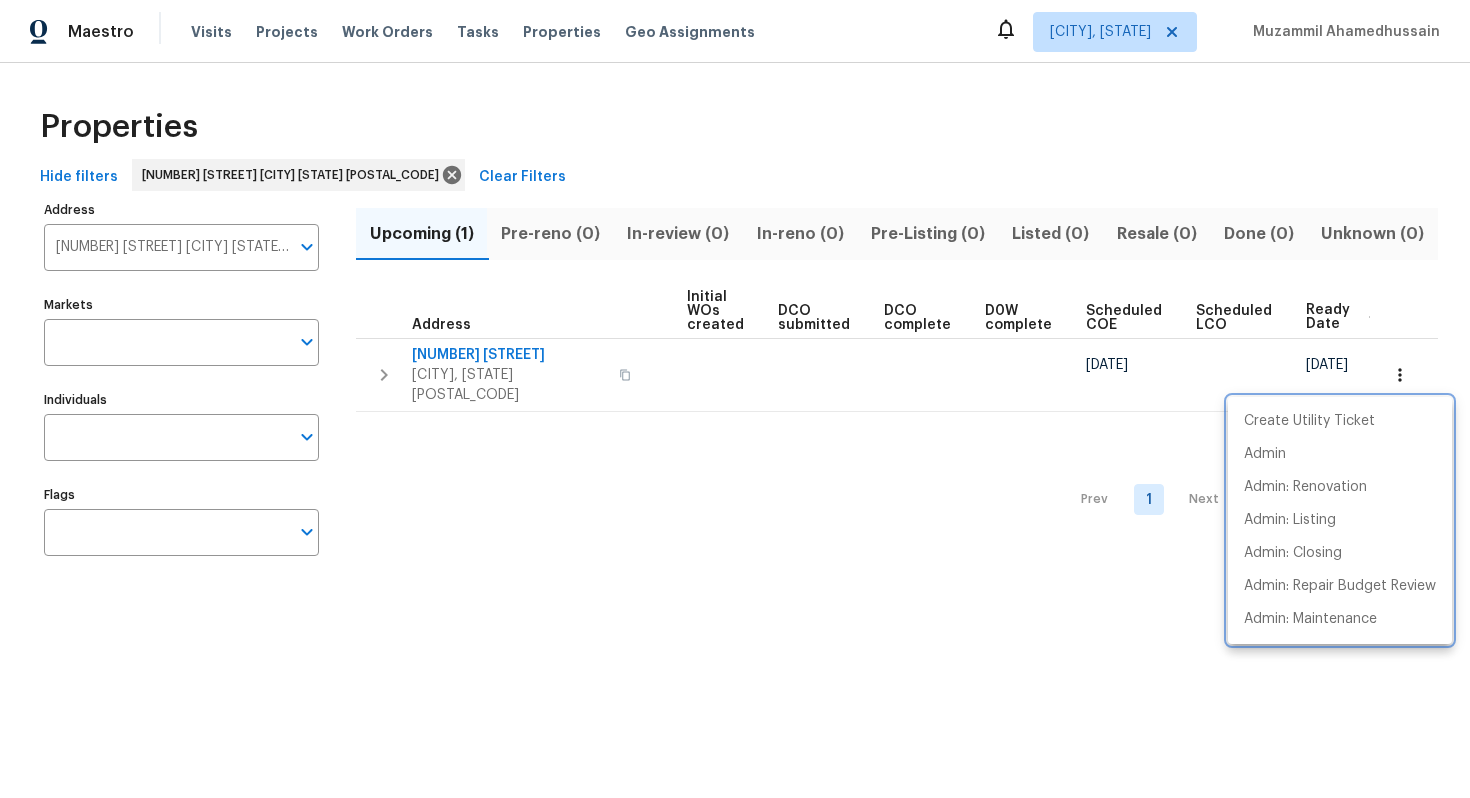 click at bounding box center (735, 399) 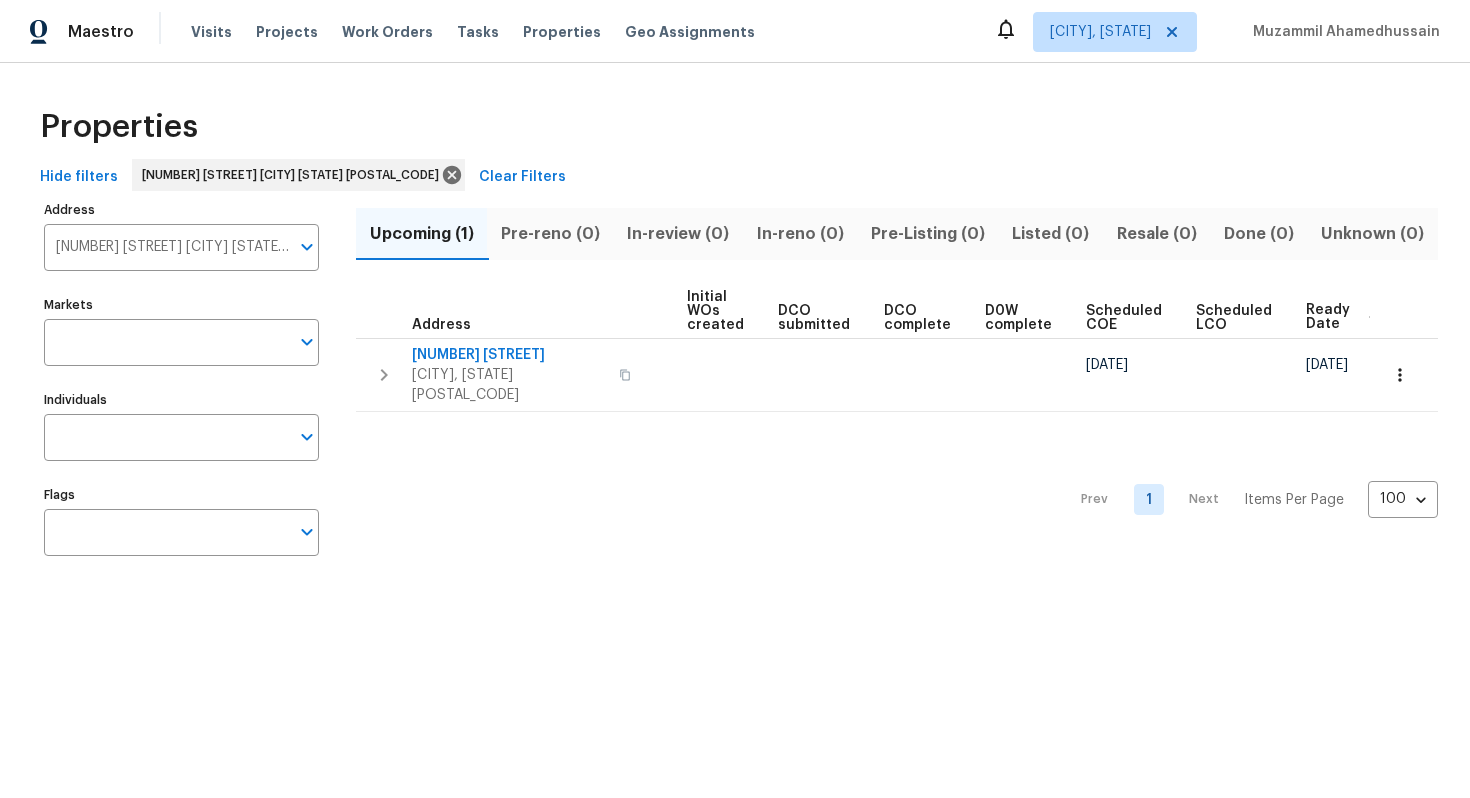 click on "4007 Southpoint Landing Way Durham NC 27707" at bounding box center [166, 247] 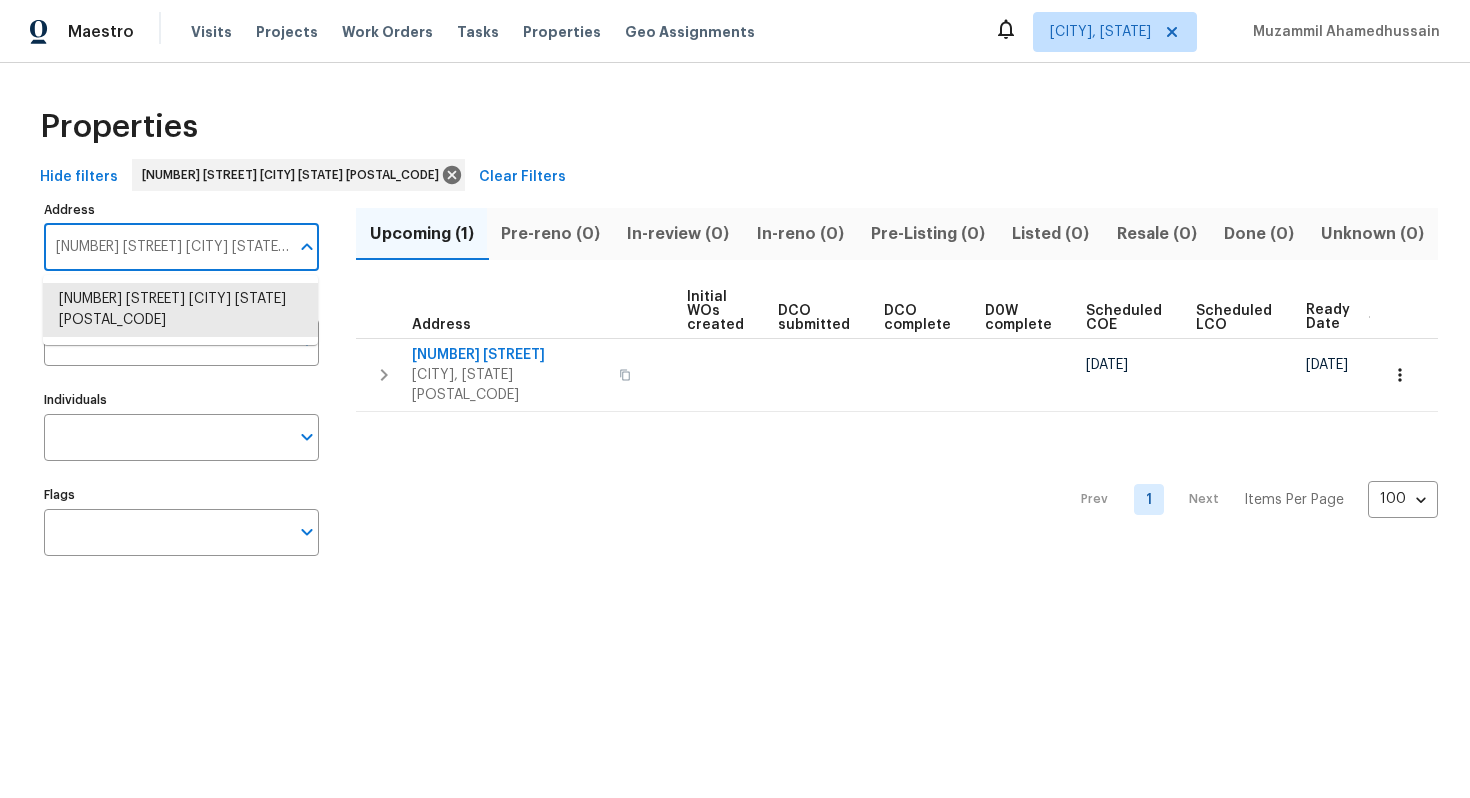 paste on "3531 W Bailey Dr Maricopa AZ 85138" 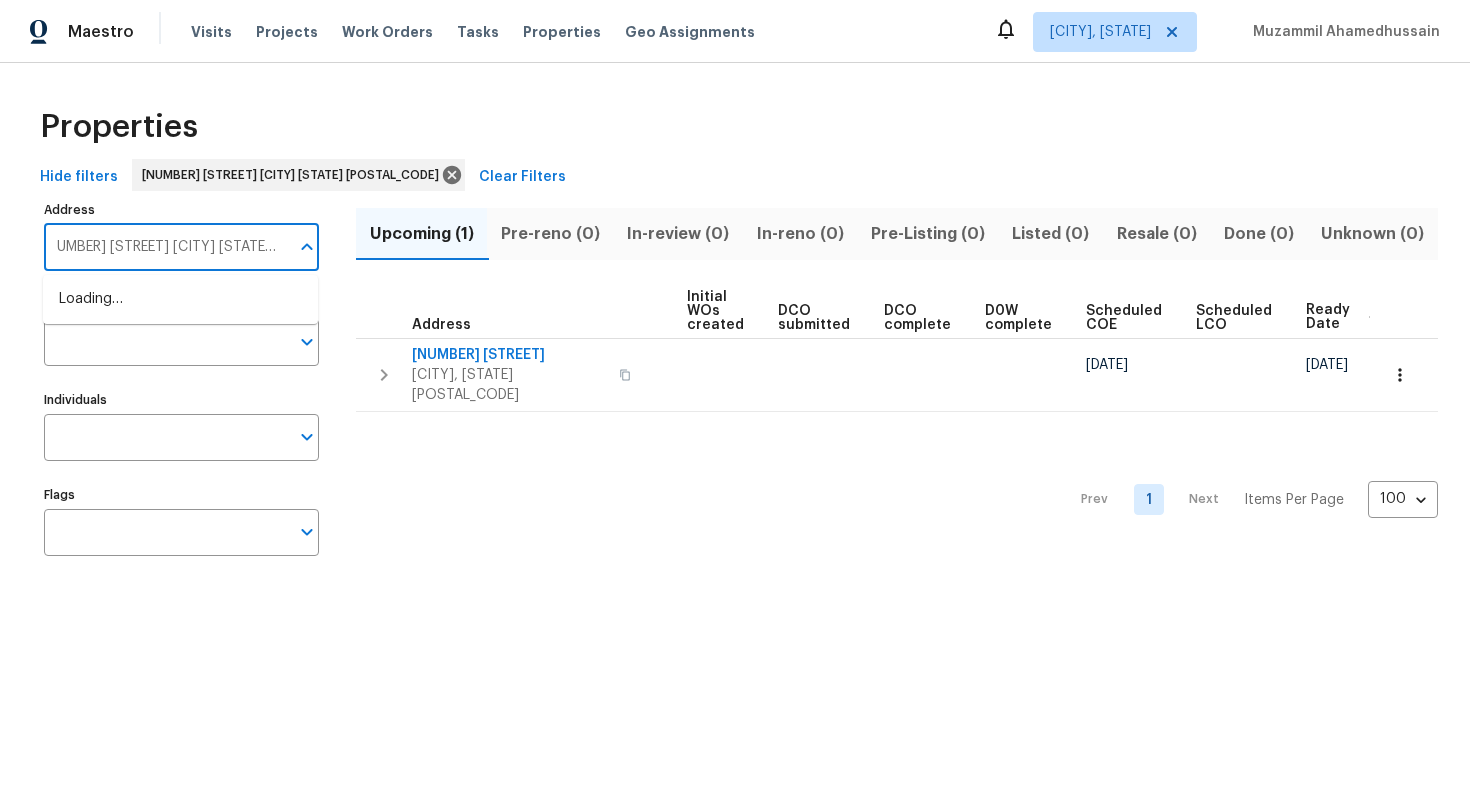 type on "43531 W Bailey Dr Maricopa AZ 85138" 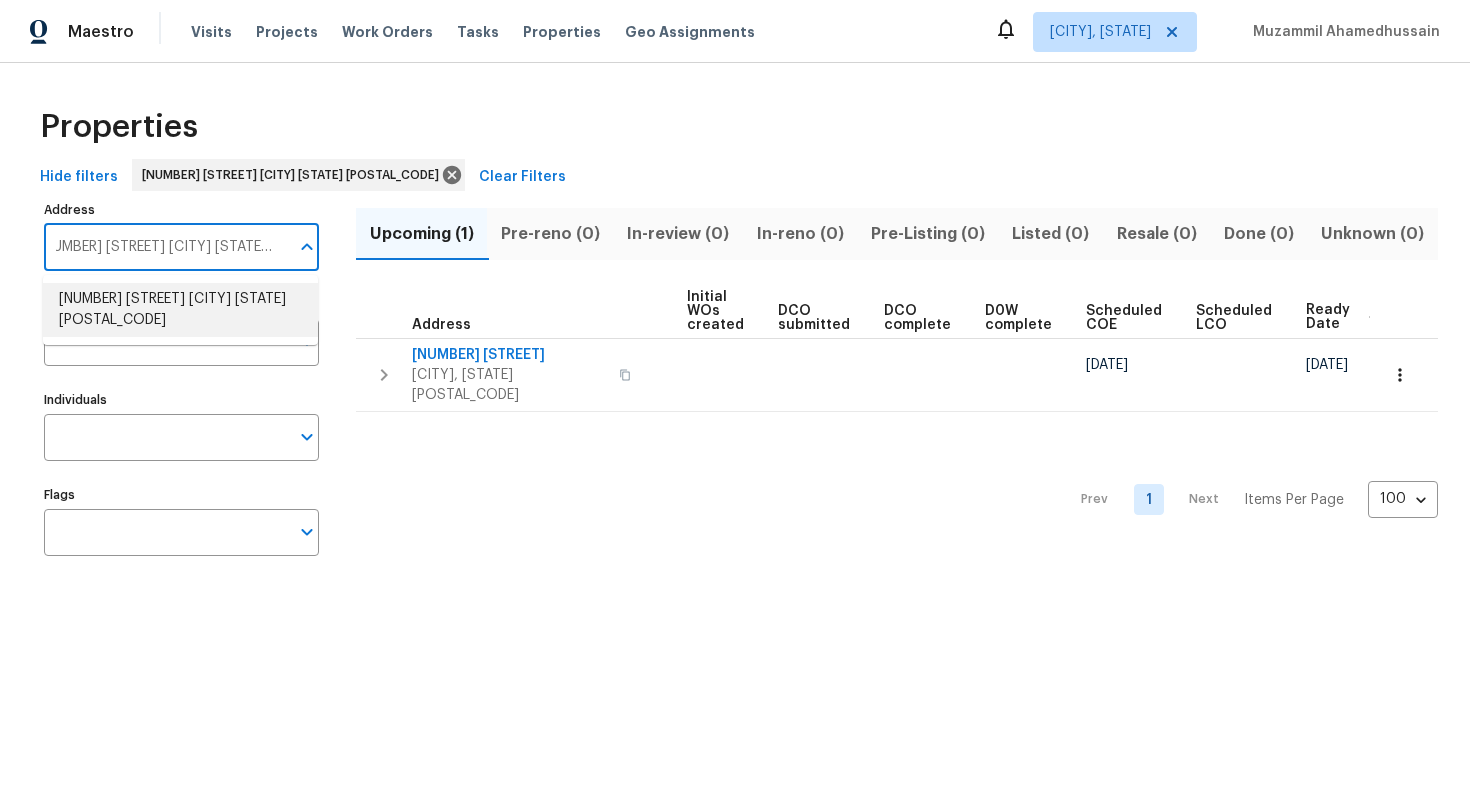 click on "43531 W Bailey Dr Maricopa AZ 85138" at bounding box center [180, 310] 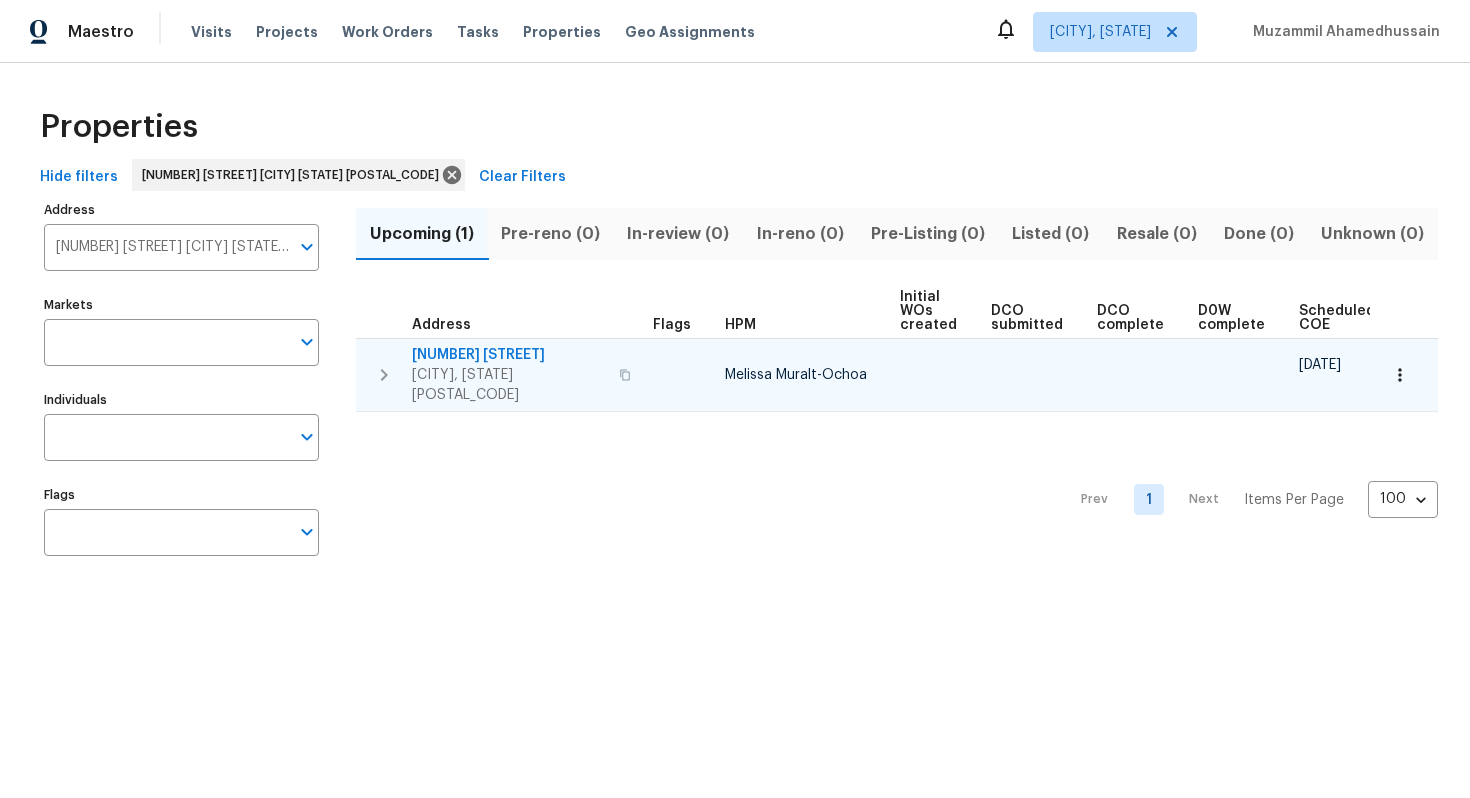 scroll, scrollTop: 0, scrollLeft: 213, axis: horizontal 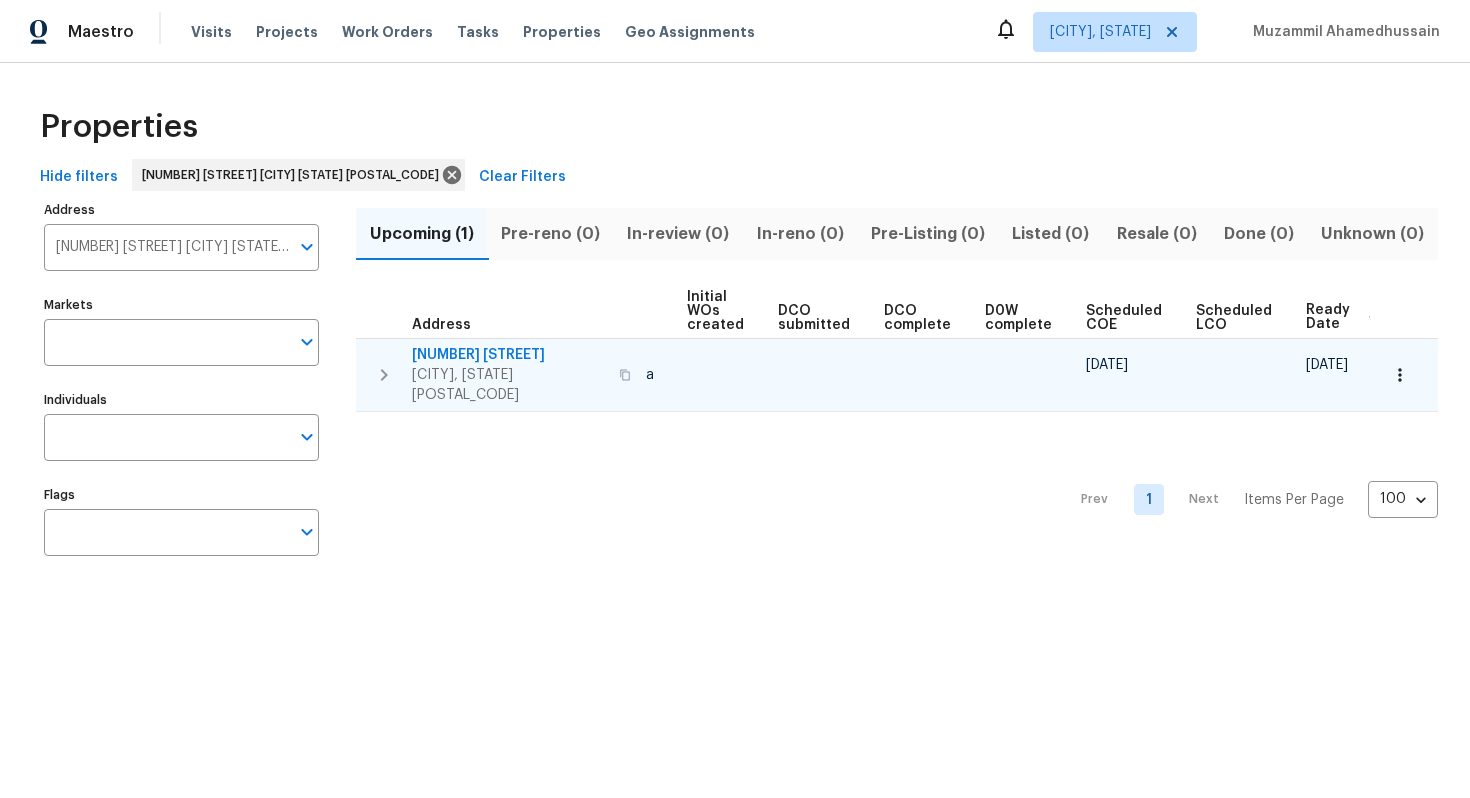 click 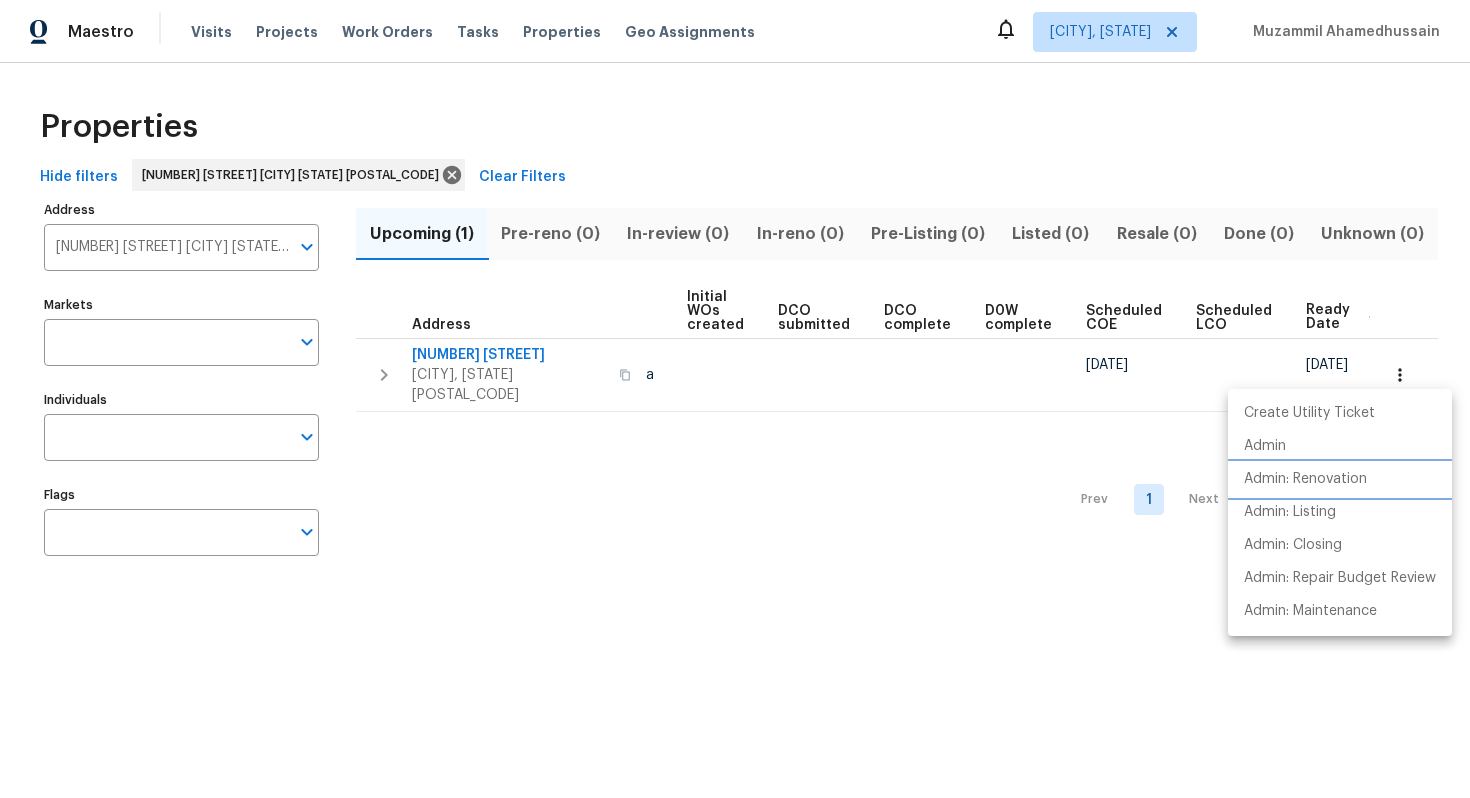 click on "Admin: Renovation" at bounding box center (1305, 479) 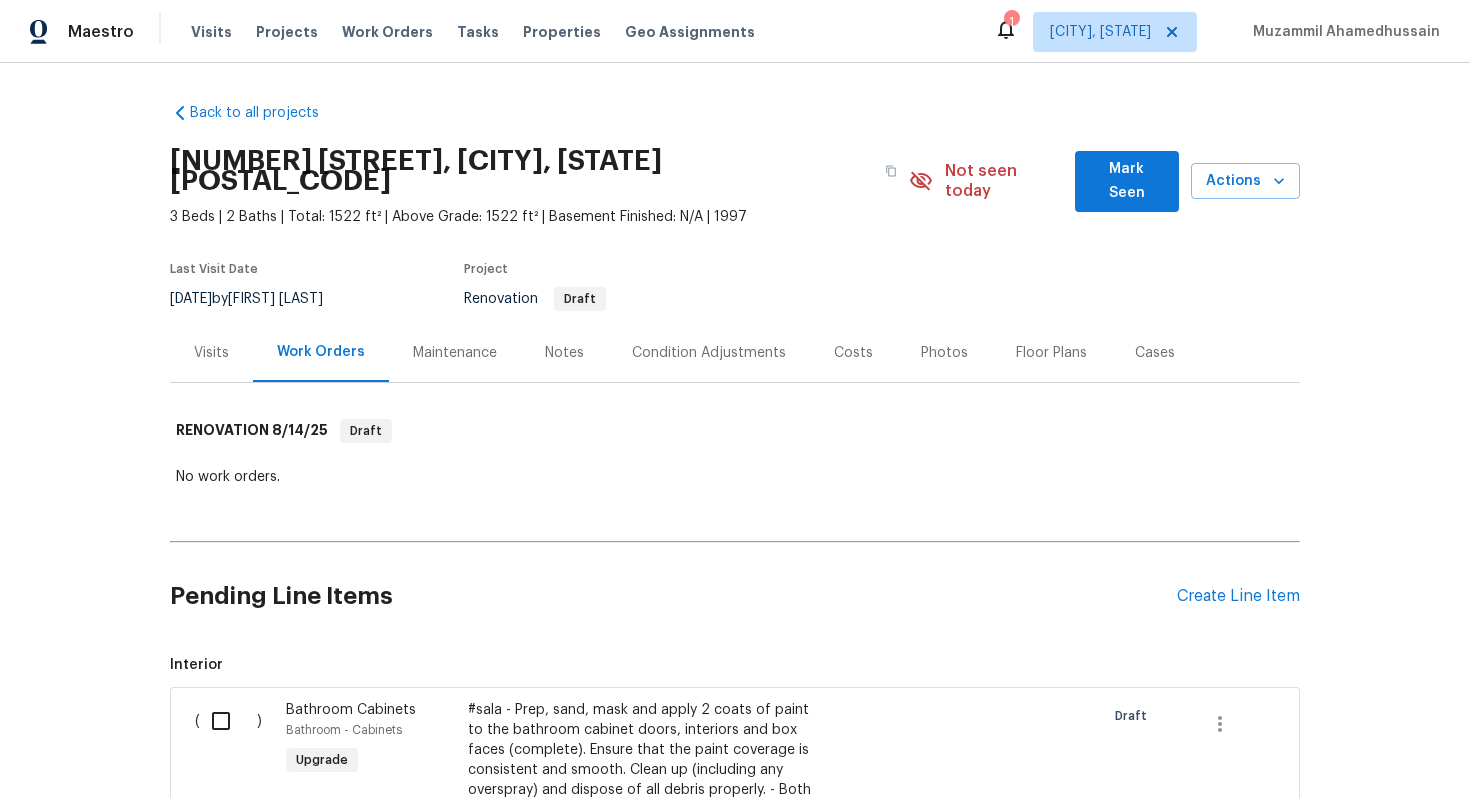 scroll, scrollTop: 0, scrollLeft: 0, axis: both 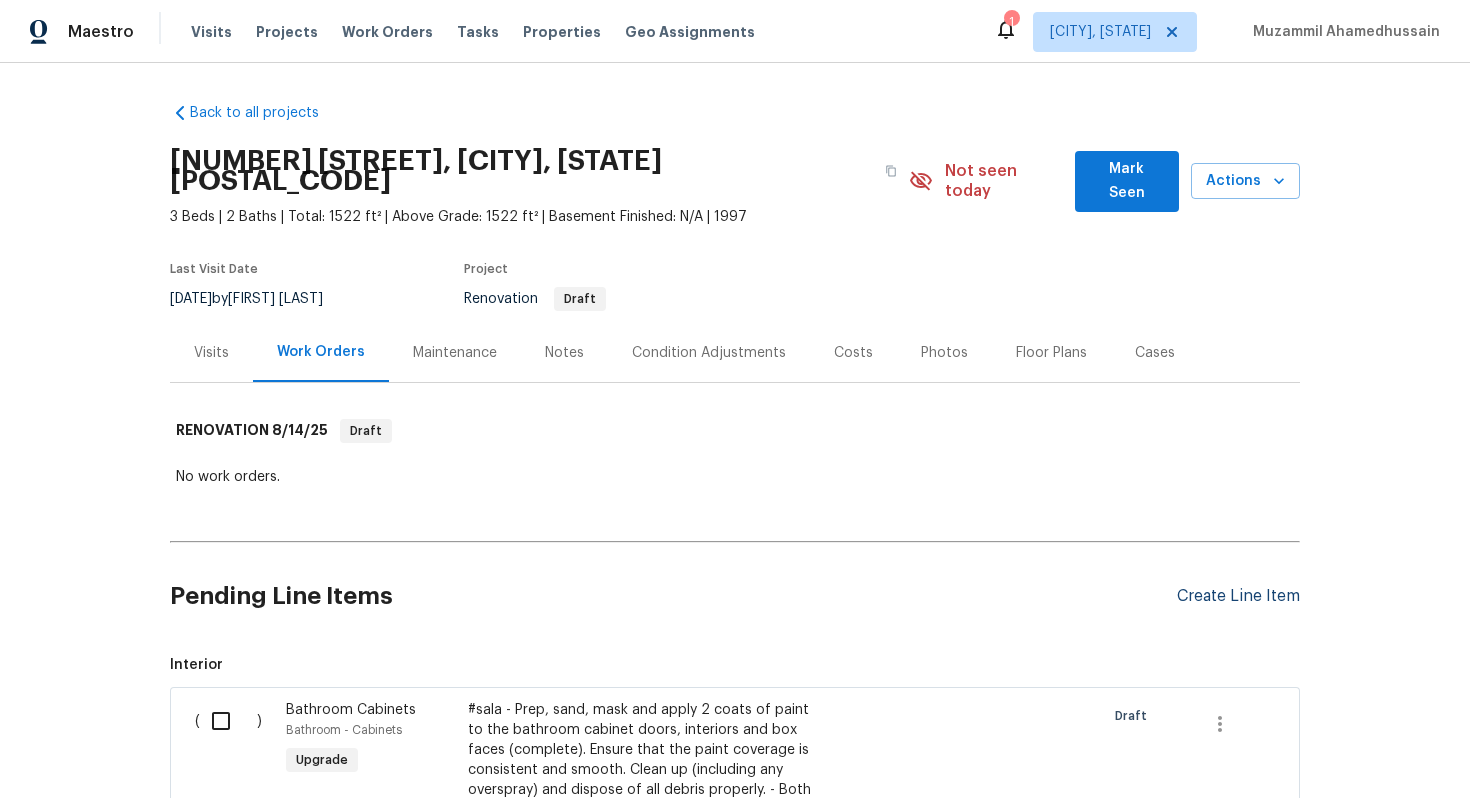 click on "Create Line Item" at bounding box center (1238, 596) 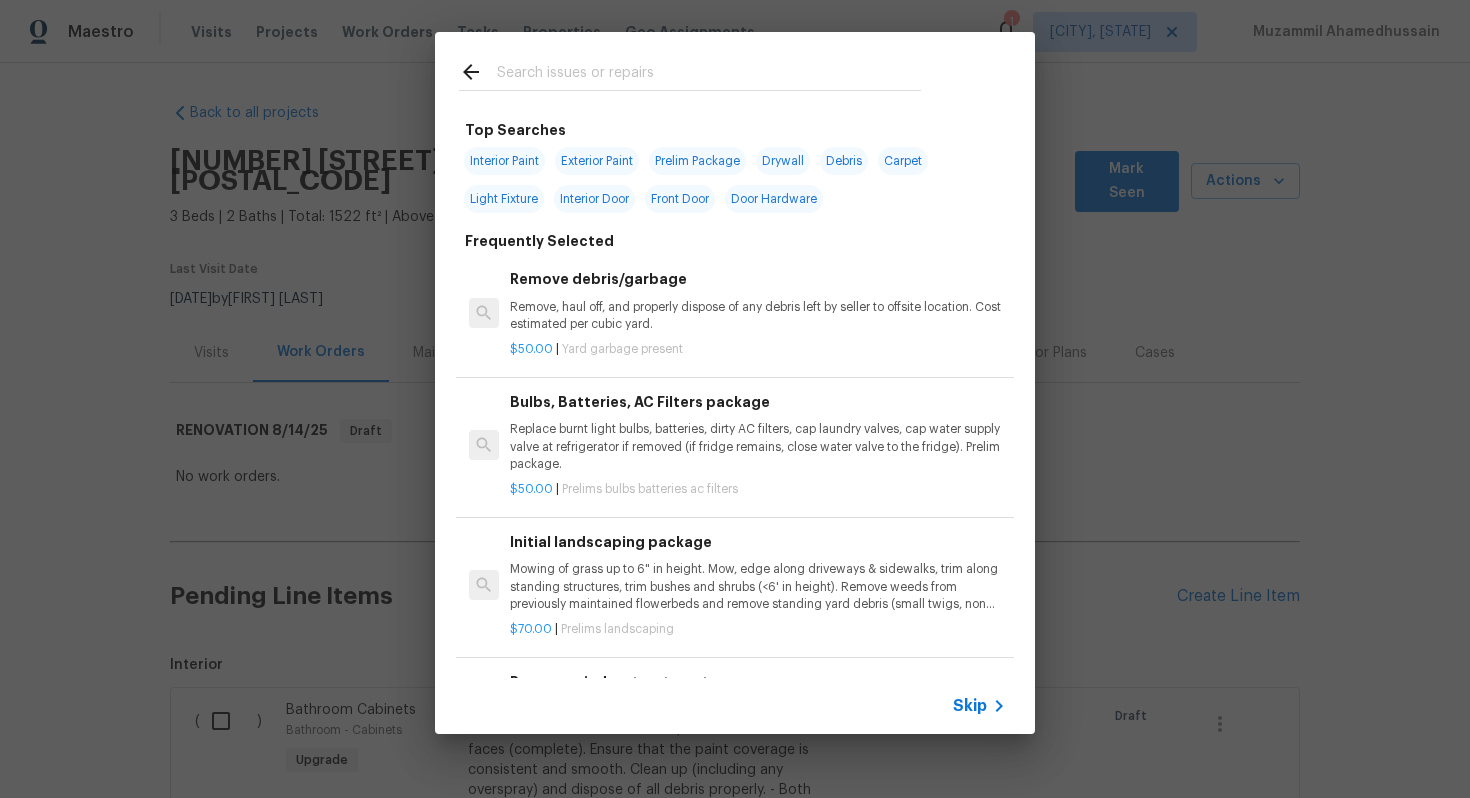 click on "Skip" at bounding box center (970, 706) 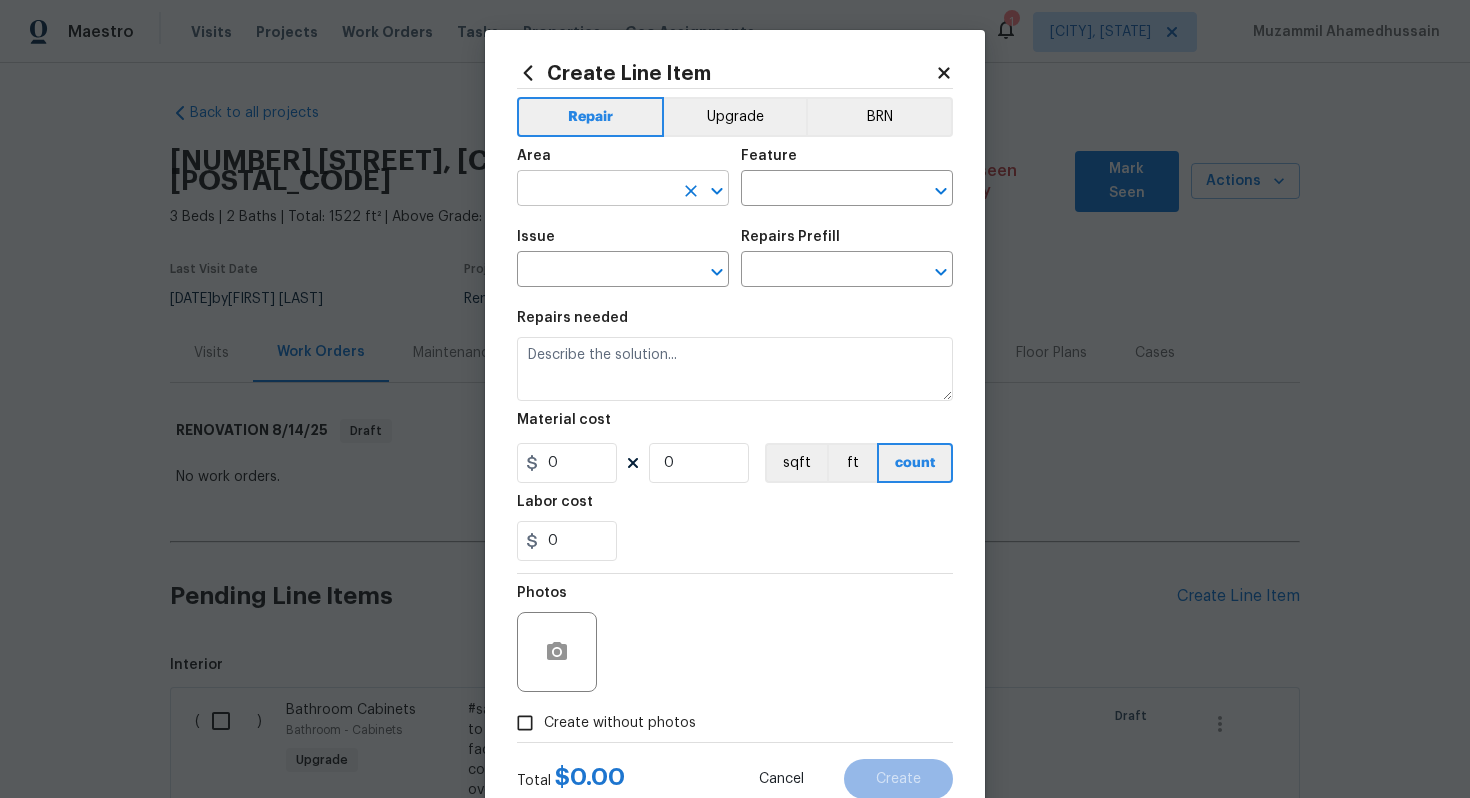 click at bounding box center [595, 190] 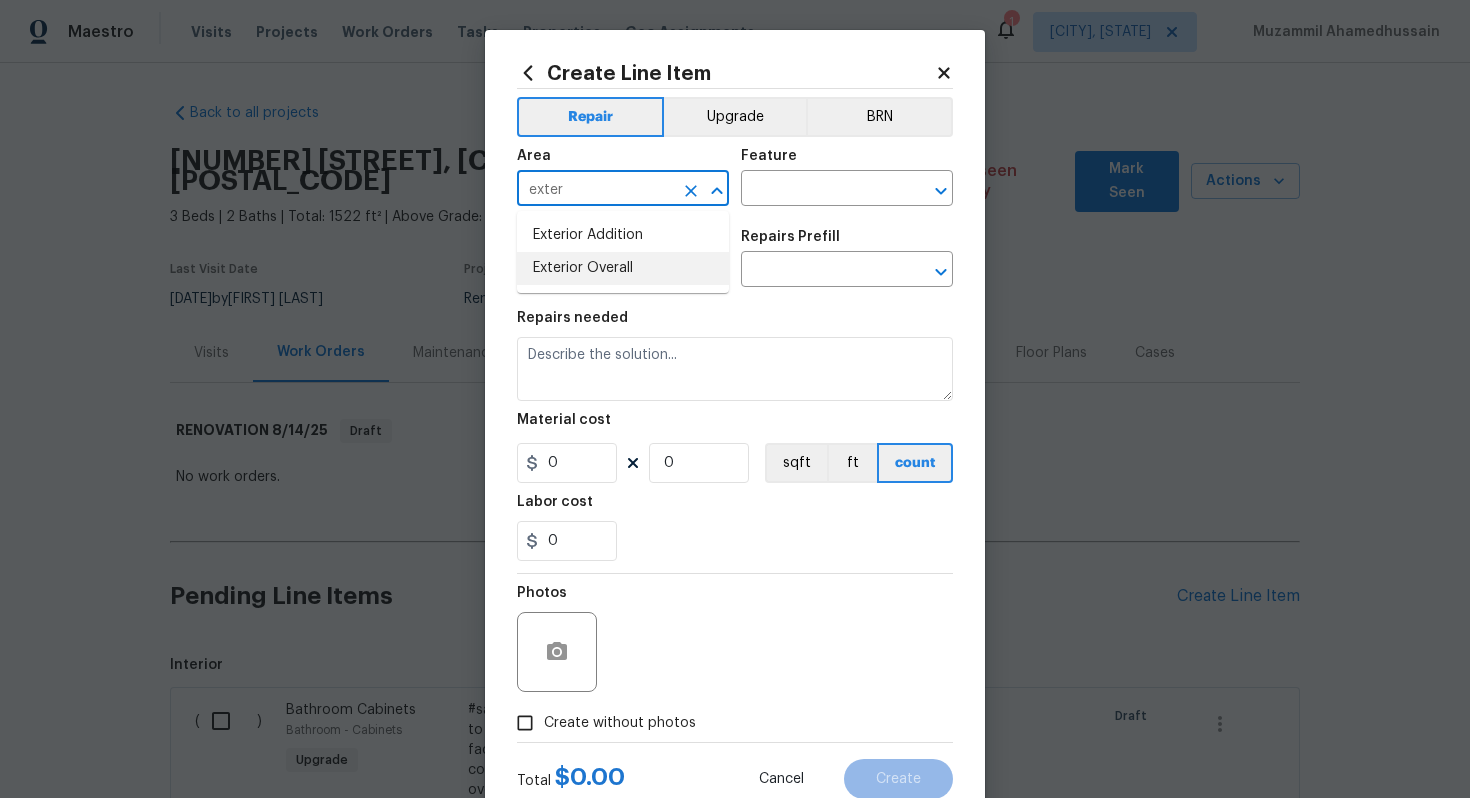 click on "Exterior Overall" at bounding box center [623, 268] 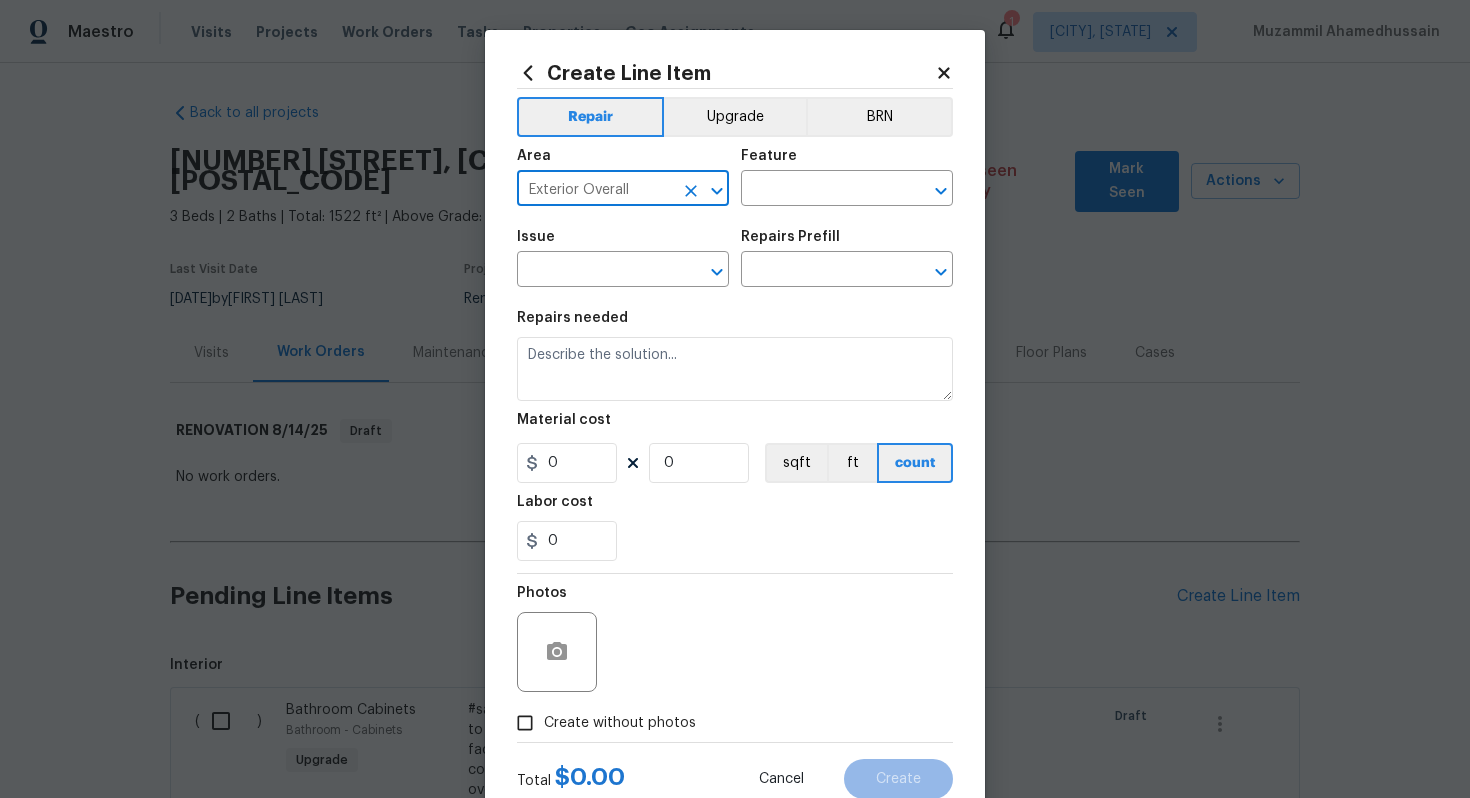 type on "Exterior Overall" 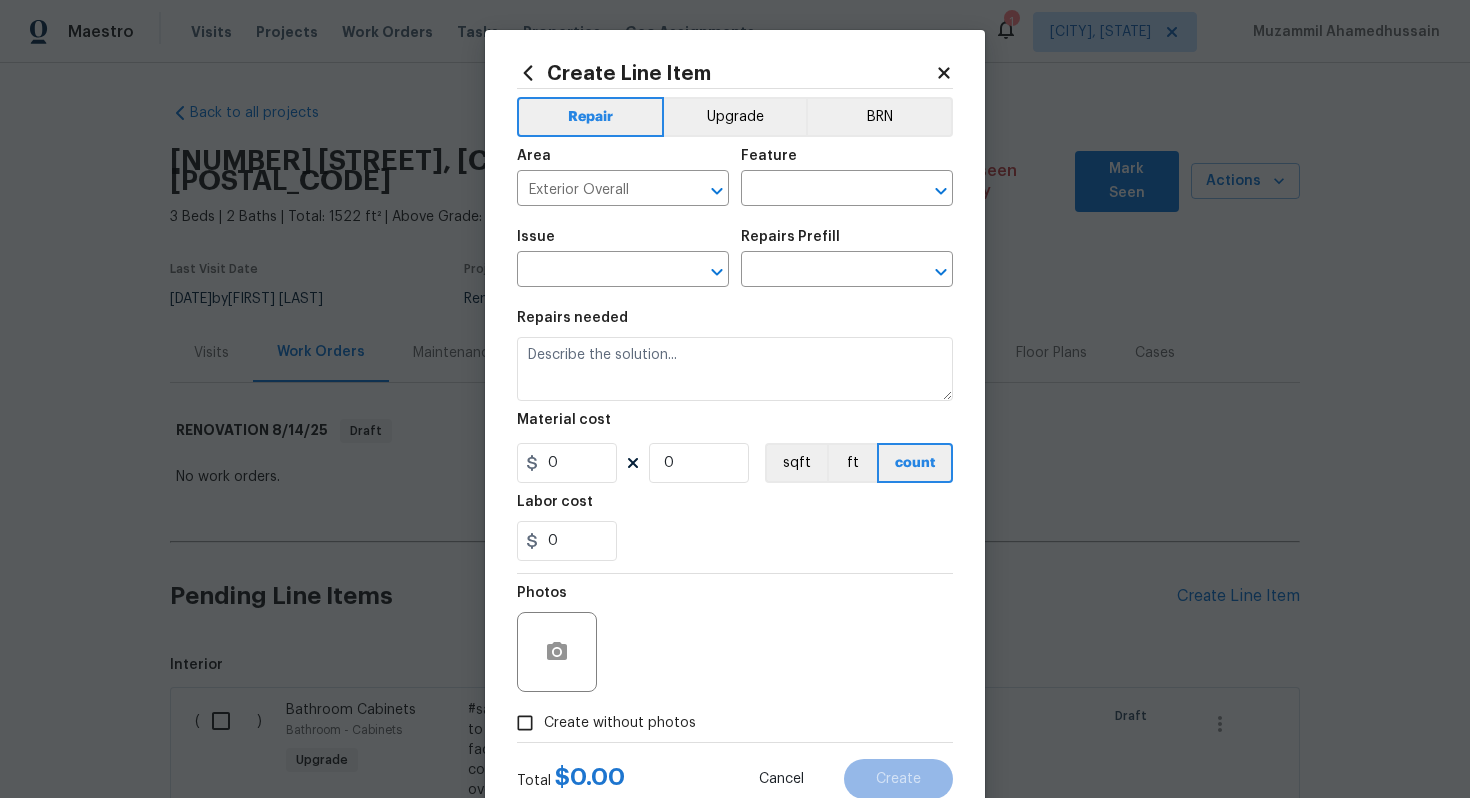 click on "Feature" at bounding box center [847, 162] 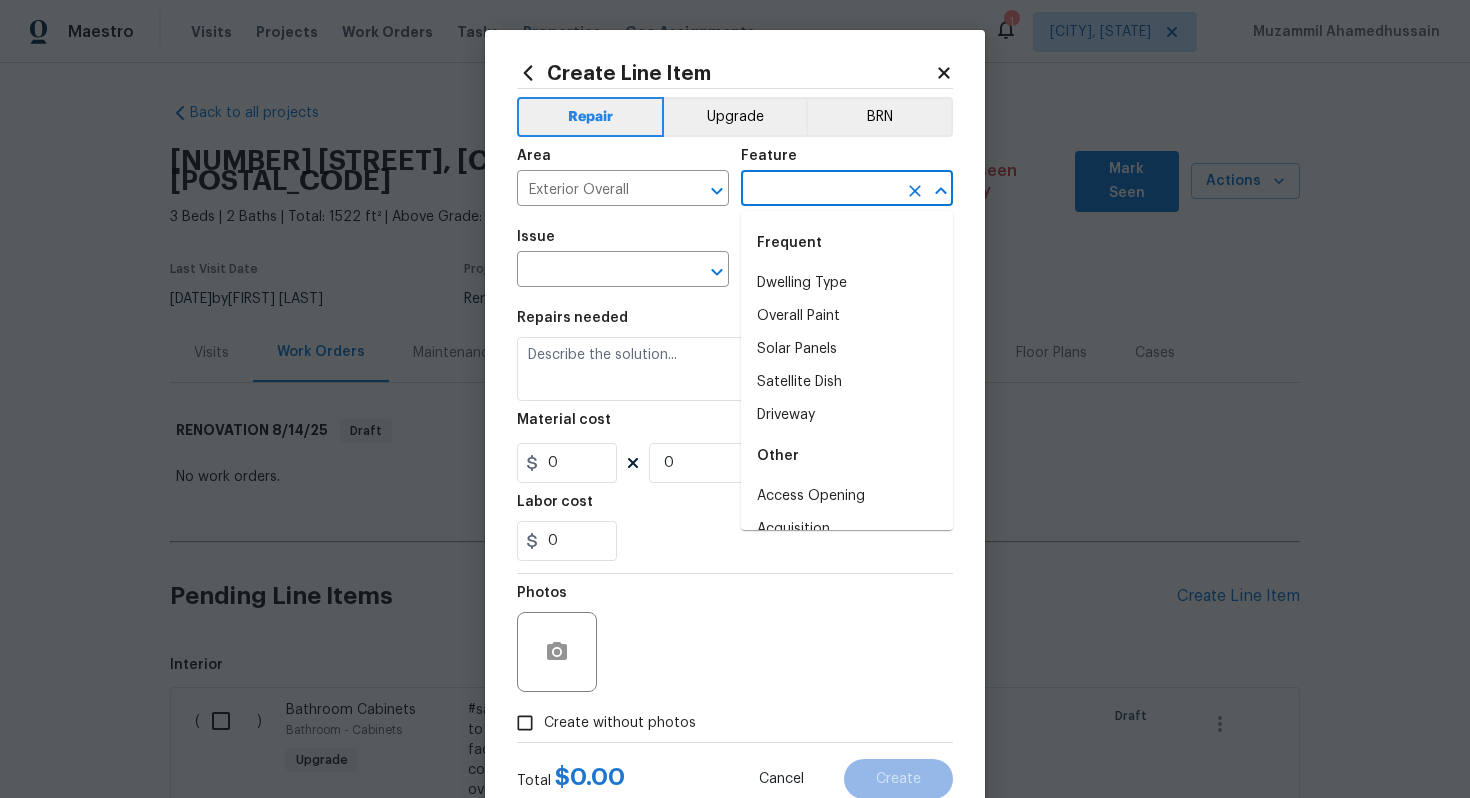 click at bounding box center (819, 190) 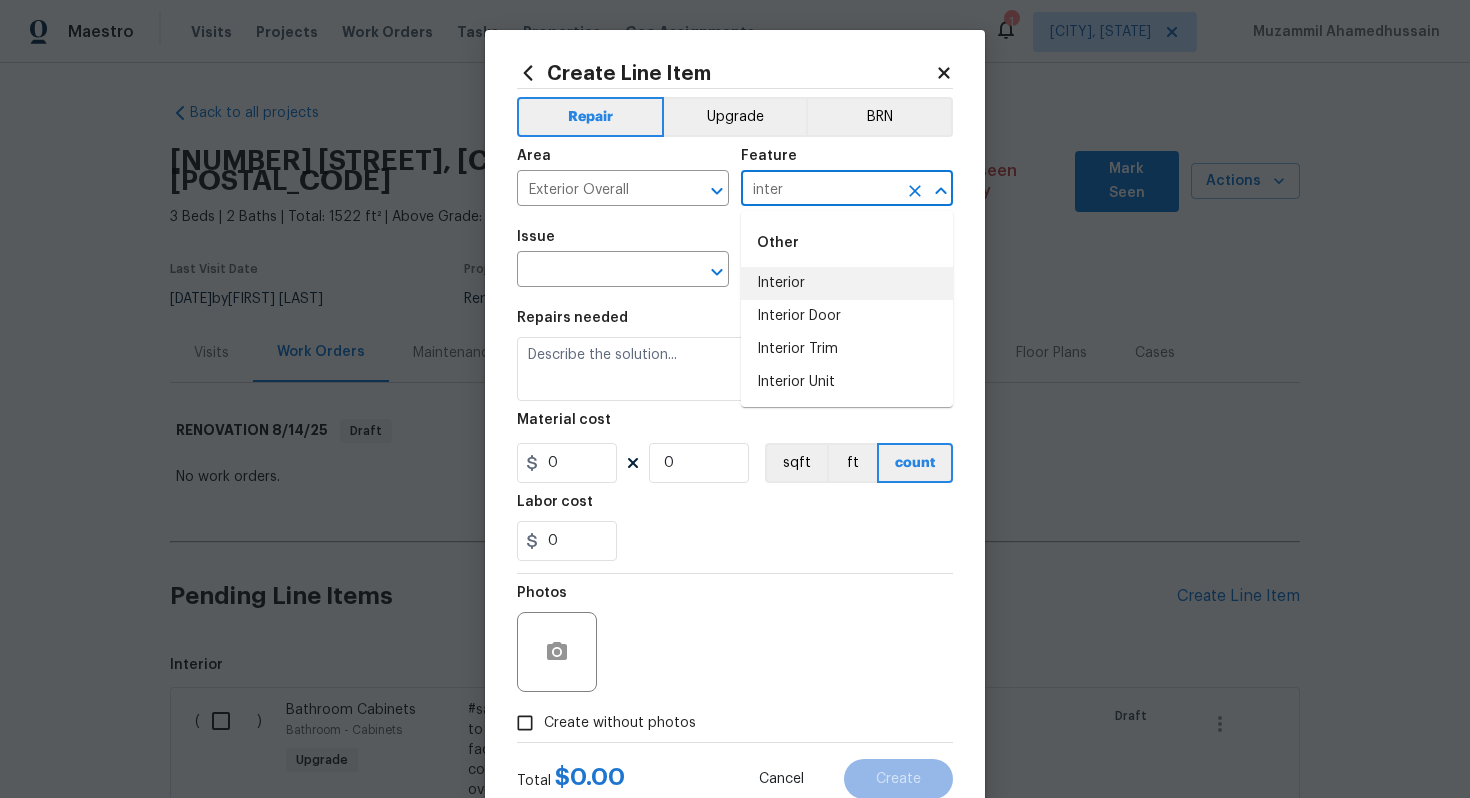 click on "Interior" at bounding box center [847, 283] 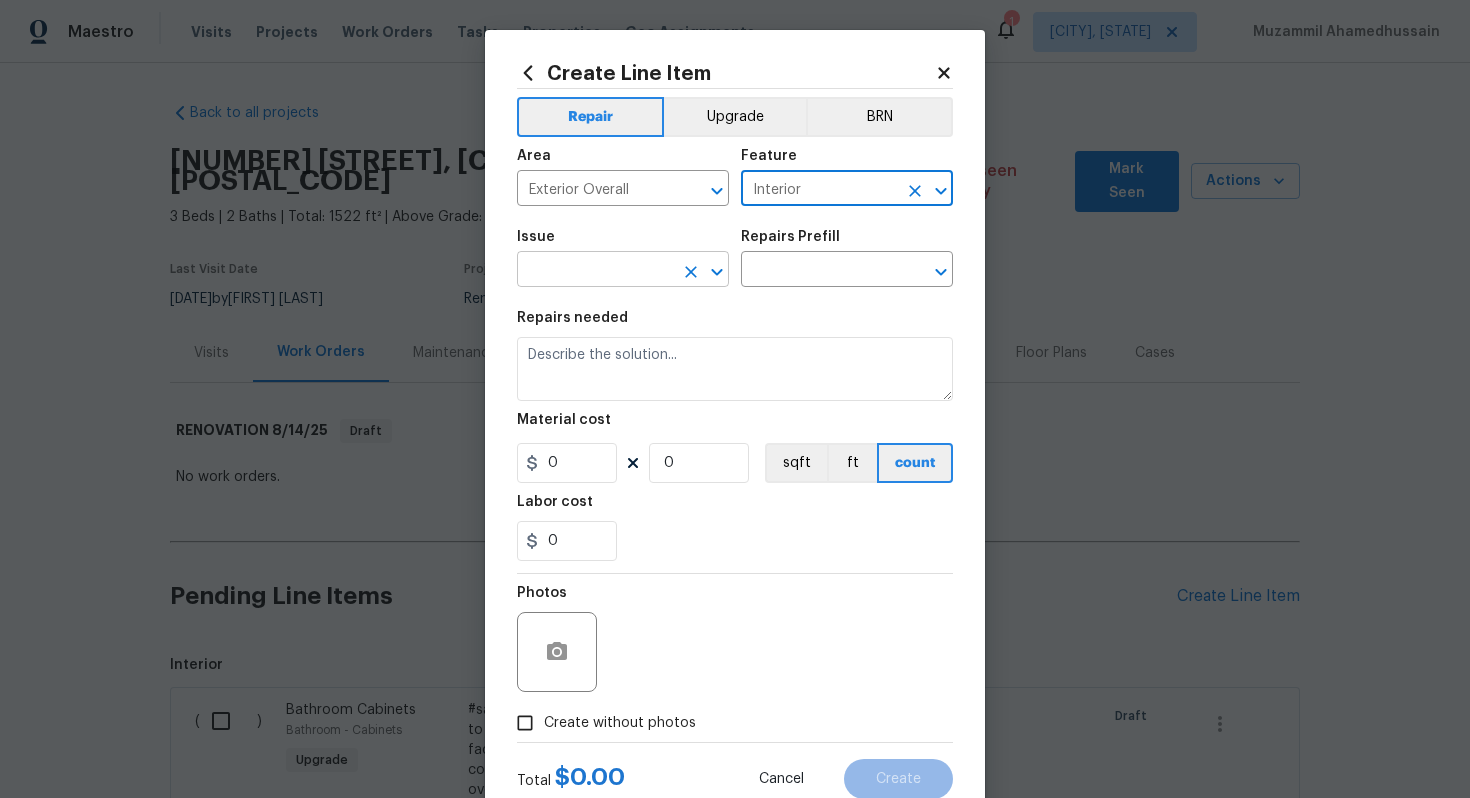 type on "Interior" 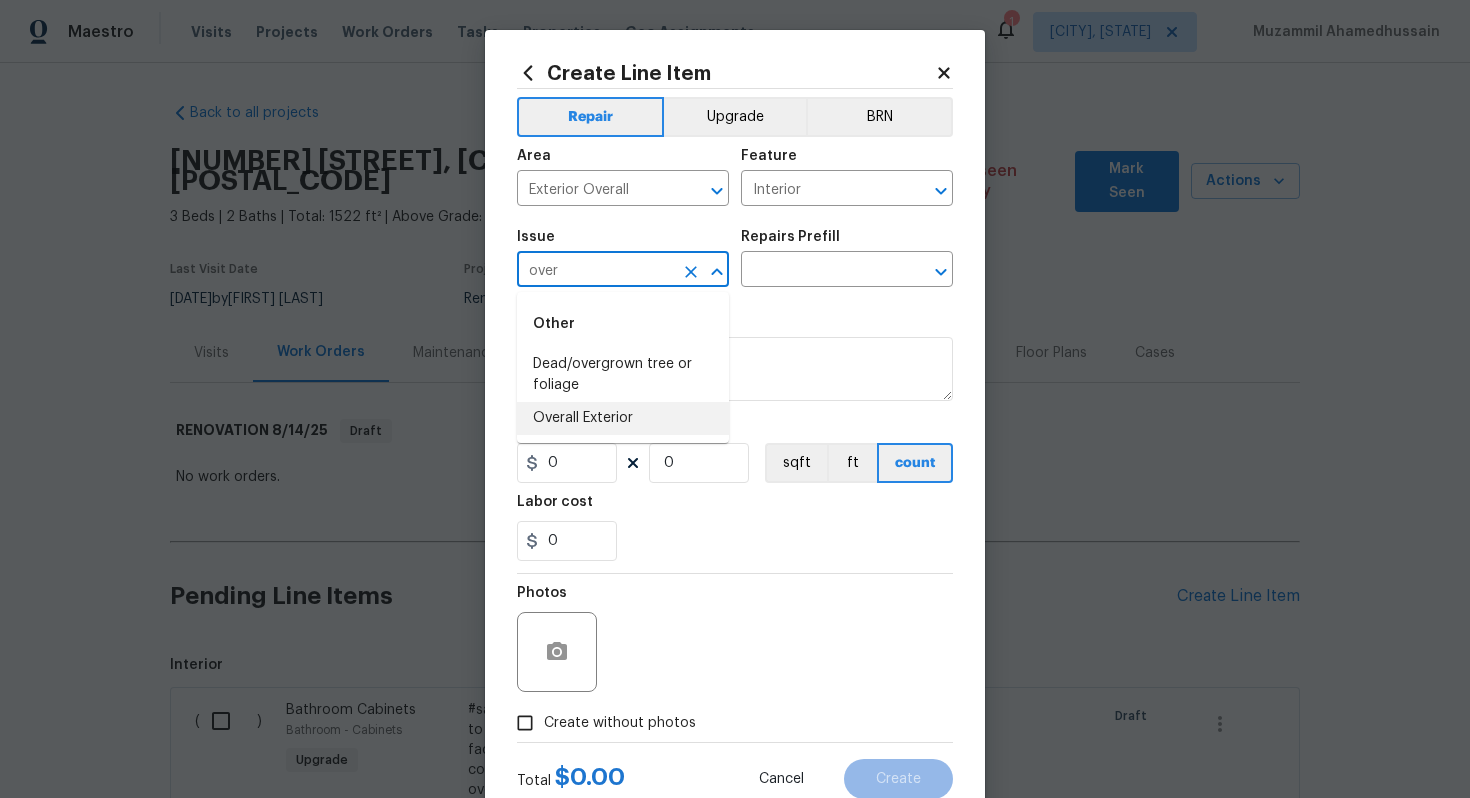 click on "Overall Exterior" at bounding box center (623, 418) 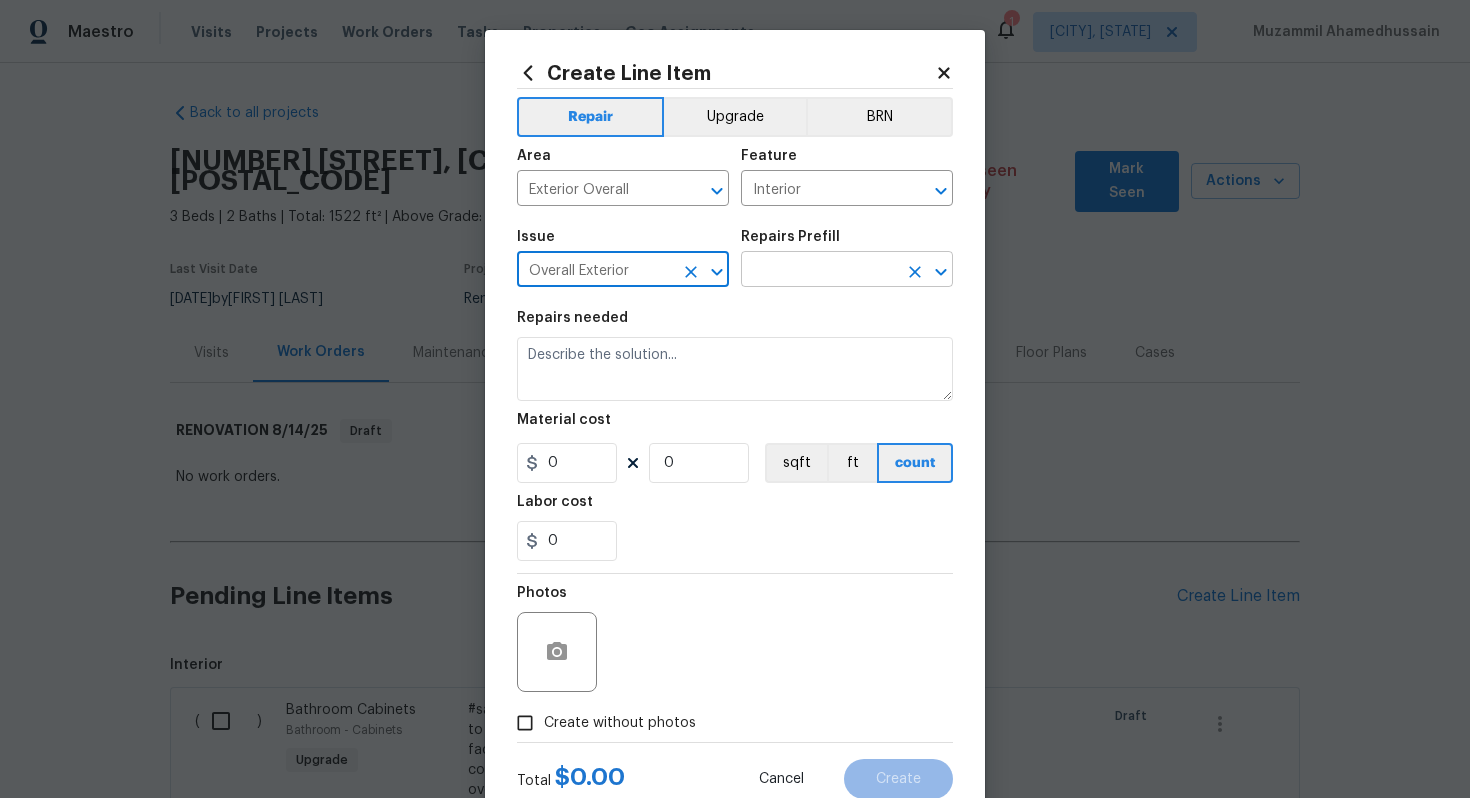type on "Overall Exterior" 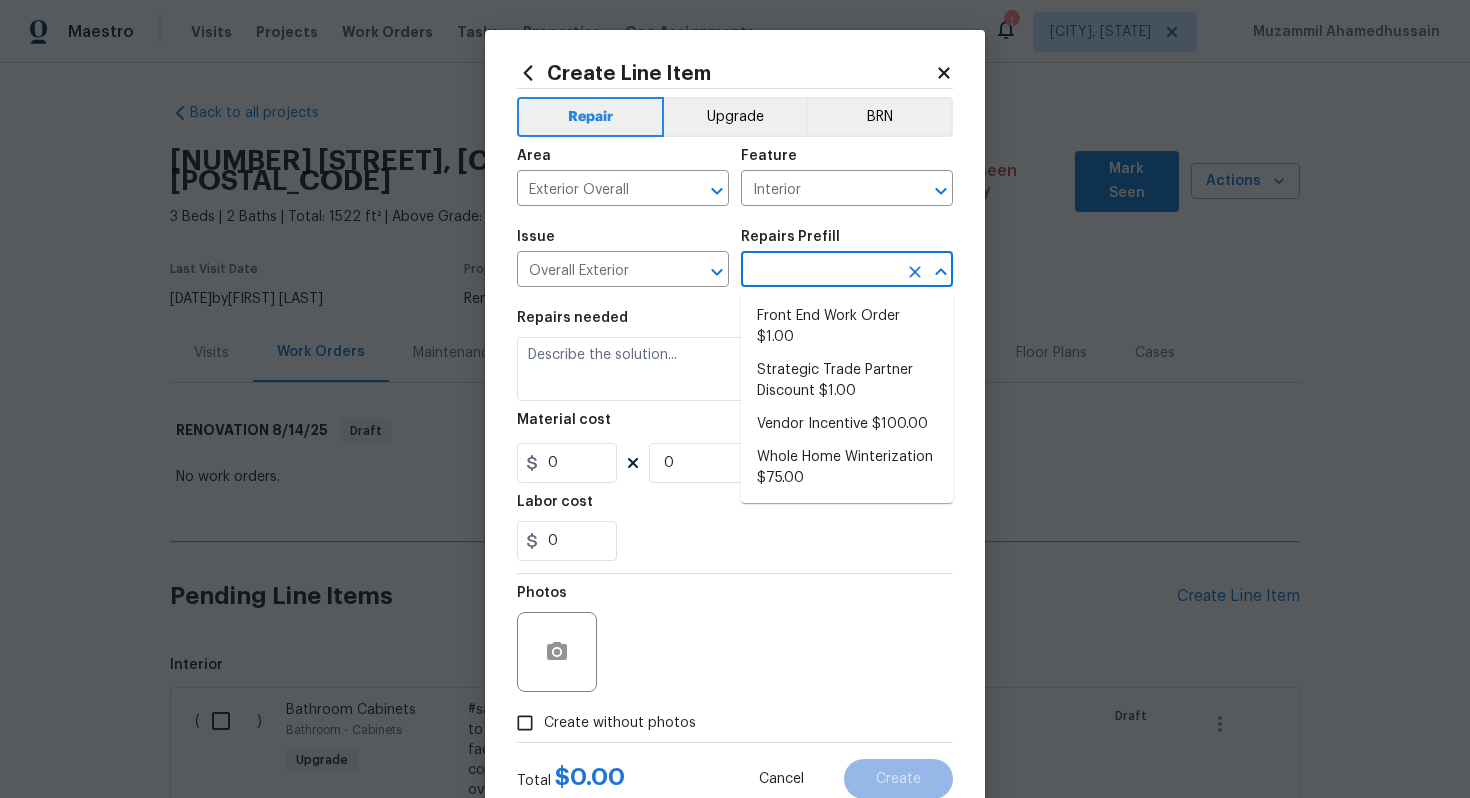 click at bounding box center (819, 271) 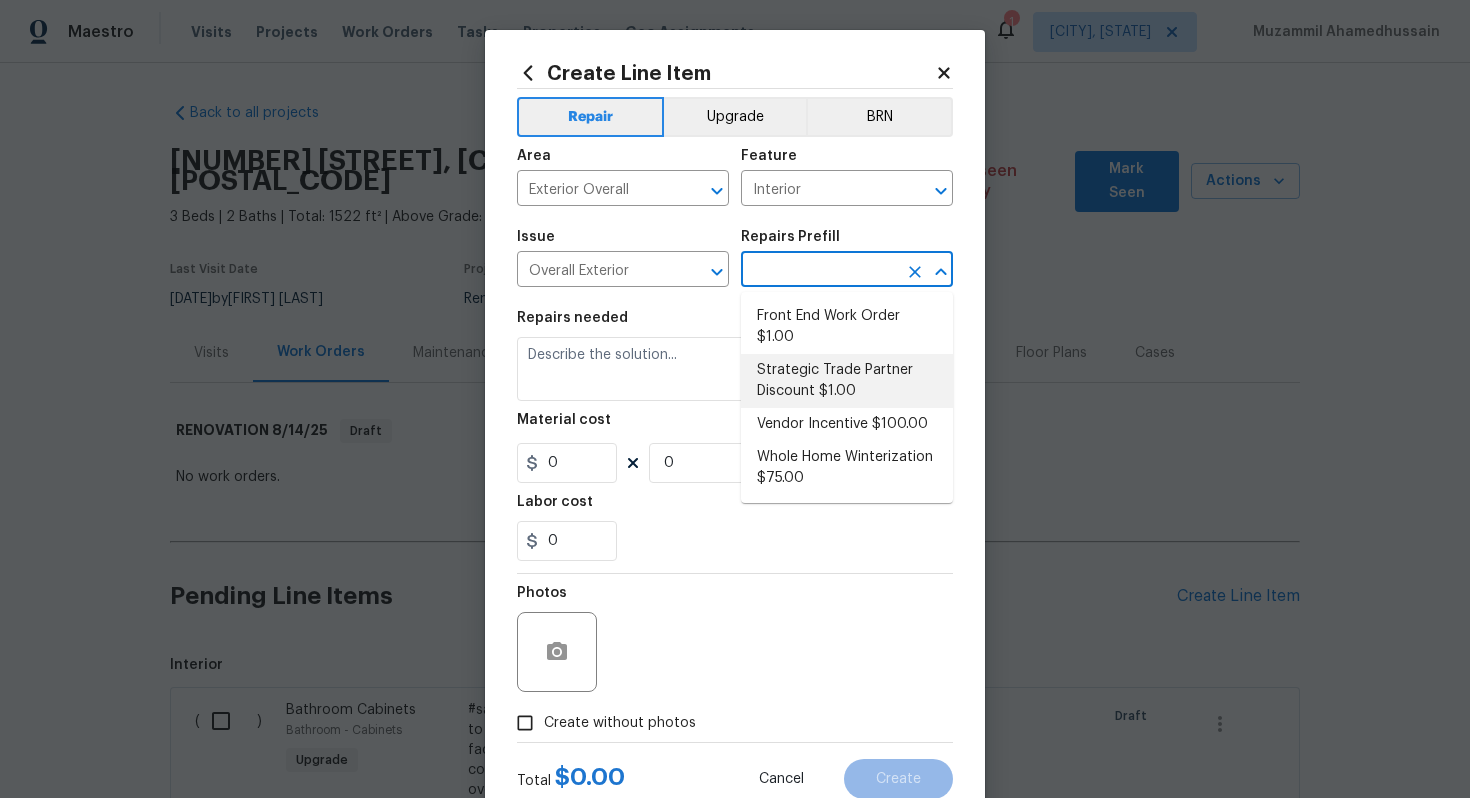 click on "Strategic Trade Partner Discount $1.00" at bounding box center [847, 381] 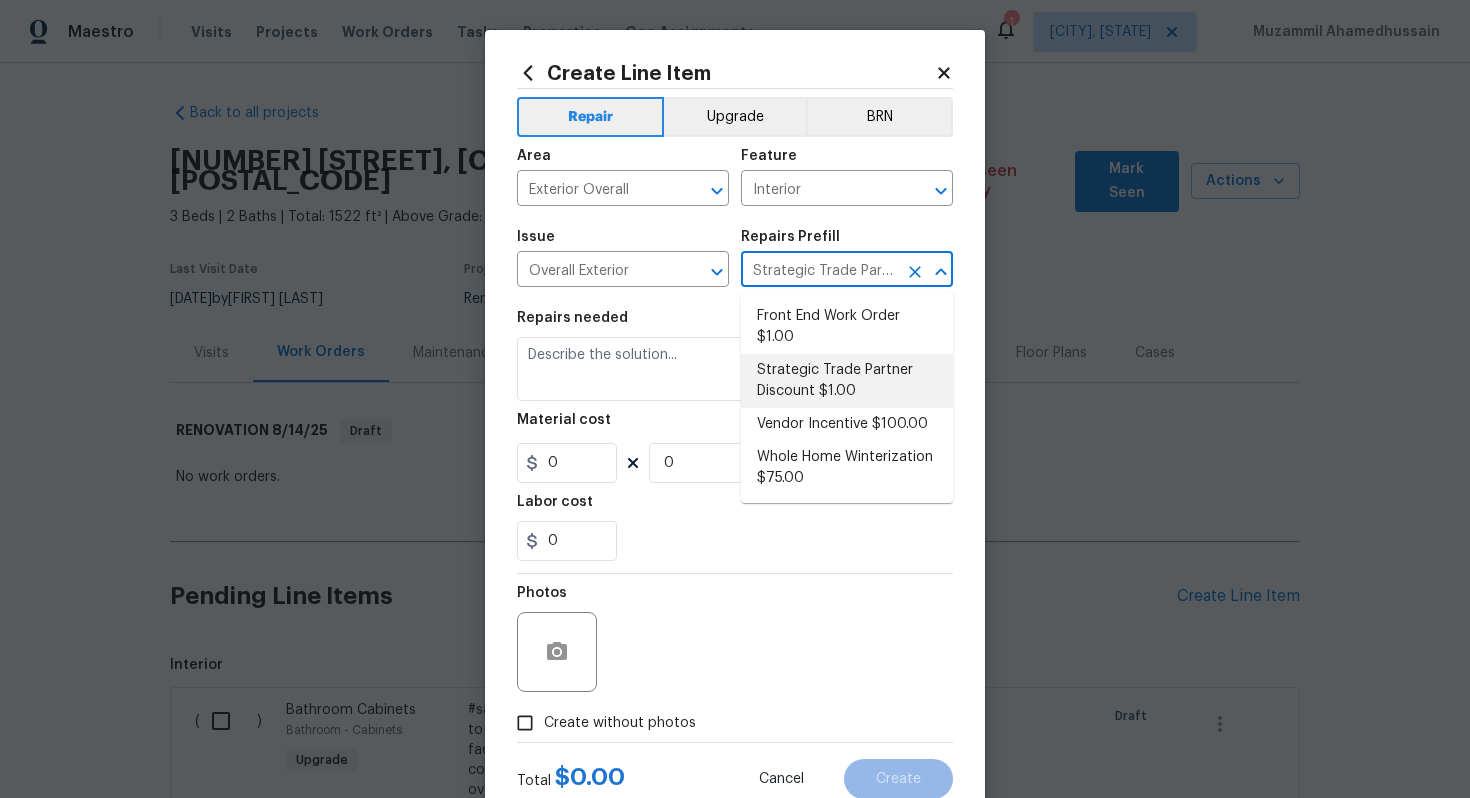 type on "Calculate and apply 5% STPP discount to the total of the work order as a negative cost" 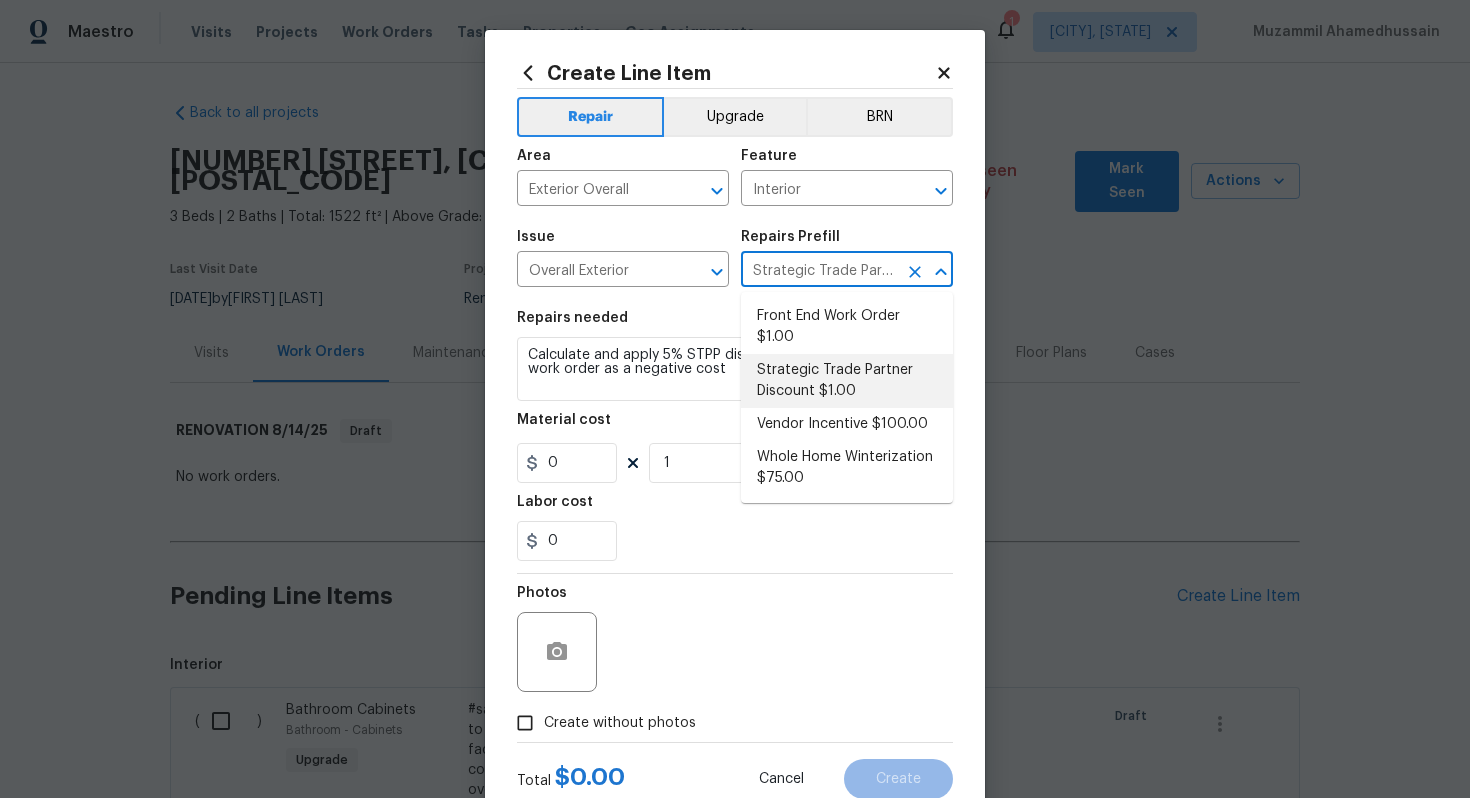 type on "1" 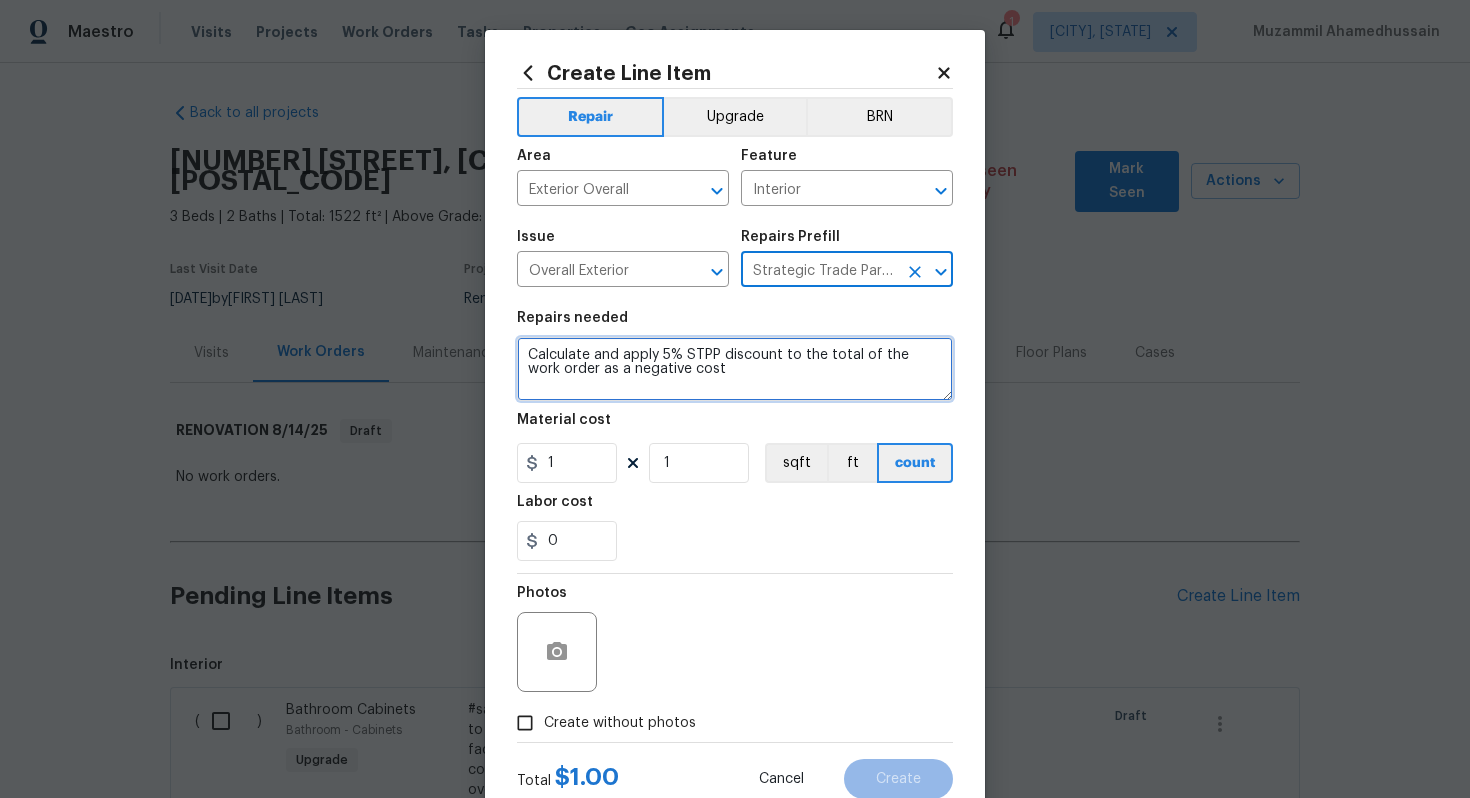 click on "Calculate and apply 5% STPP discount to the total of the work order as a negative cost" at bounding box center [735, 369] 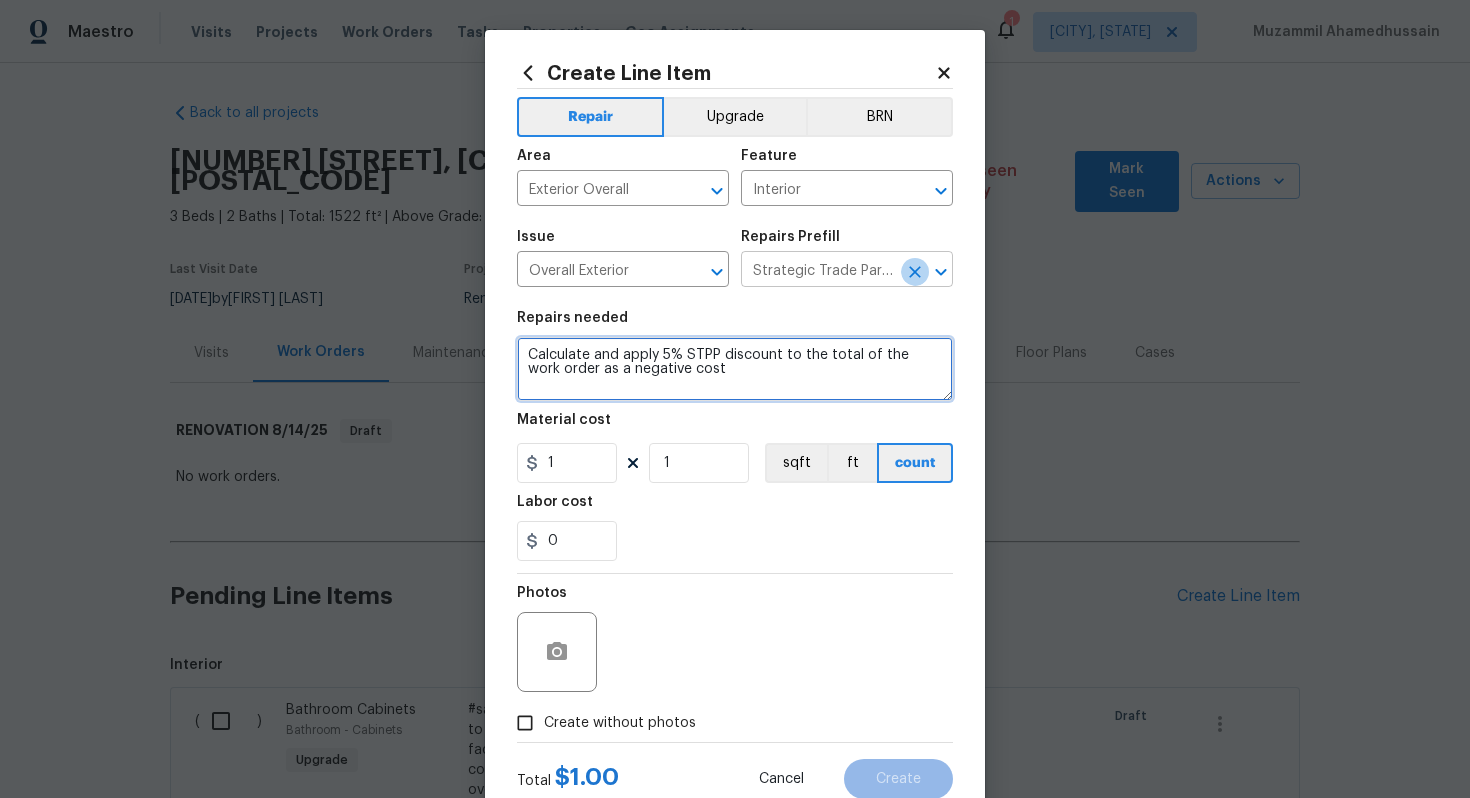 click 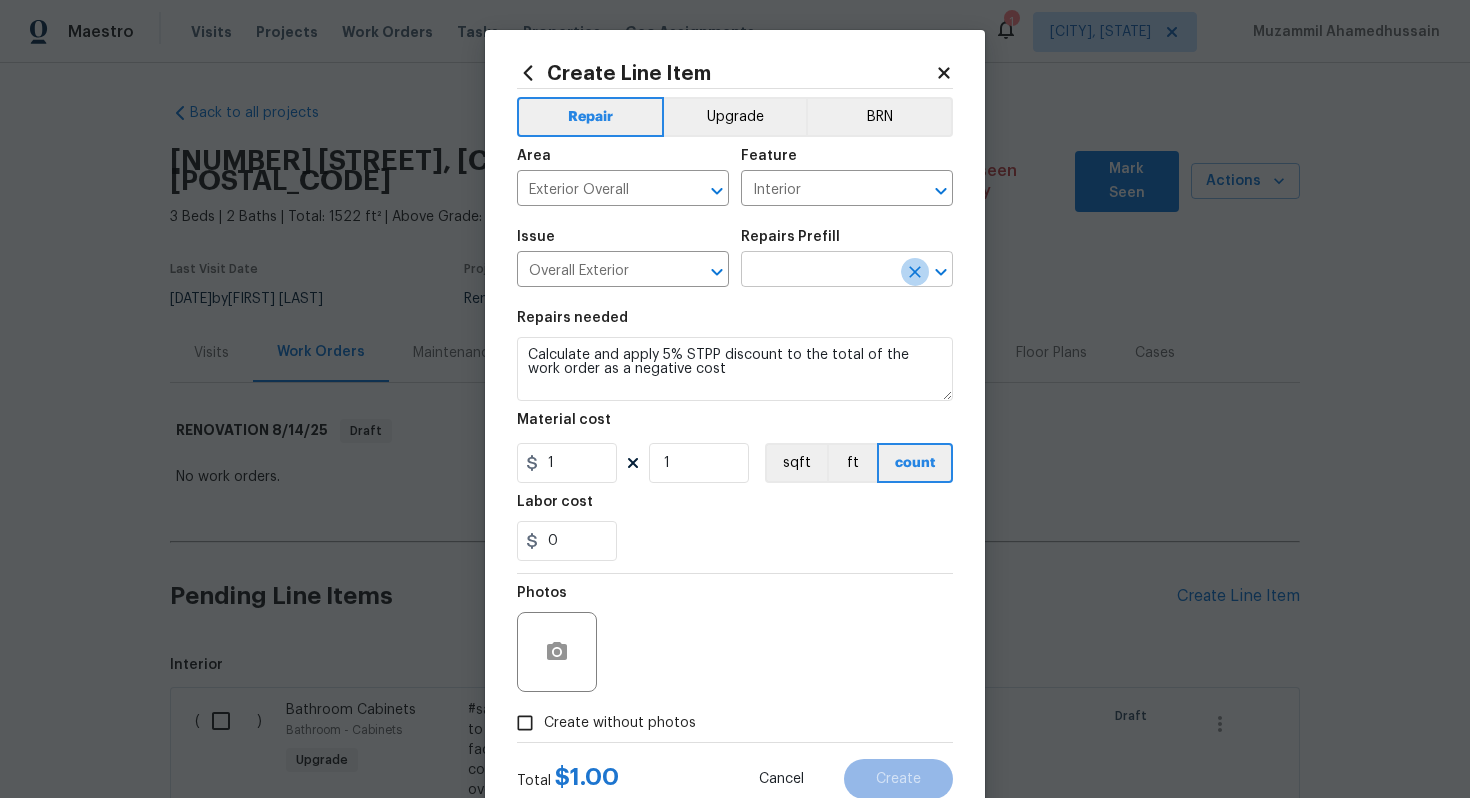 scroll, scrollTop: 0, scrollLeft: 0, axis: both 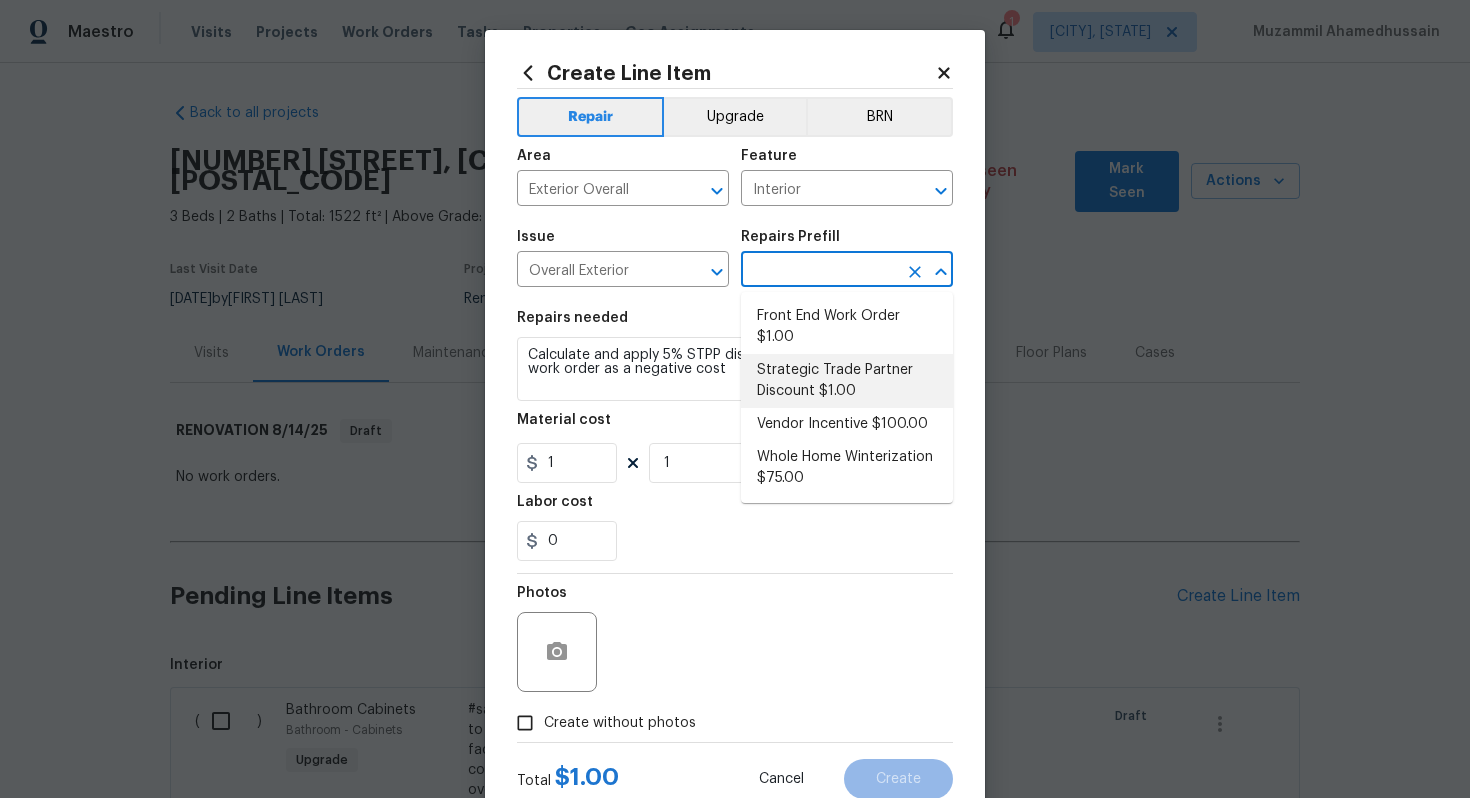 click at bounding box center [819, 271] 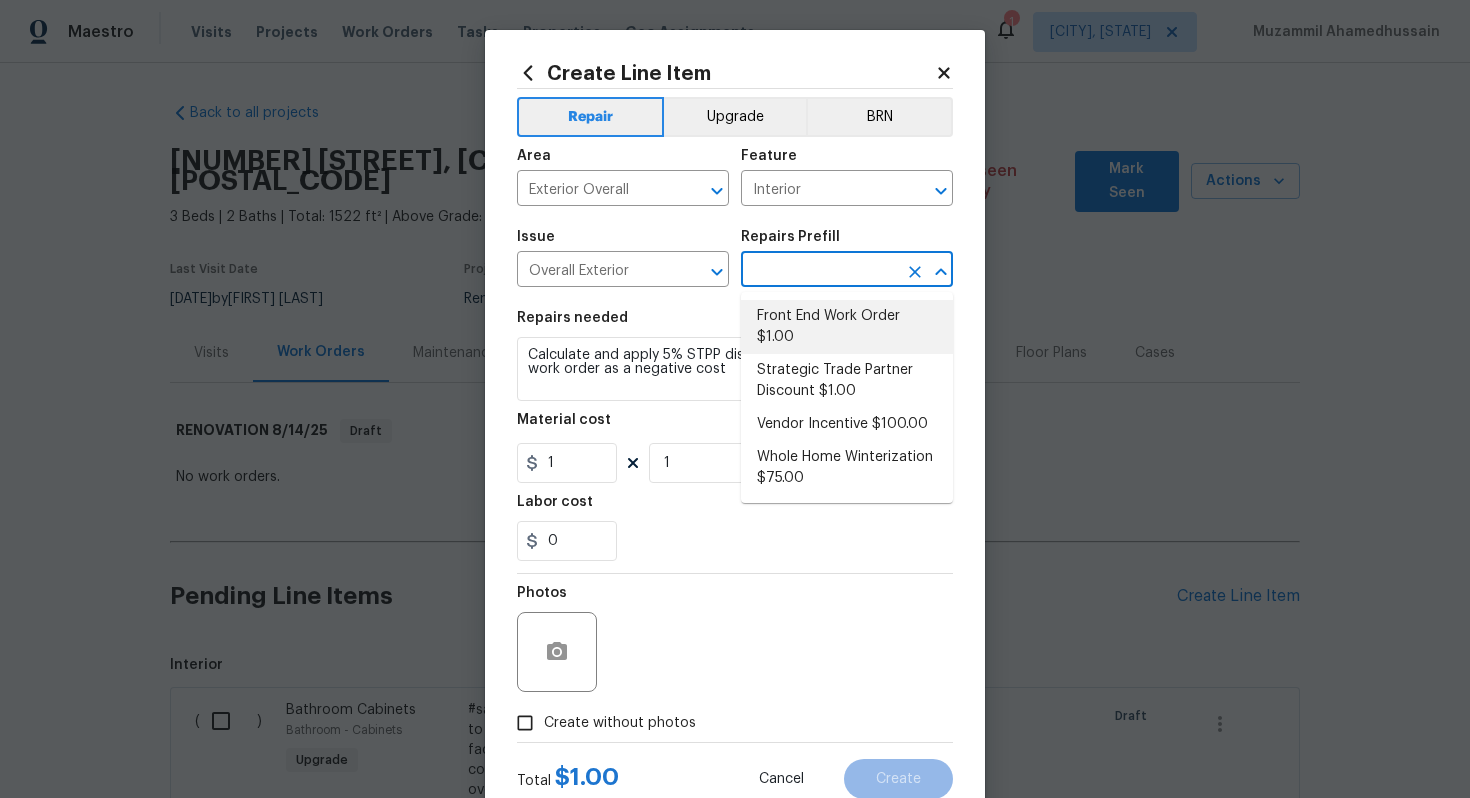 click on "Front End Work Order $1.00" at bounding box center (847, 327) 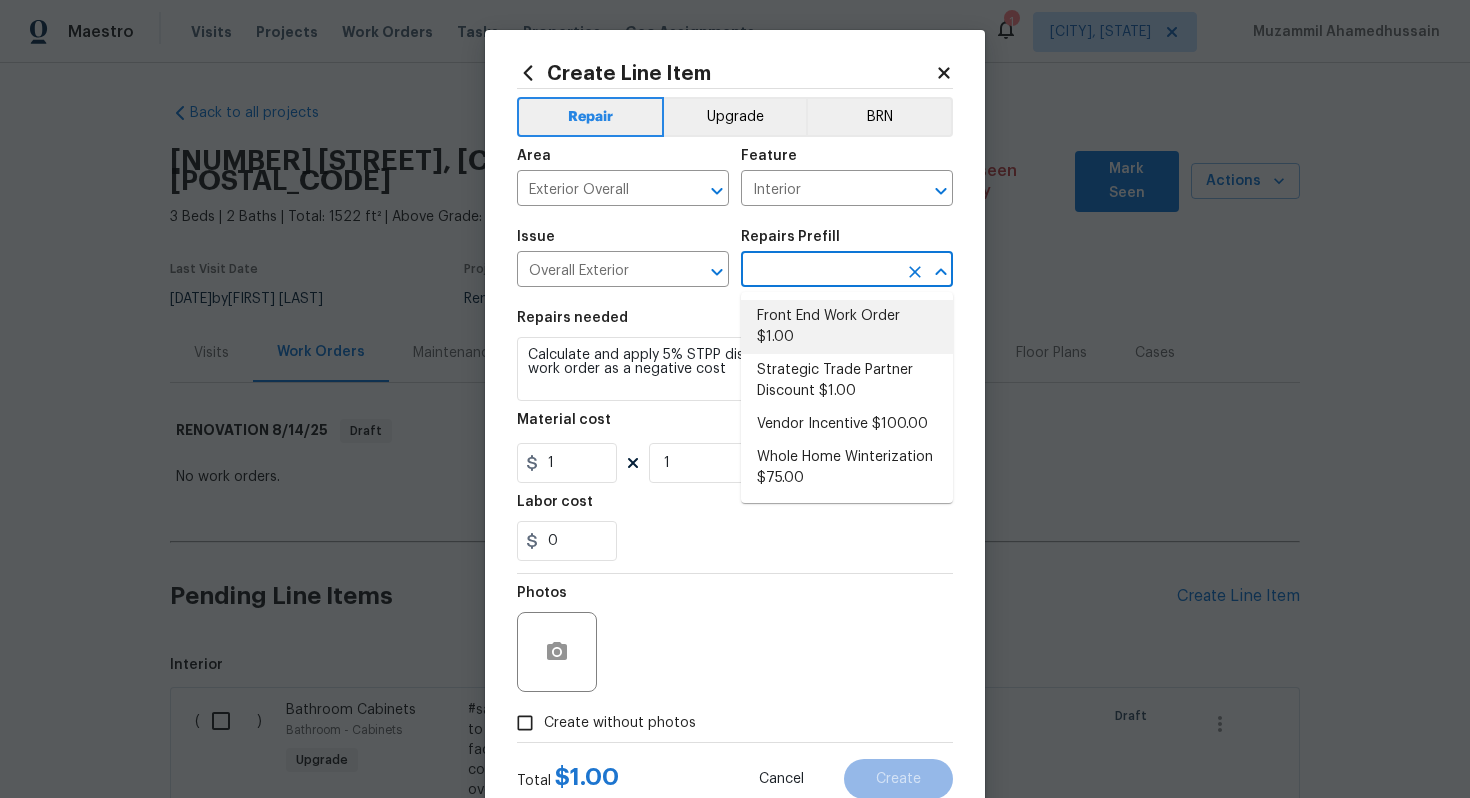 type on "Front End Work Order $1.00" 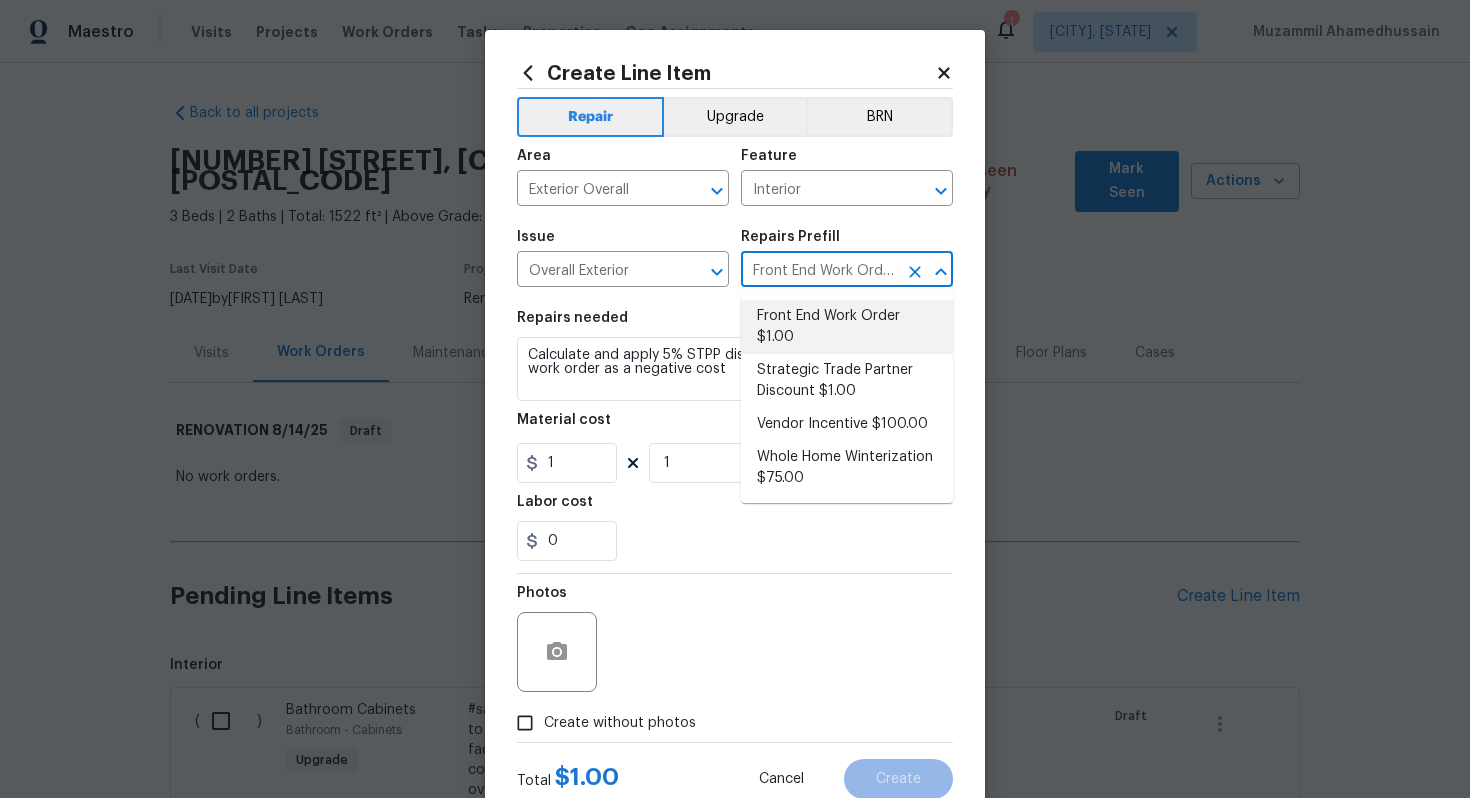type on "Placeholder line item for the creation of front end work orders." 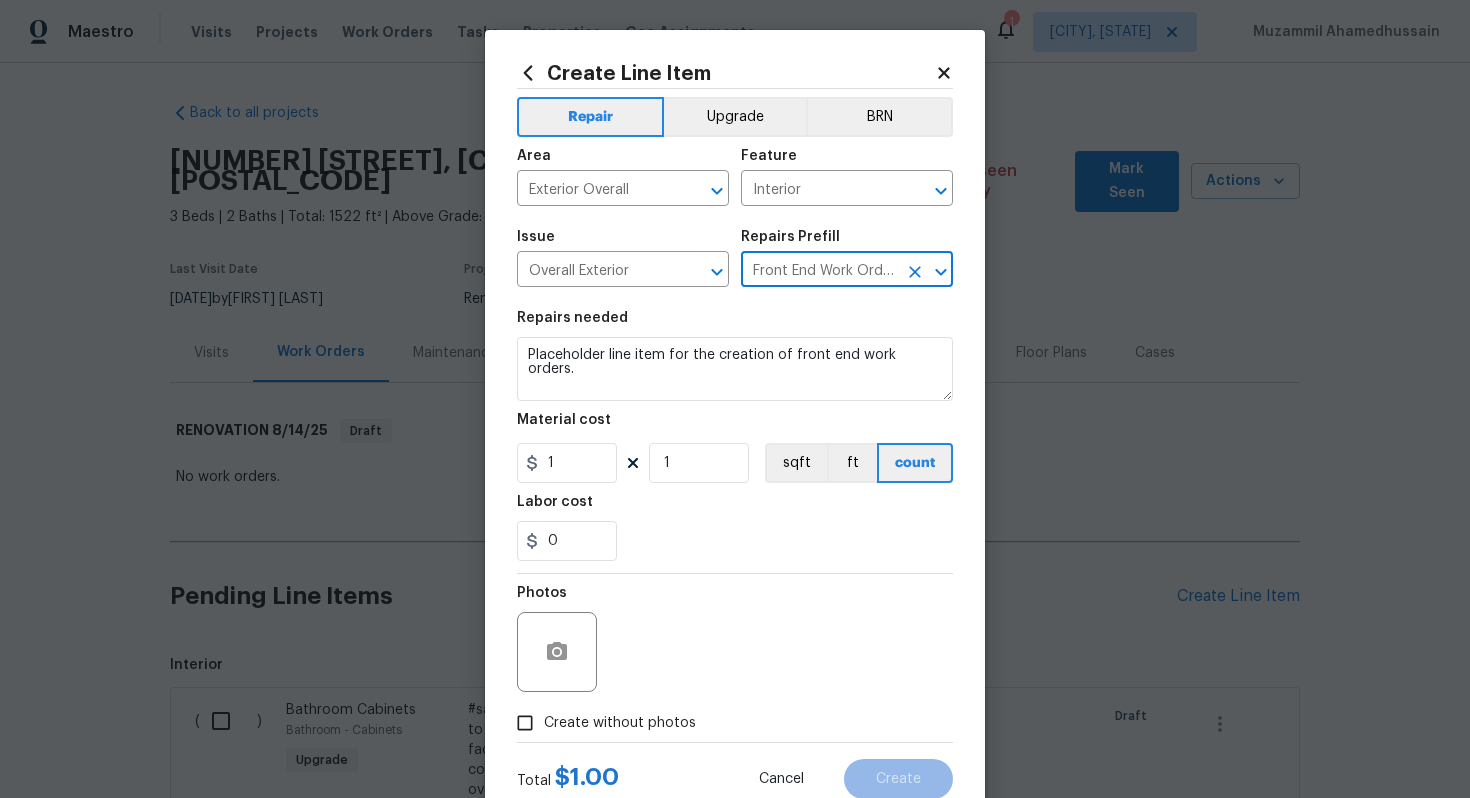 click on "Create without photos" at bounding box center (620, 723) 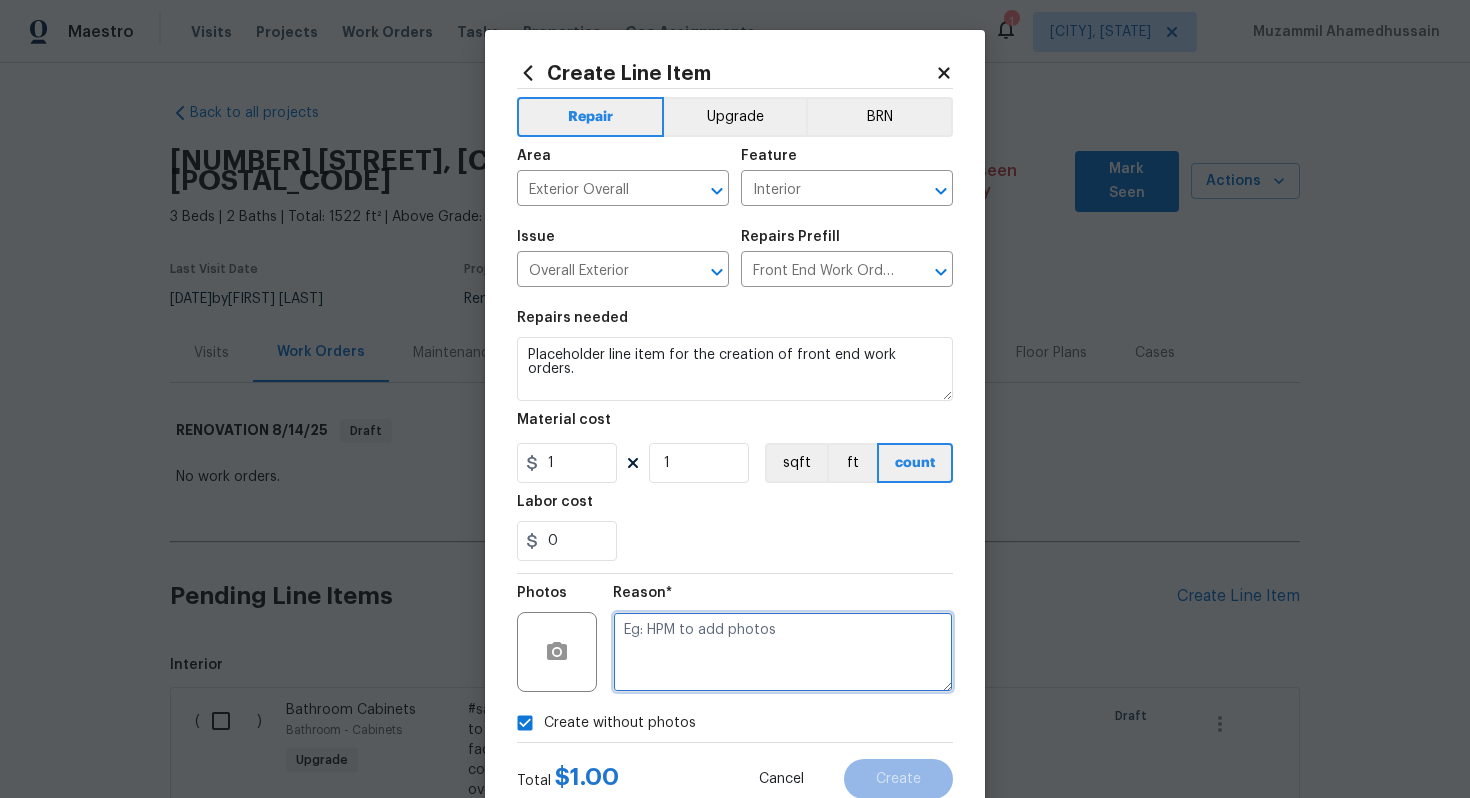 click at bounding box center (783, 652) 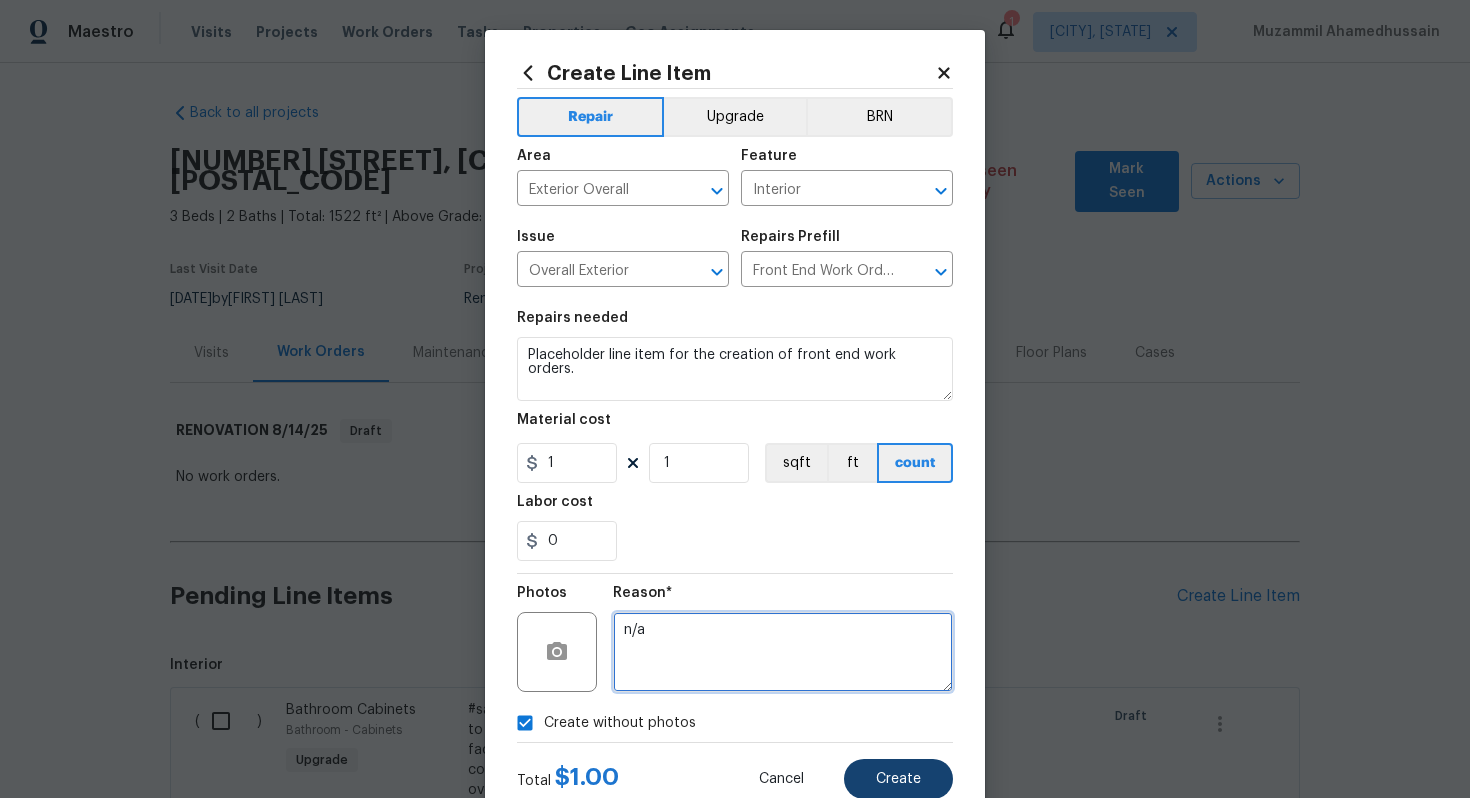 type on "n/a" 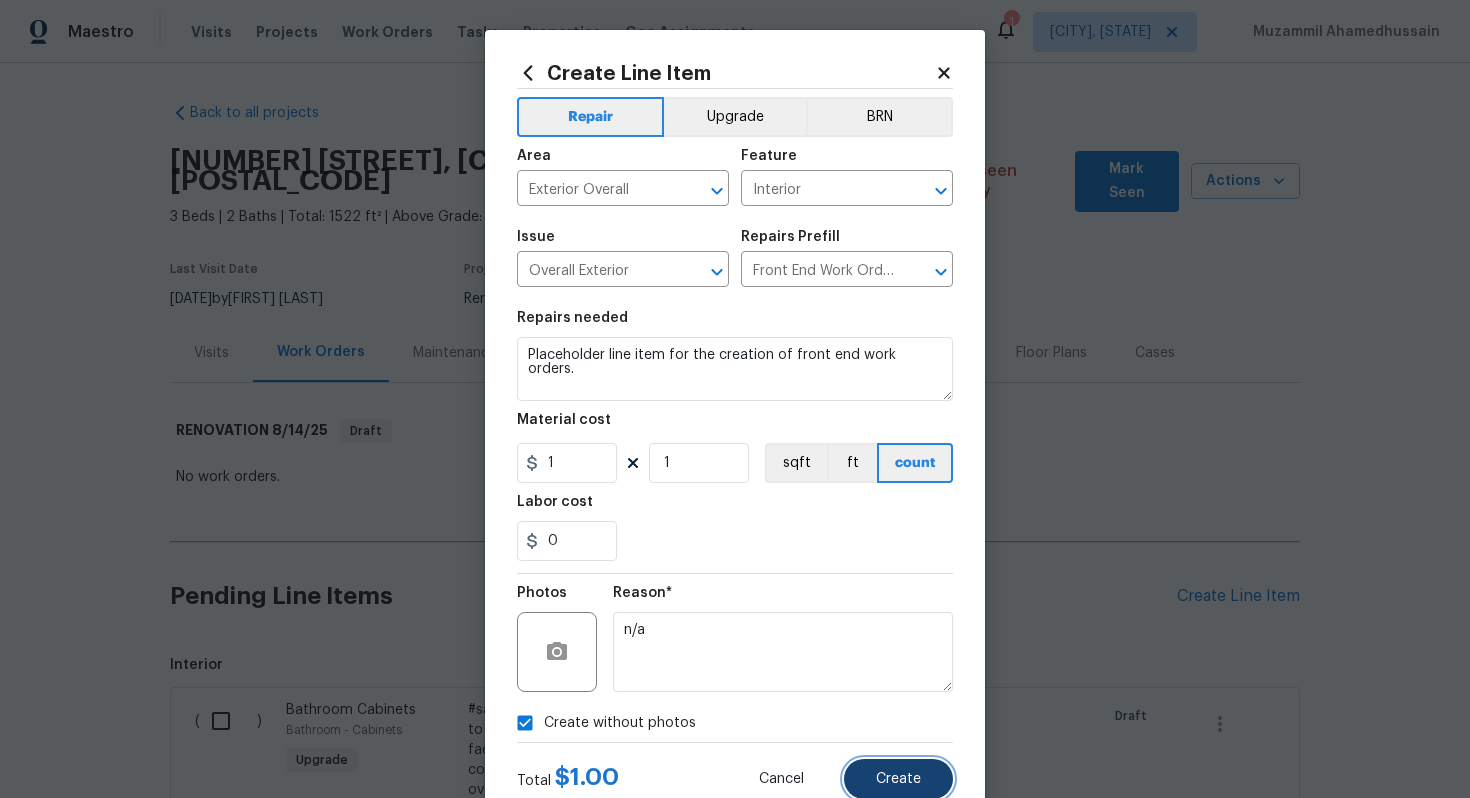 click on "Create" at bounding box center [898, 779] 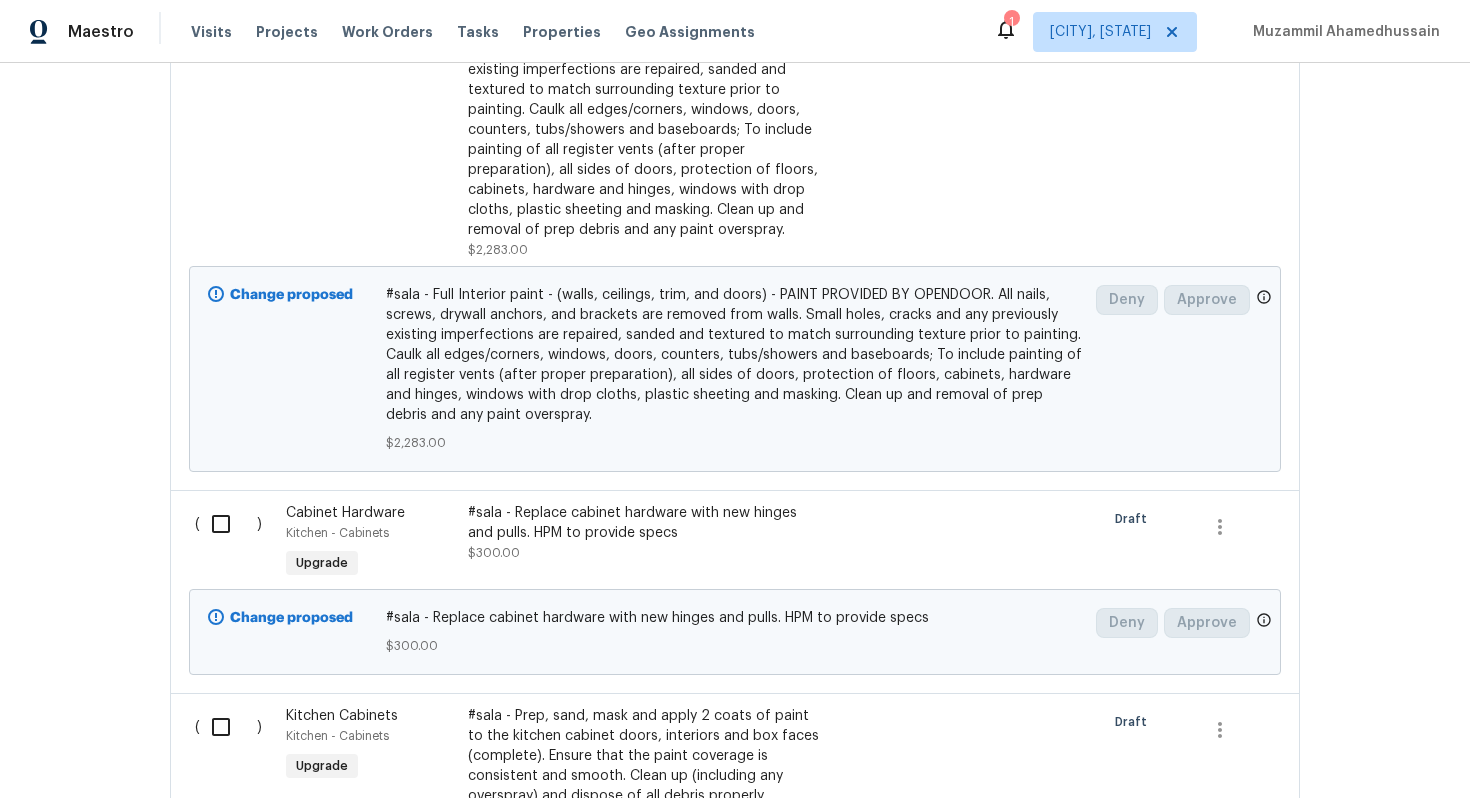 scroll, scrollTop: 2419, scrollLeft: 0, axis: vertical 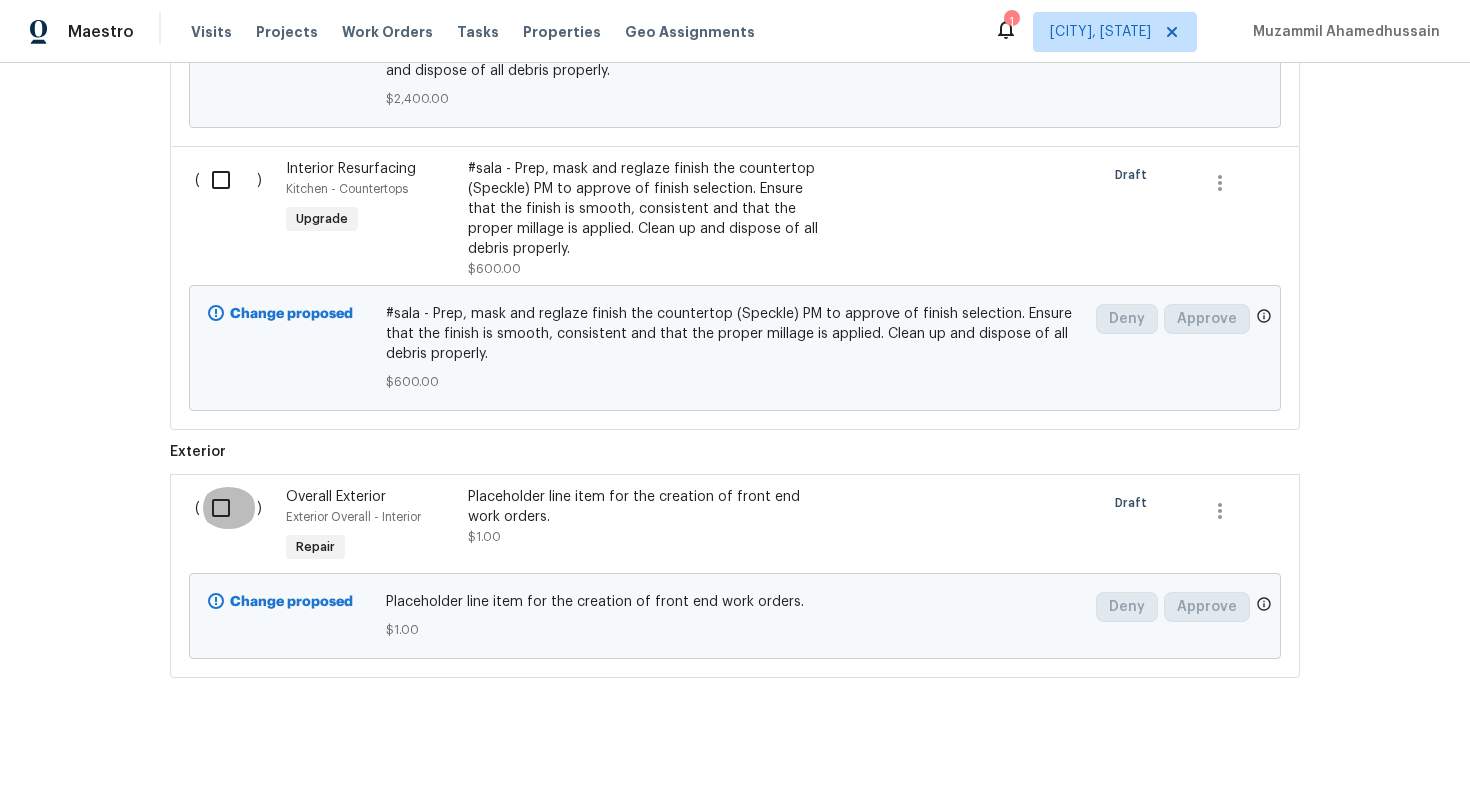 click at bounding box center [228, 508] 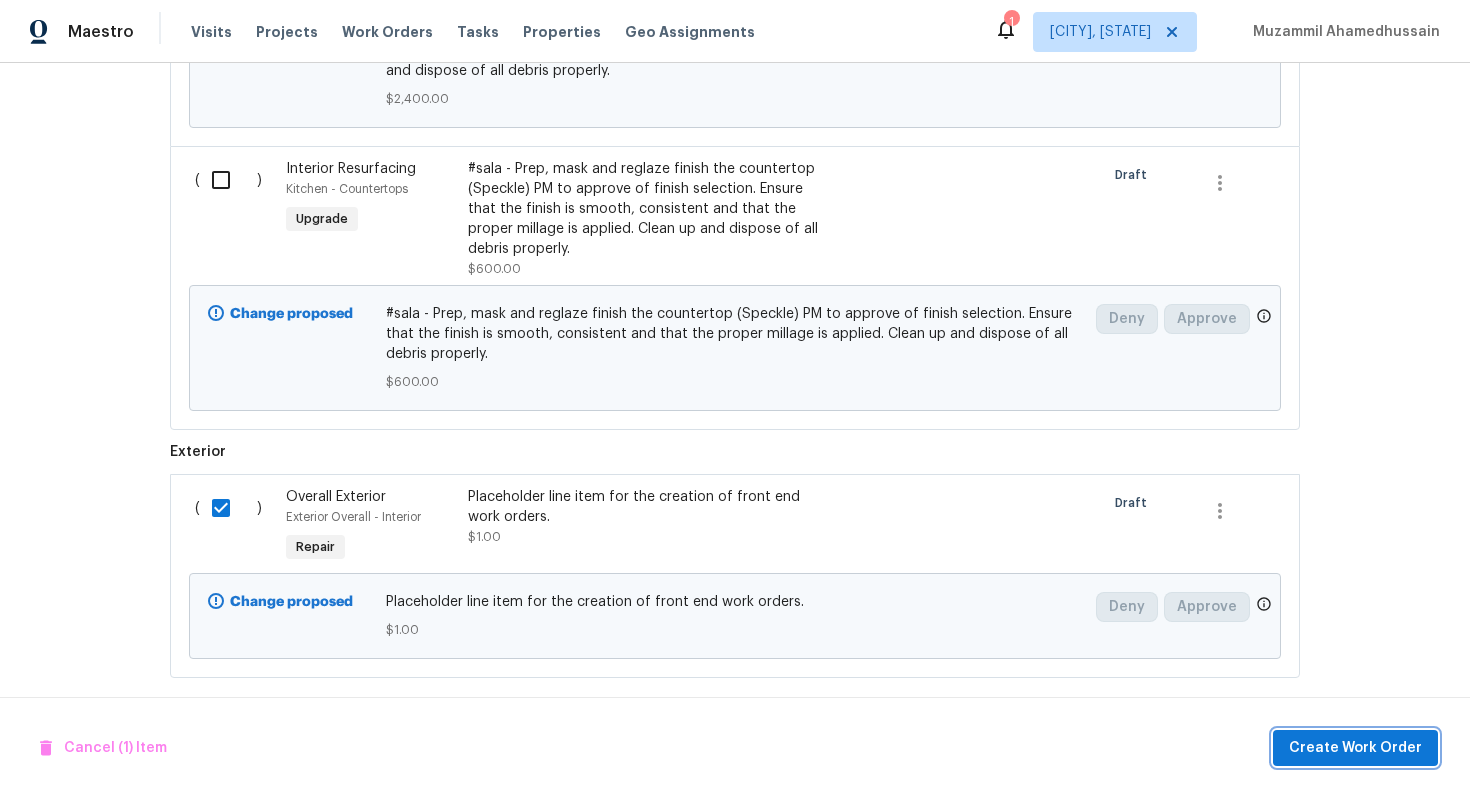 click on "Create Work Order" at bounding box center [1355, 748] 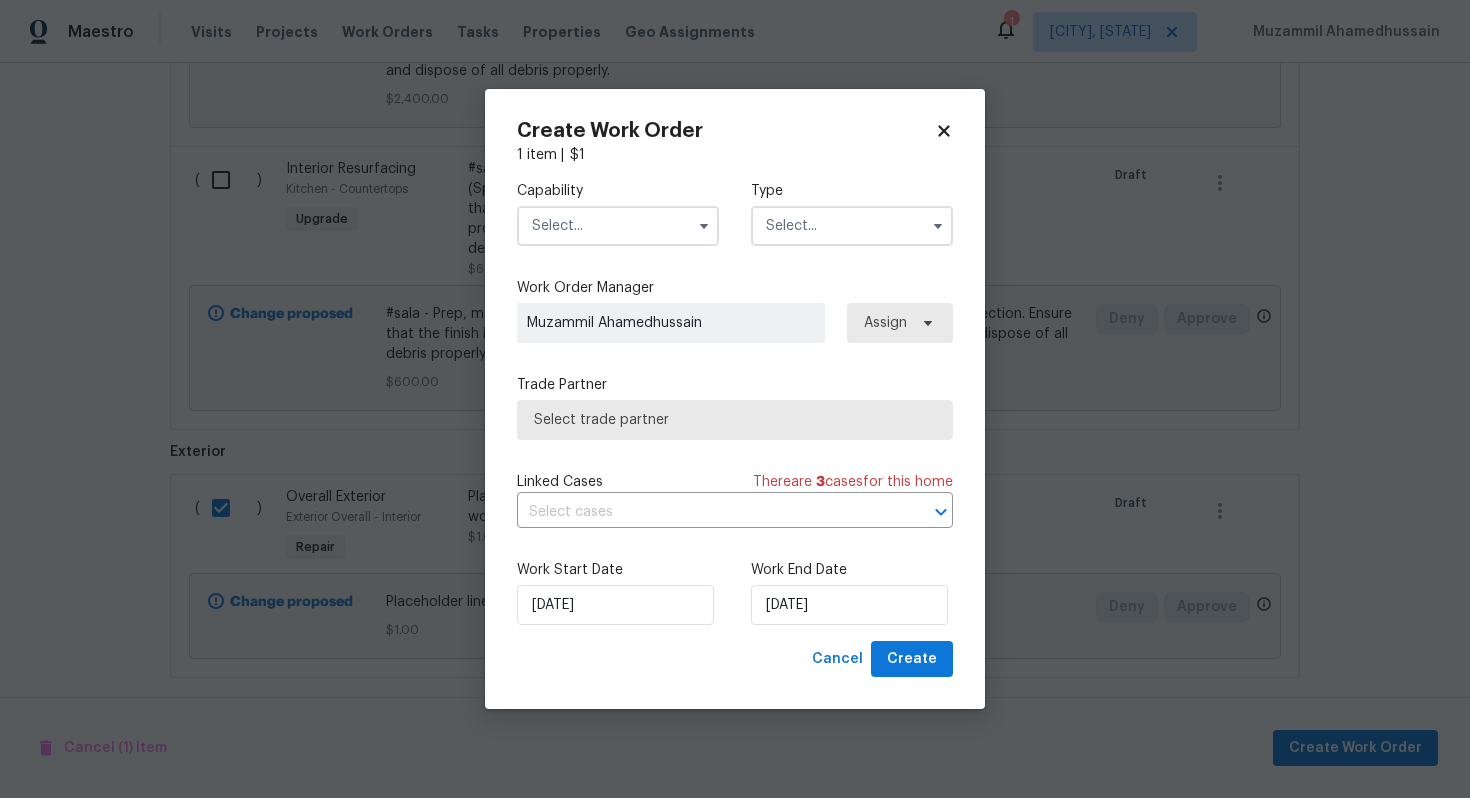 click at bounding box center [618, 226] 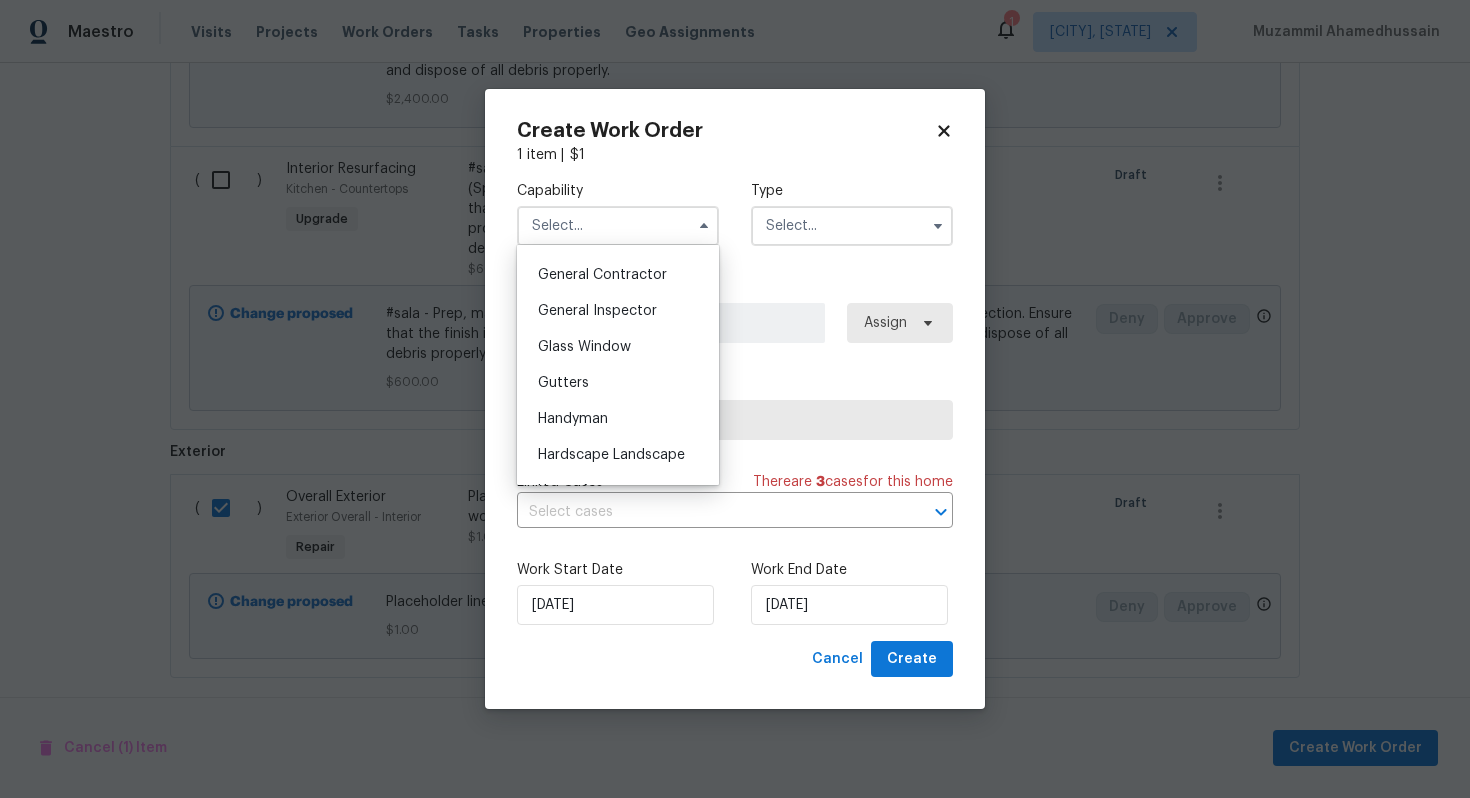 scroll, scrollTop: 928, scrollLeft: 0, axis: vertical 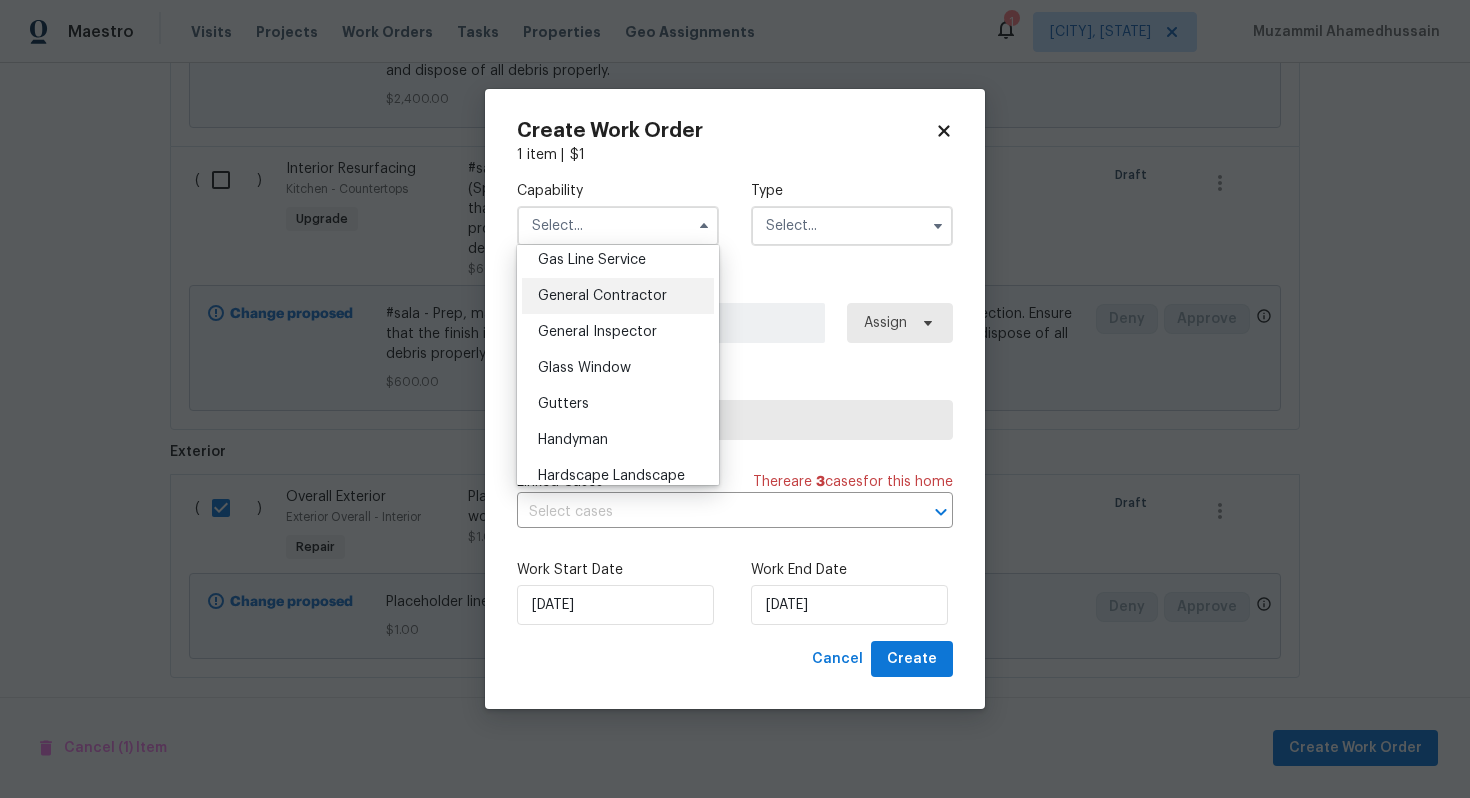 click on "General Contractor" at bounding box center [602, 296] 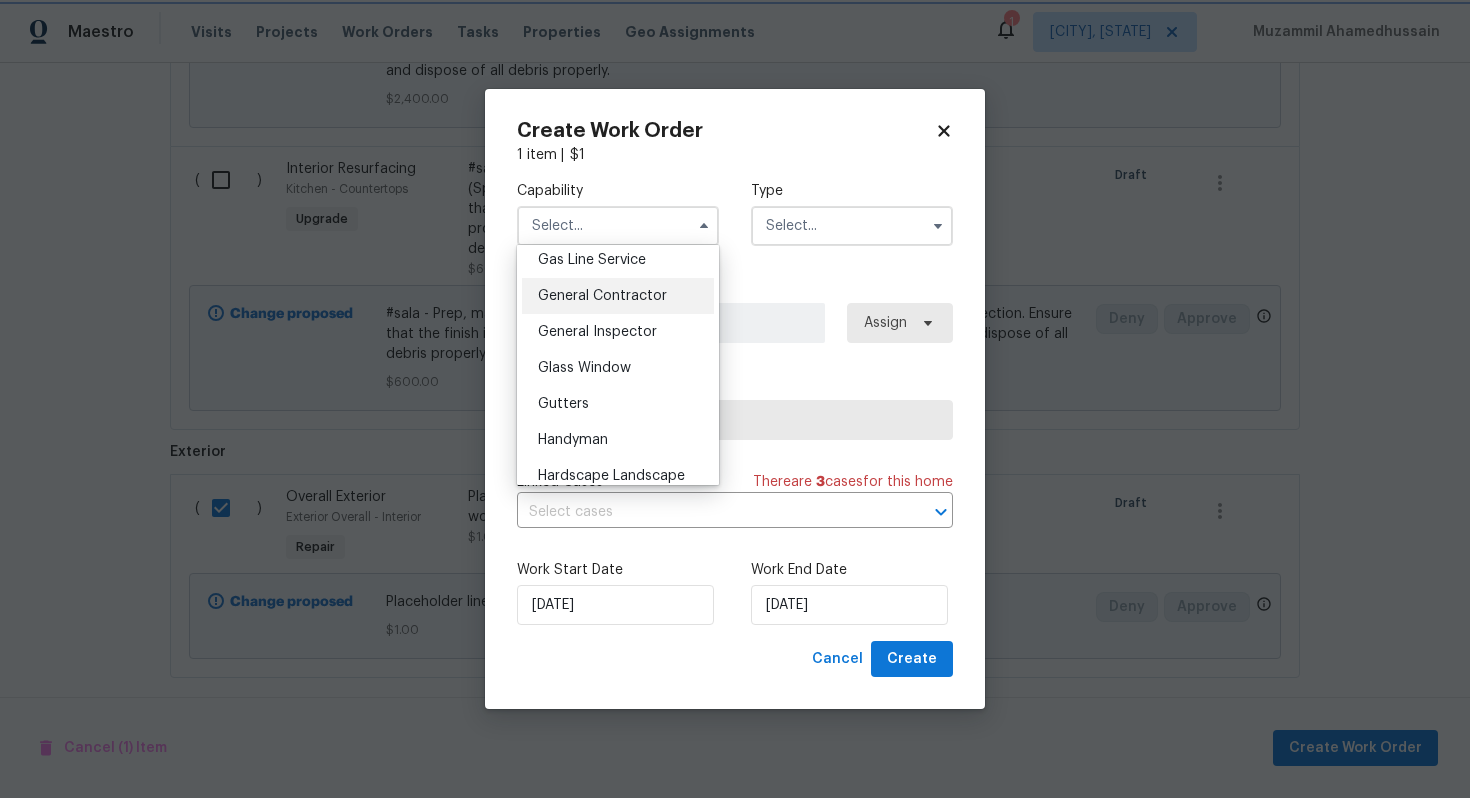 type on "General Contractor" 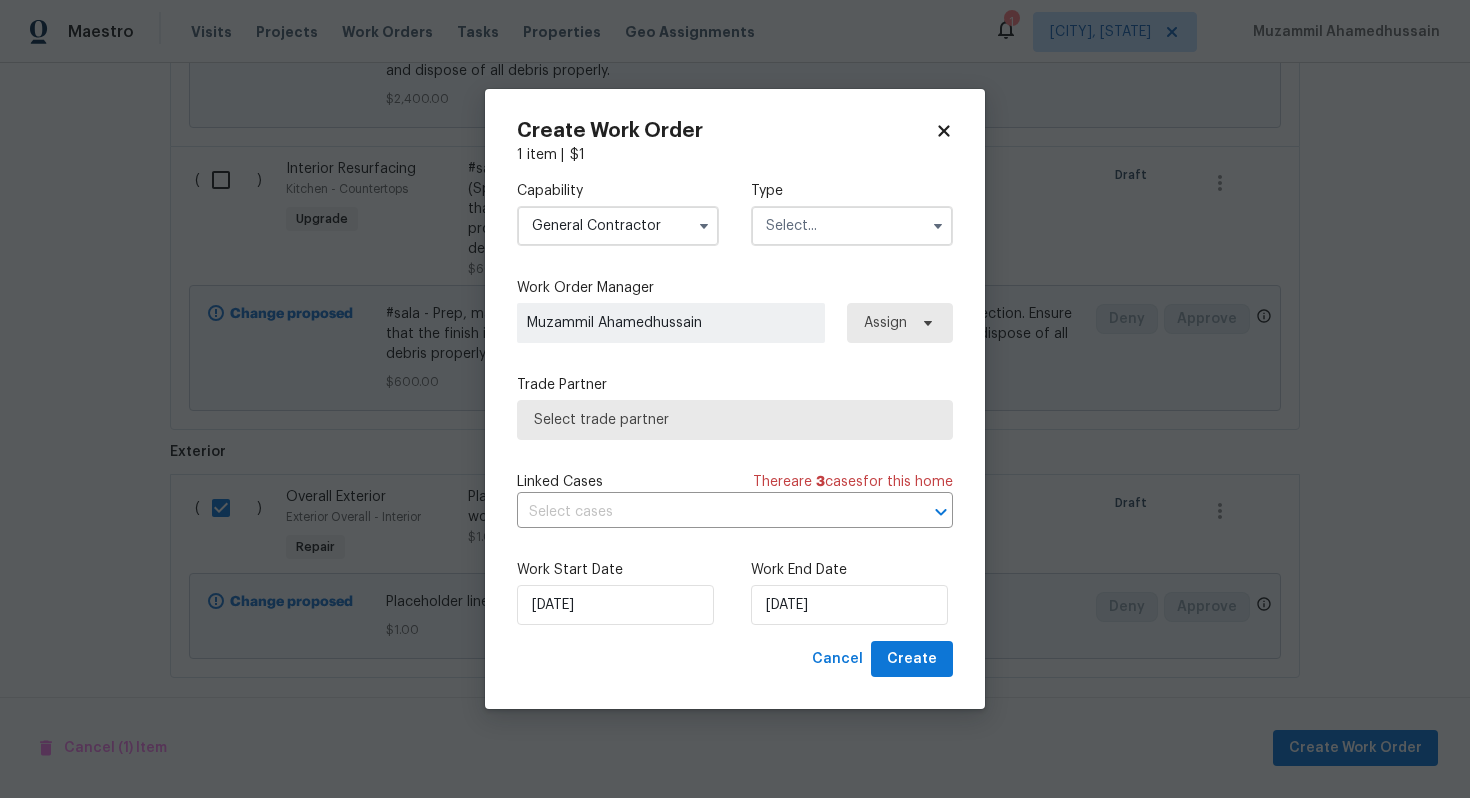 click at bounding box center [852, 226] 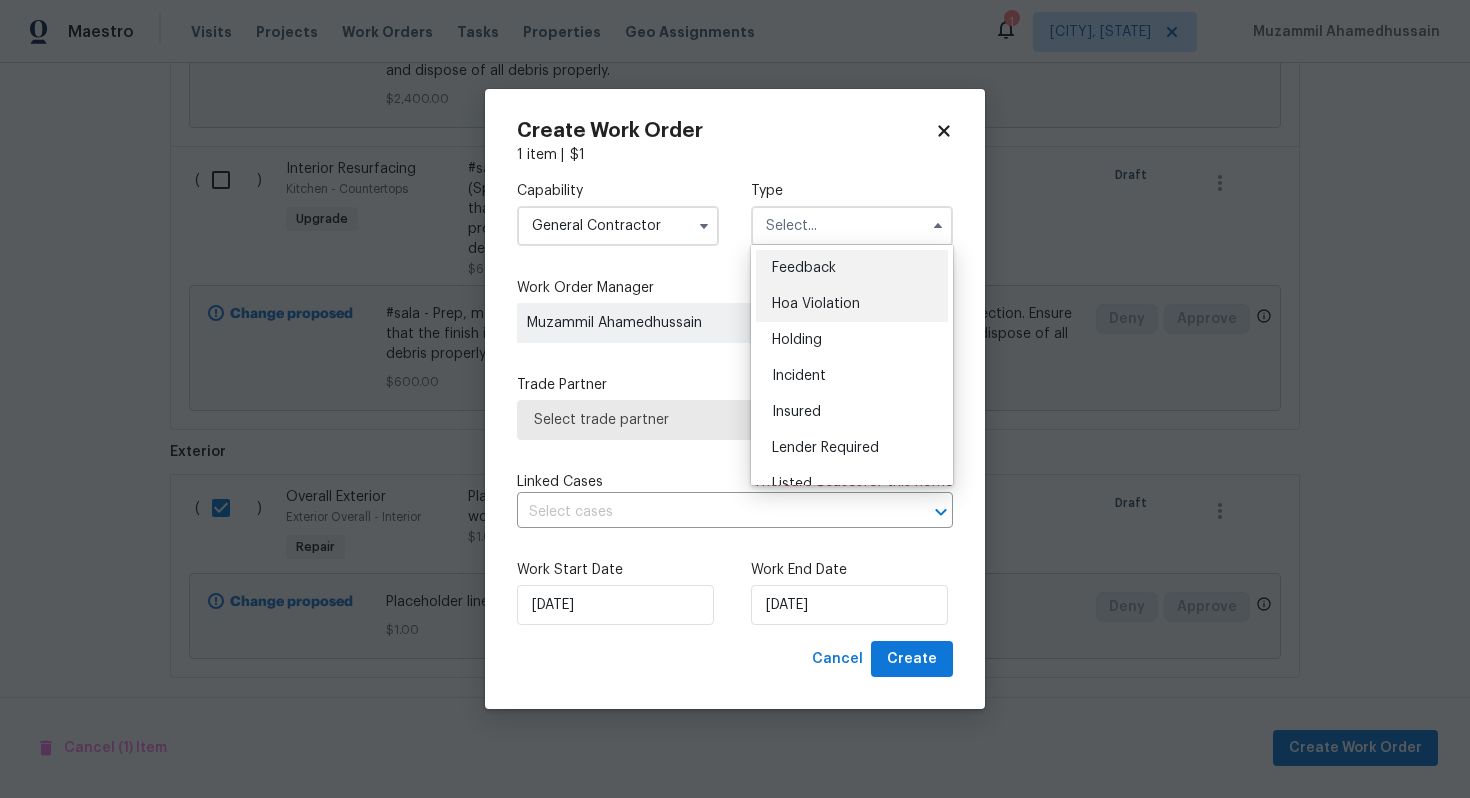 scroll, scrollTop: 454, scrollLeft: 0, axis: vertical 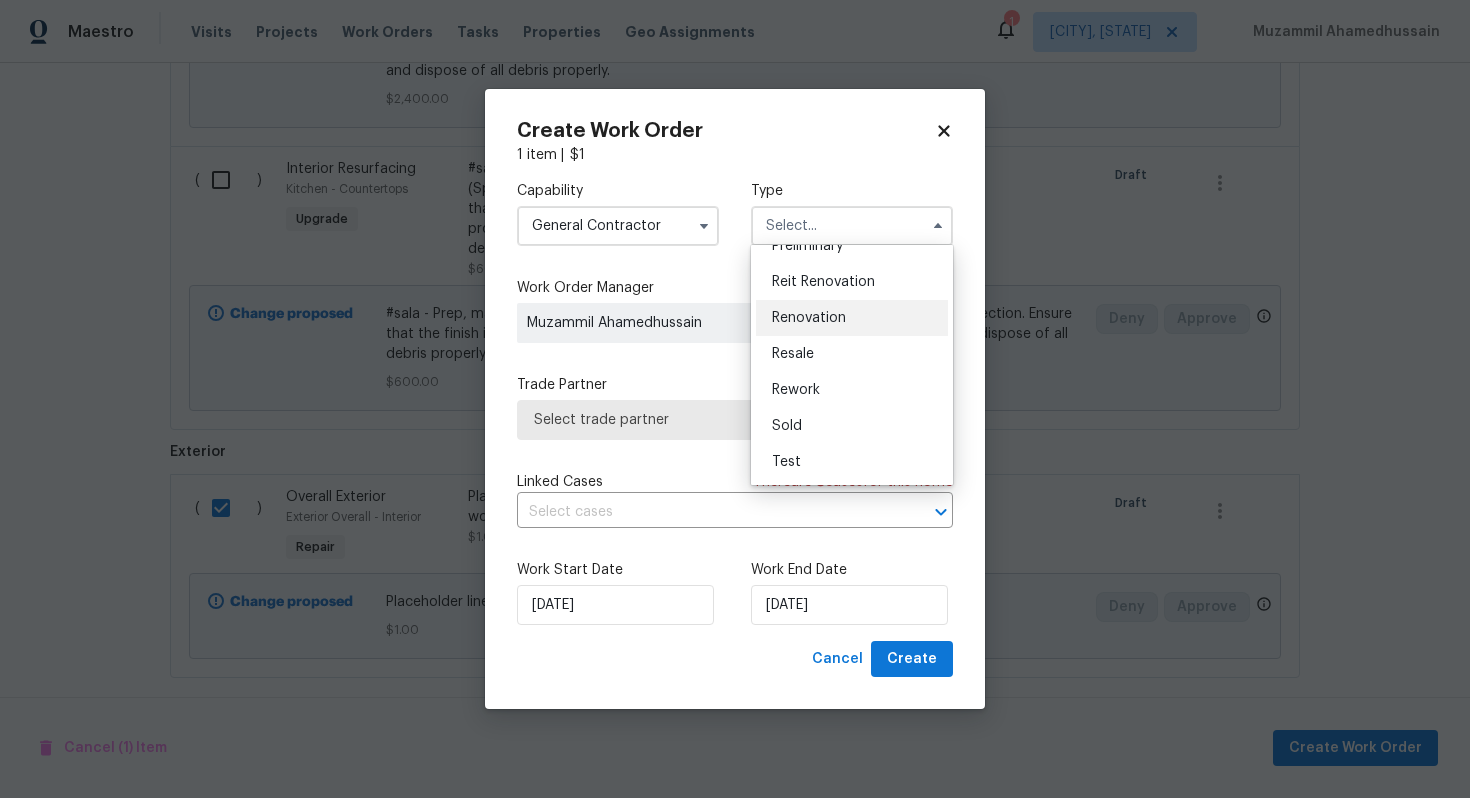 click on "Renovation" at bounding box center [852, 318] 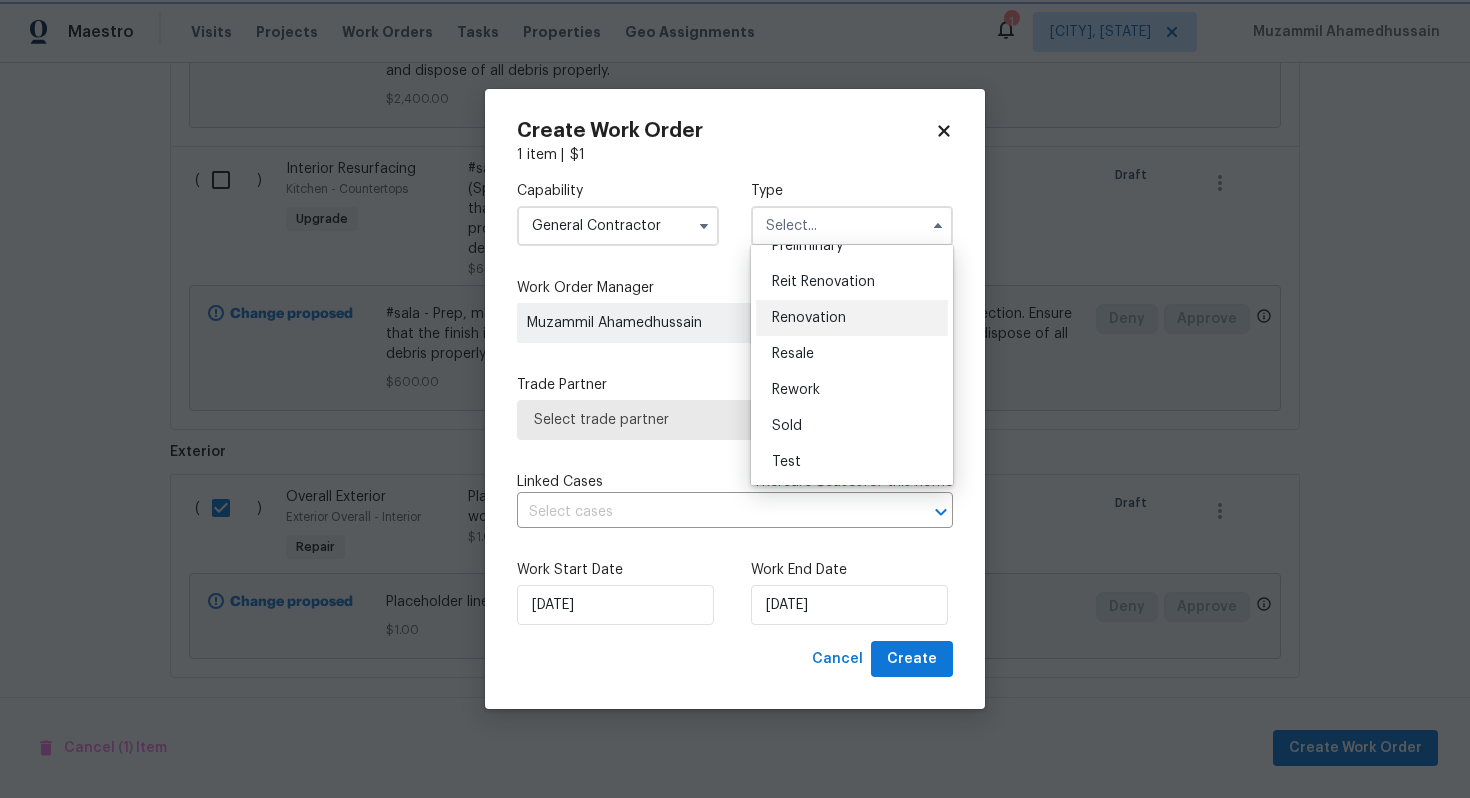type on "Renovation" 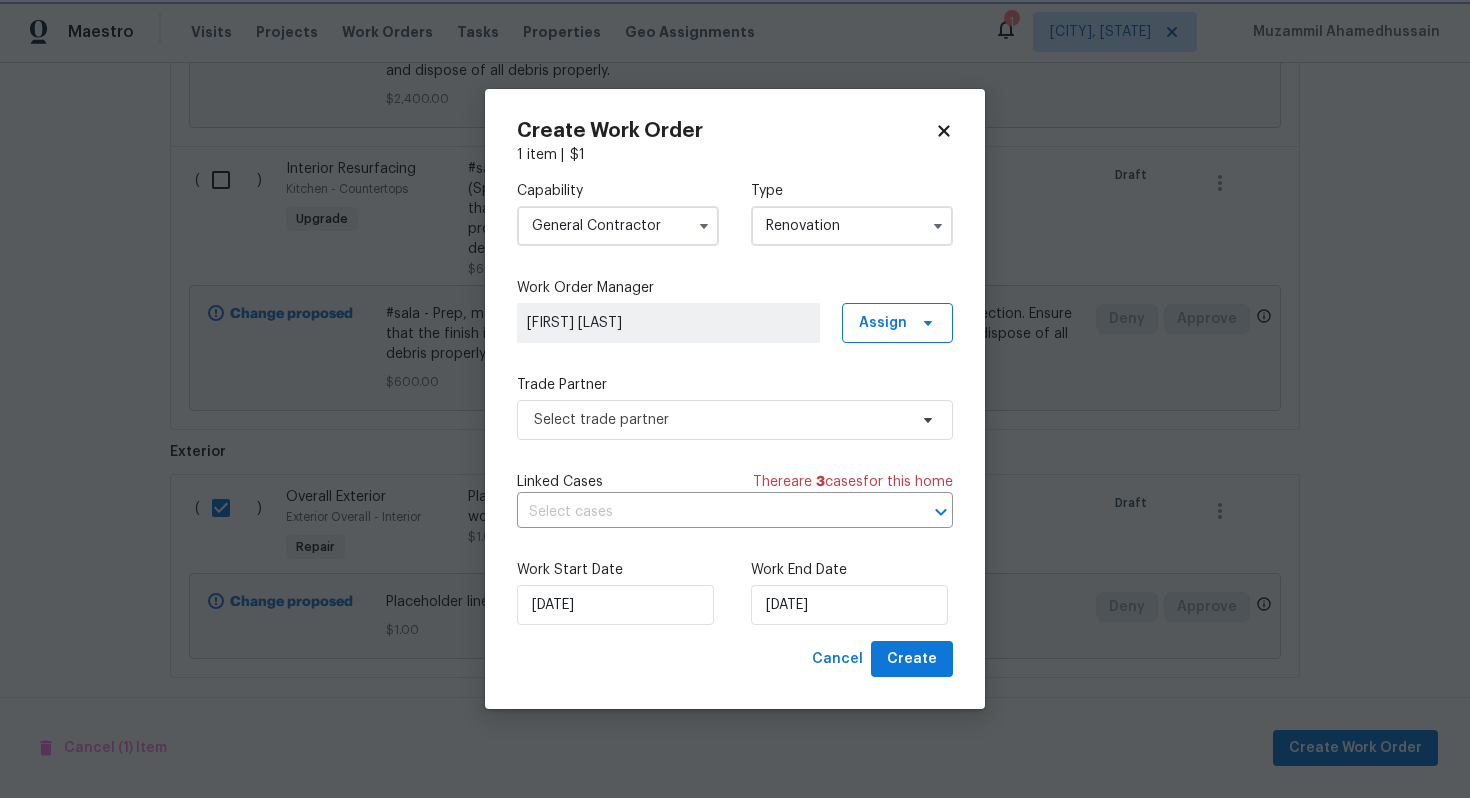 scroll, scrollTop: 0, scrollLeft: 0, axis: both 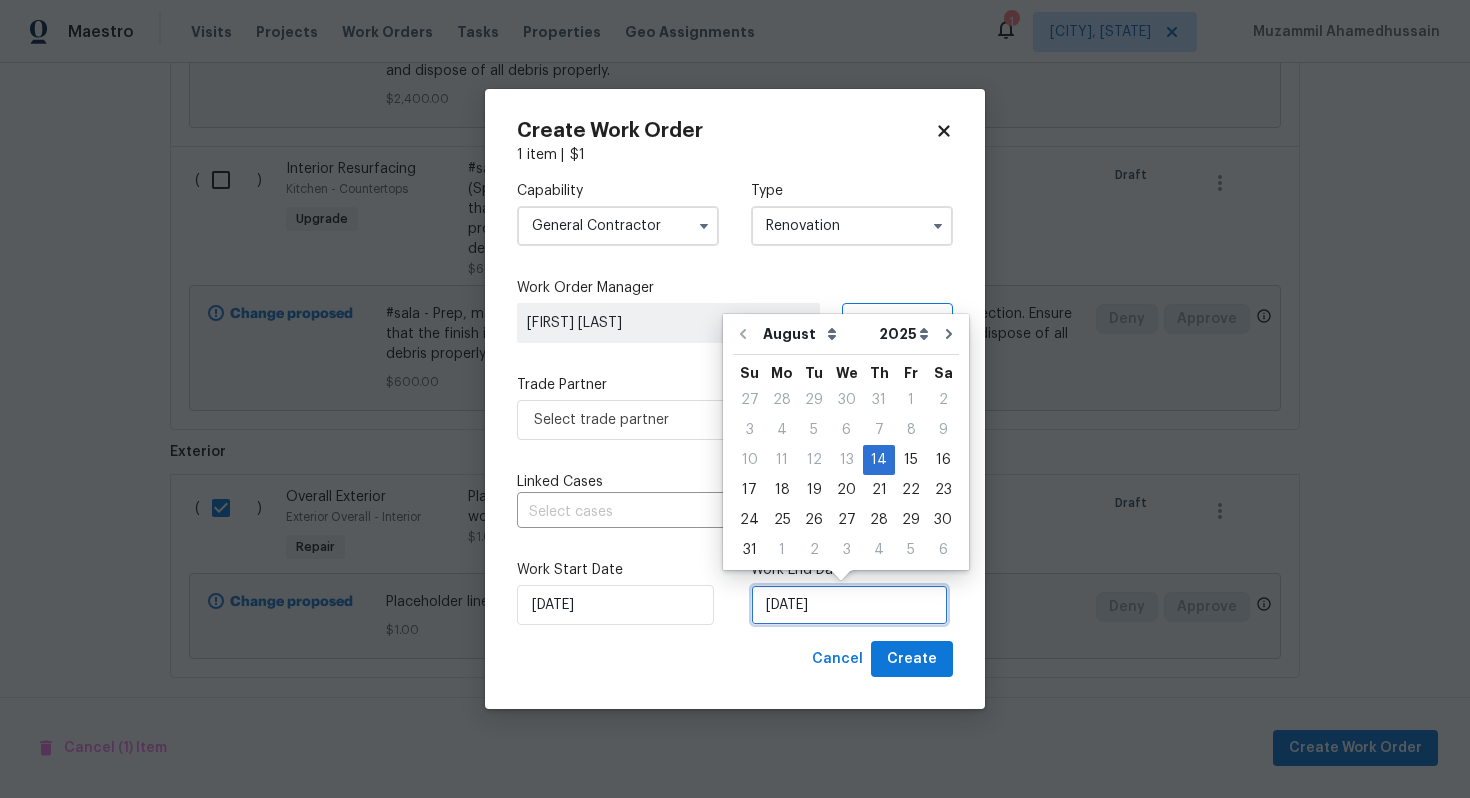 click on "14/08/2025" at bounding box center [849, 605] 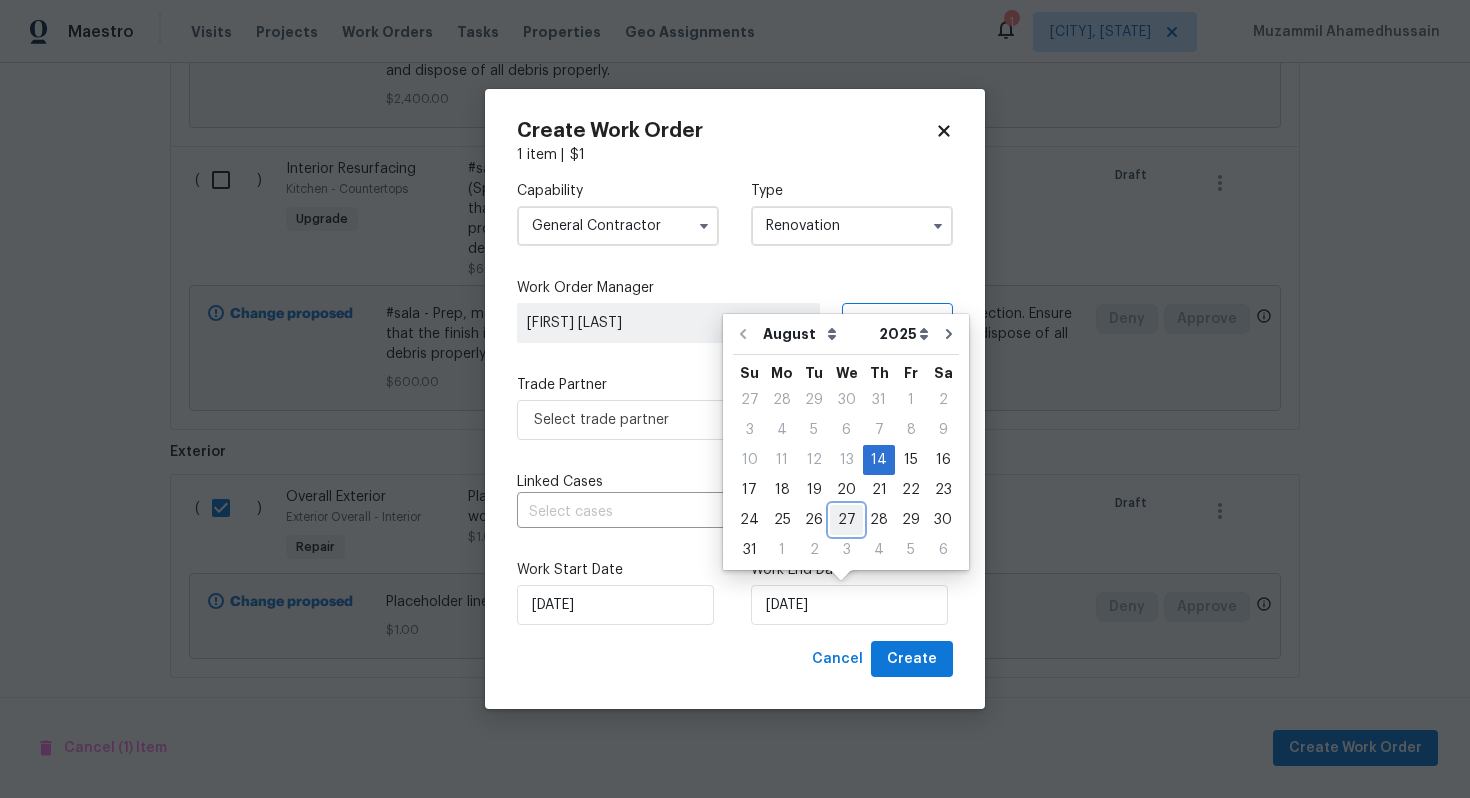 click on "27" at bounding box center (846, 520) 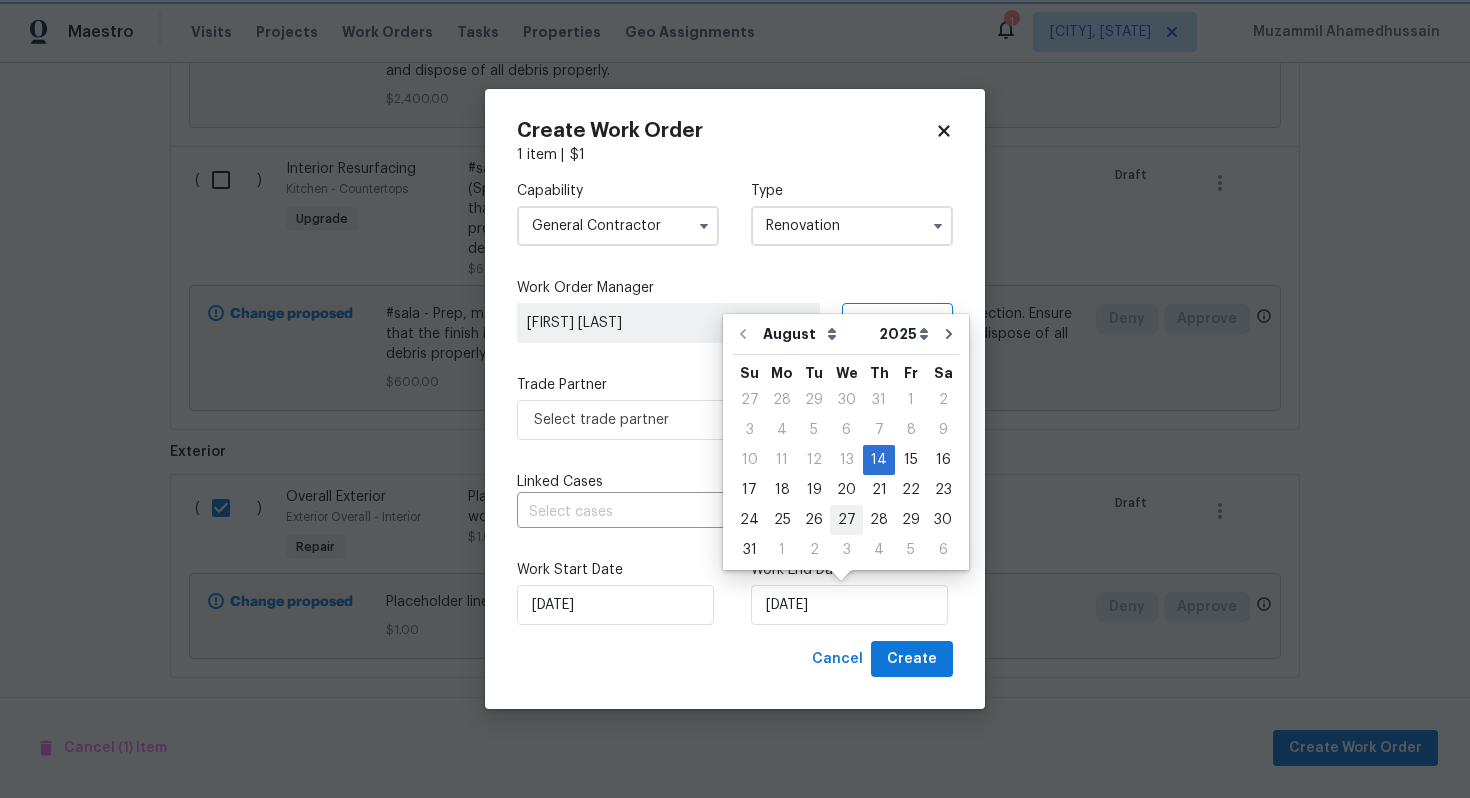 type on "27/08/2025" 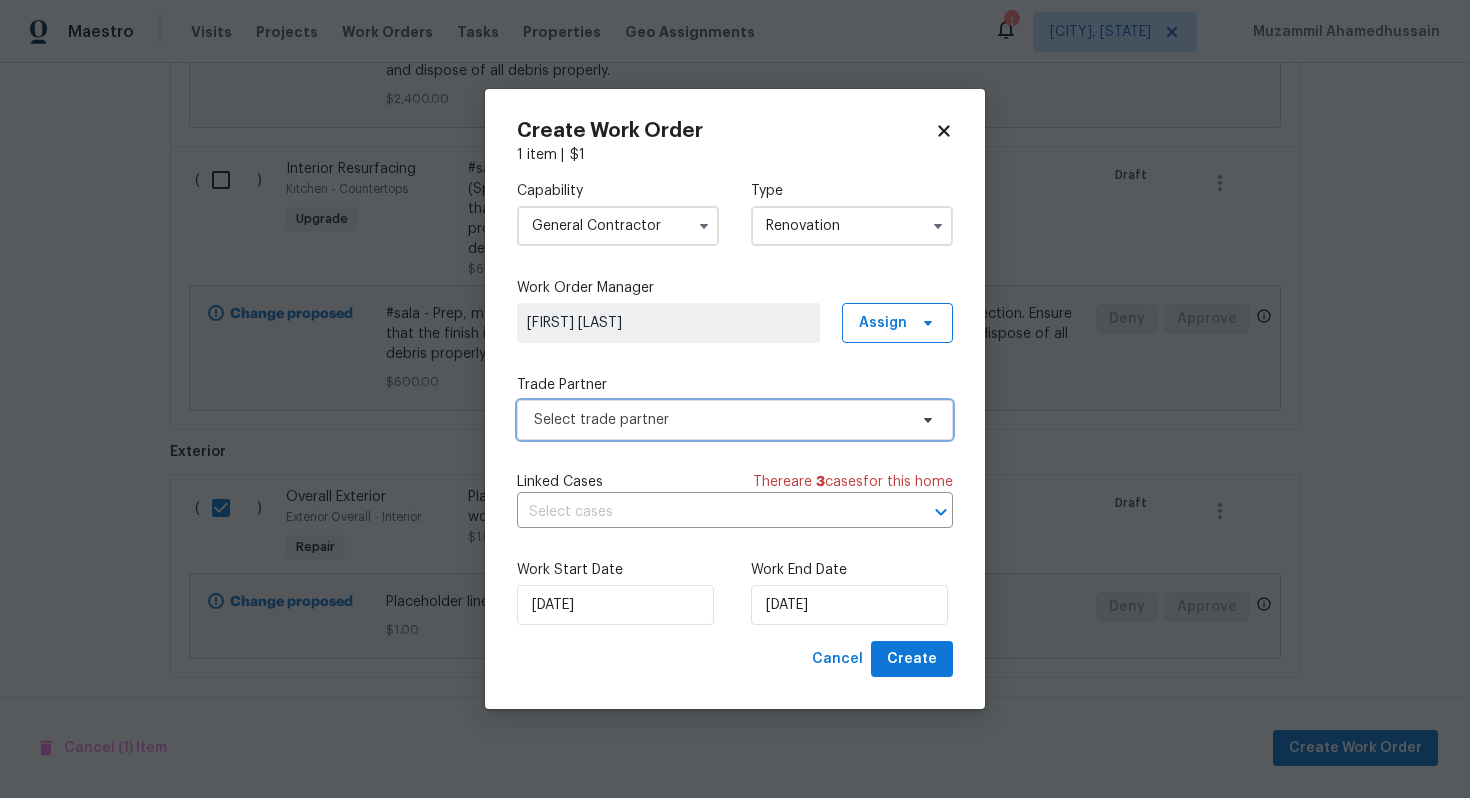 click on "Select trade partner" at bounding box center (735, 420) 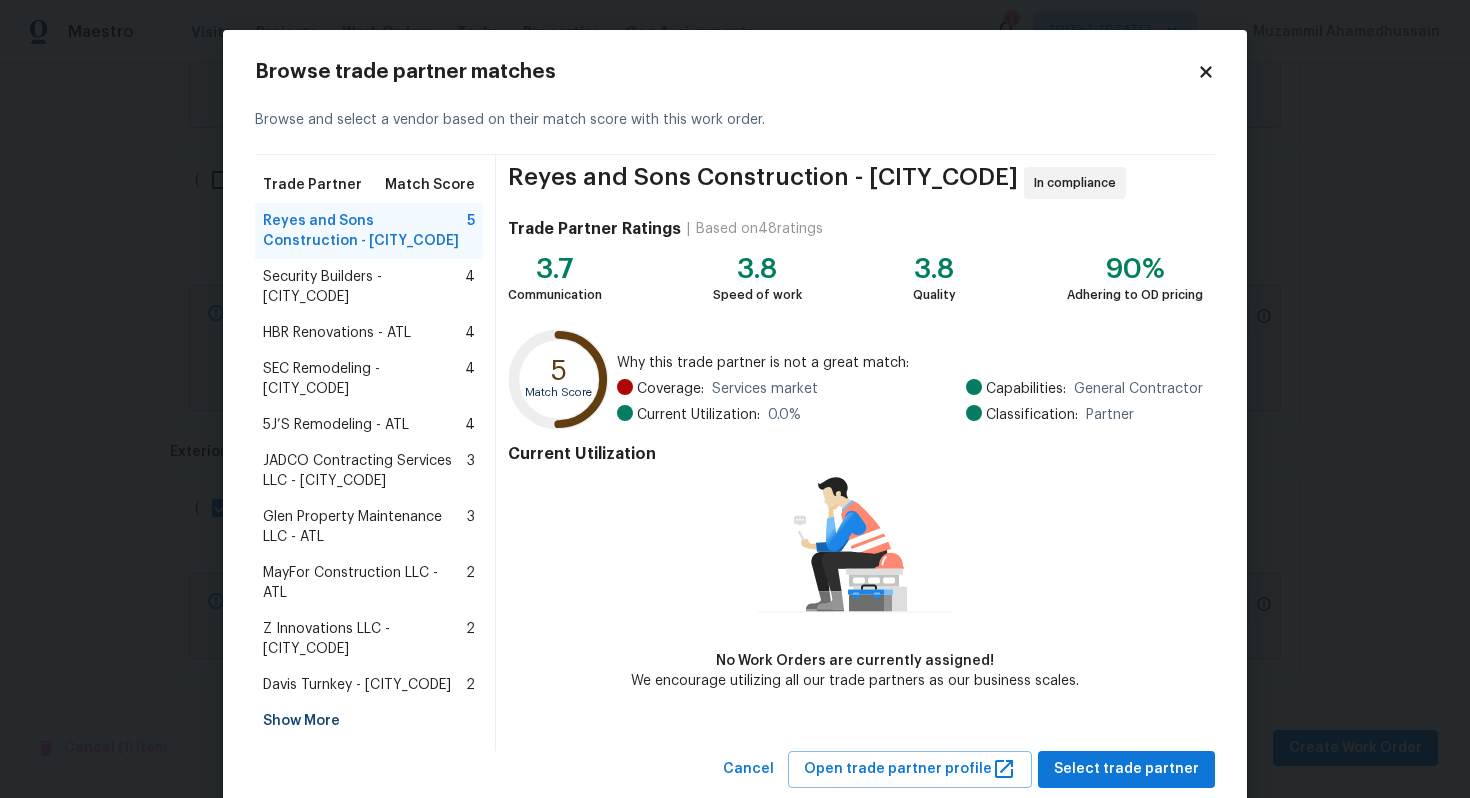 click on "MayFor Construction LLC - ATL" at bounding box center [364, 583] 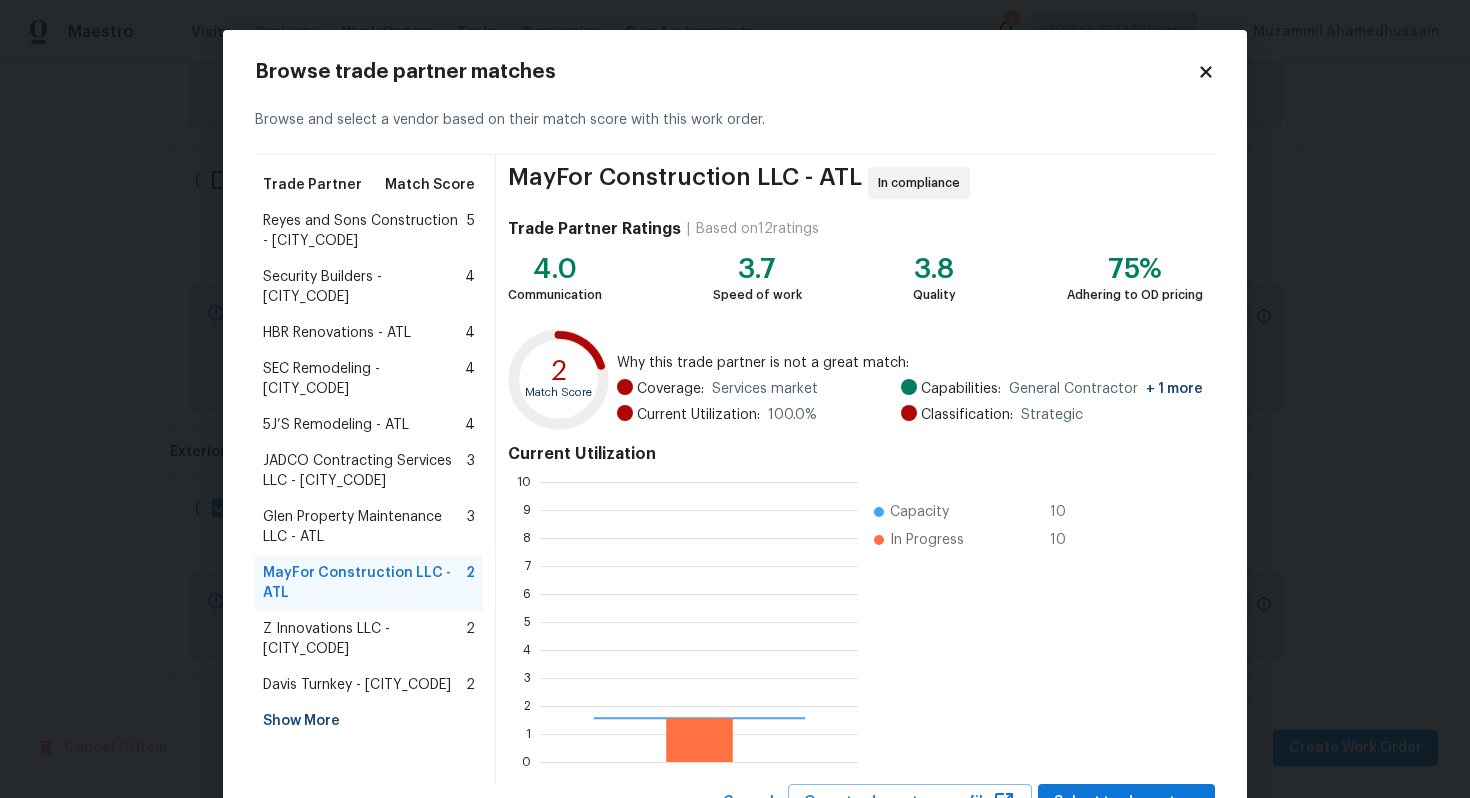 scroll, scrollTop: 2, scrollLeft: 2, axis: both 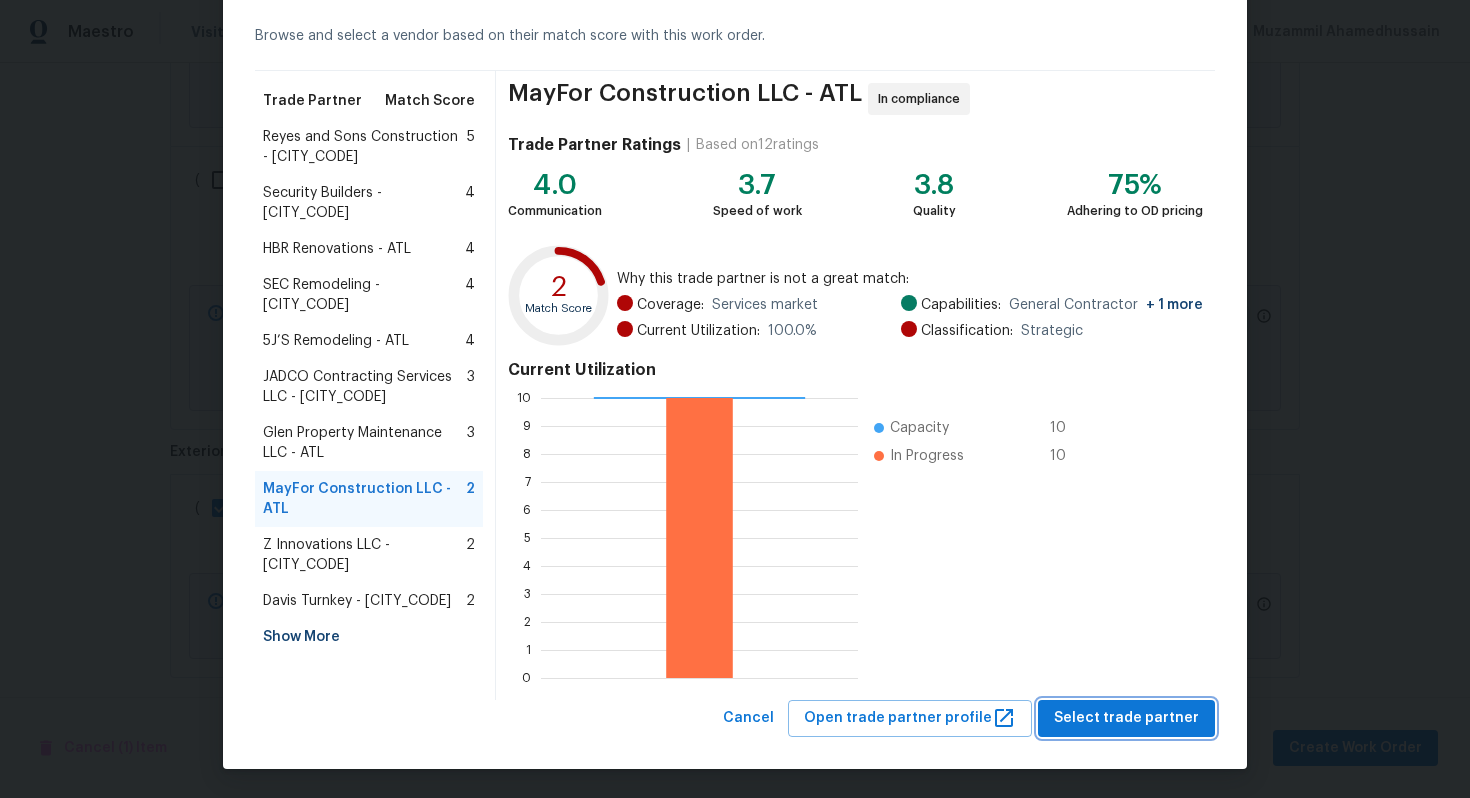 click on "Select trade partner" at bounding box center (1126, 718) 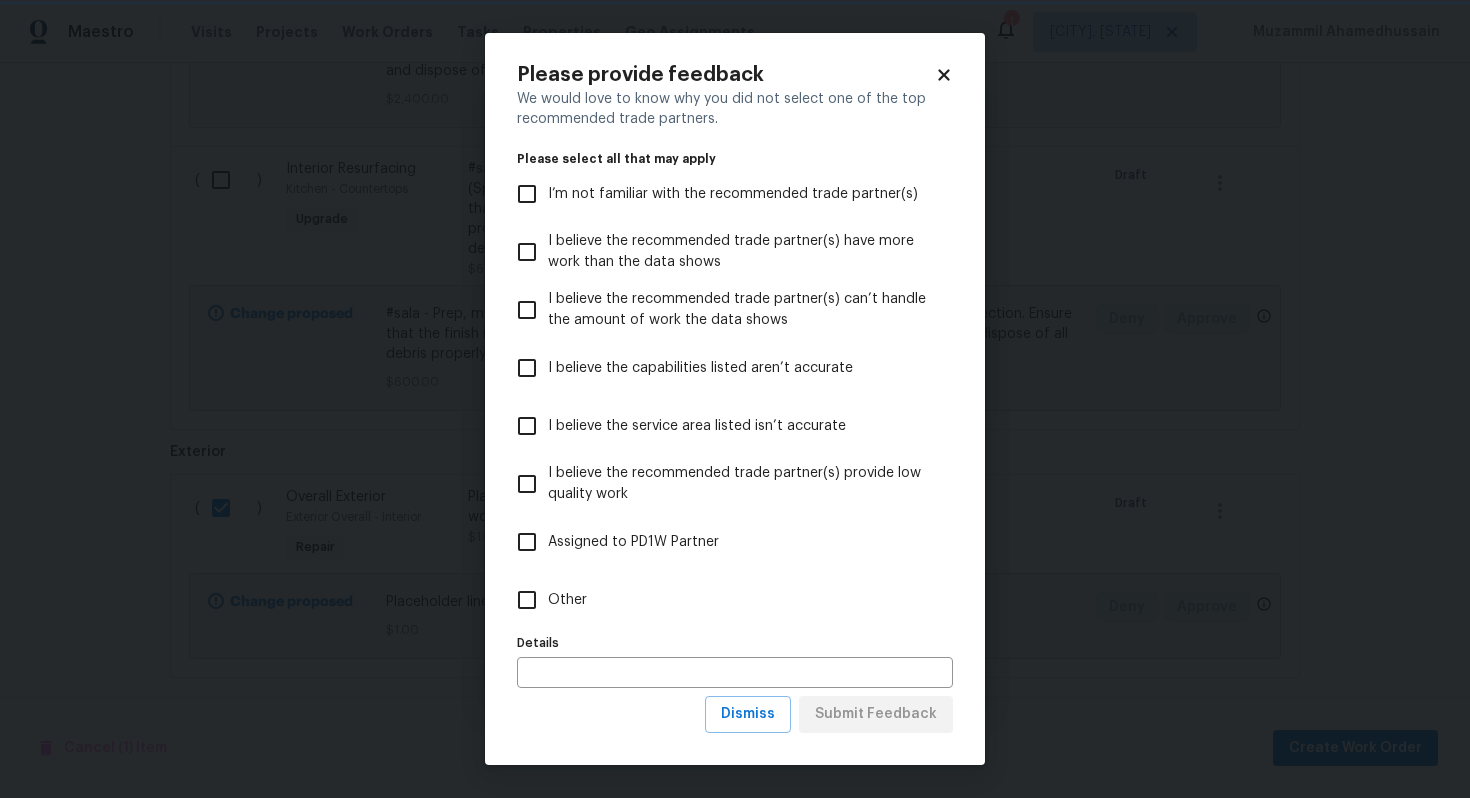 scroll, scrollTop: 0, scrollLeft: 0, axis: both 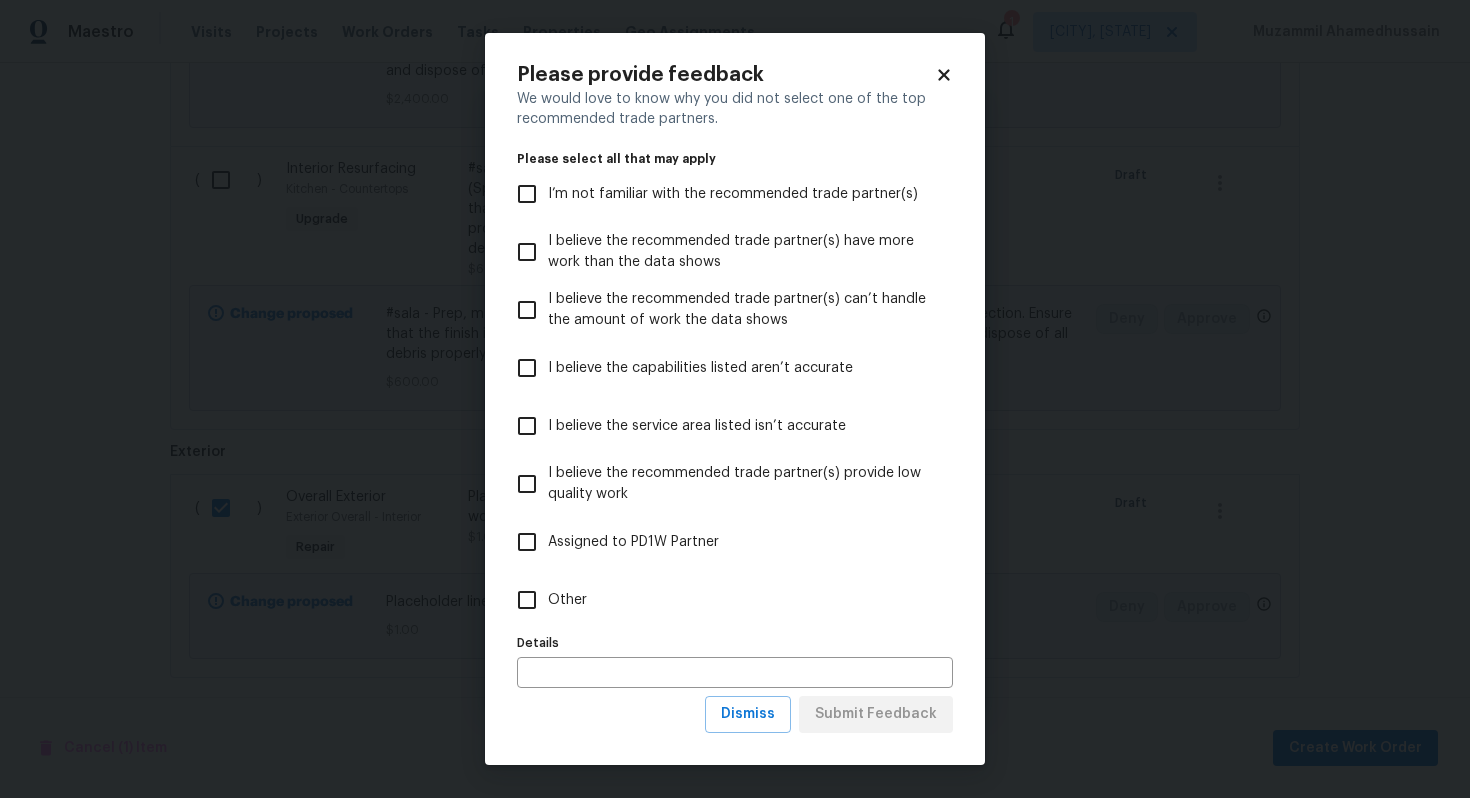 click on "Other" at bounding box center (527, 600) 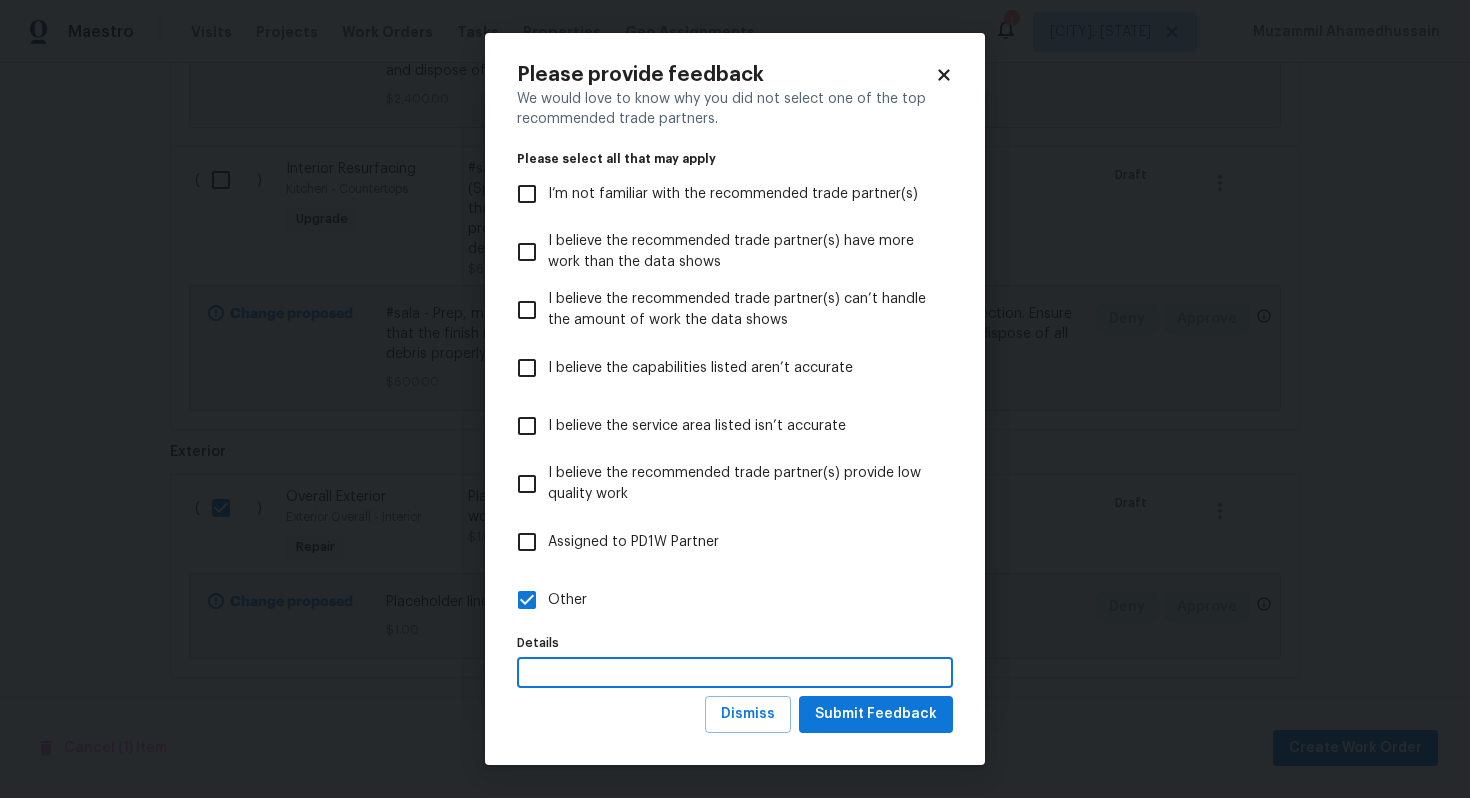 click at bounding box center (735, 672) 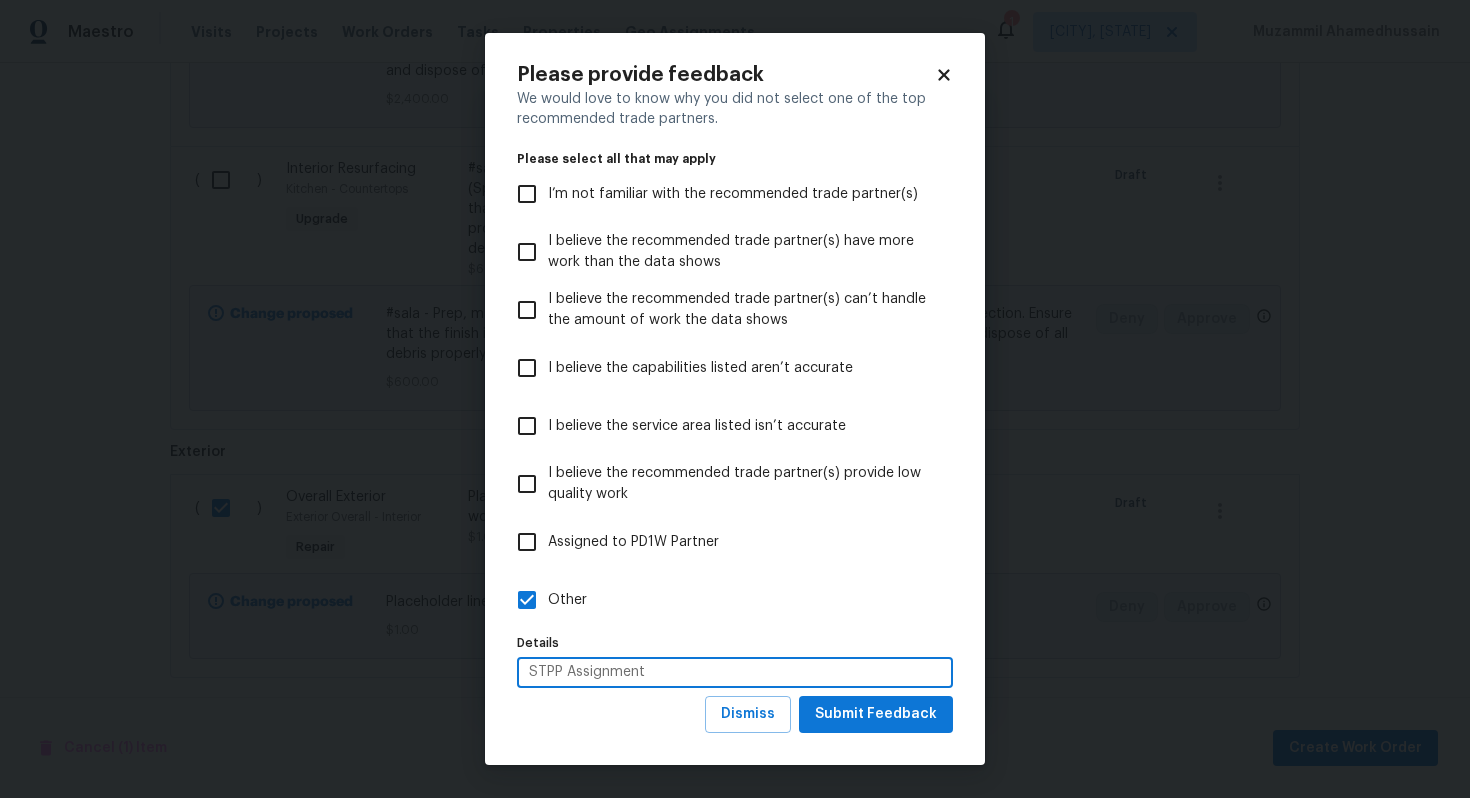 type on "STPP Assignment" 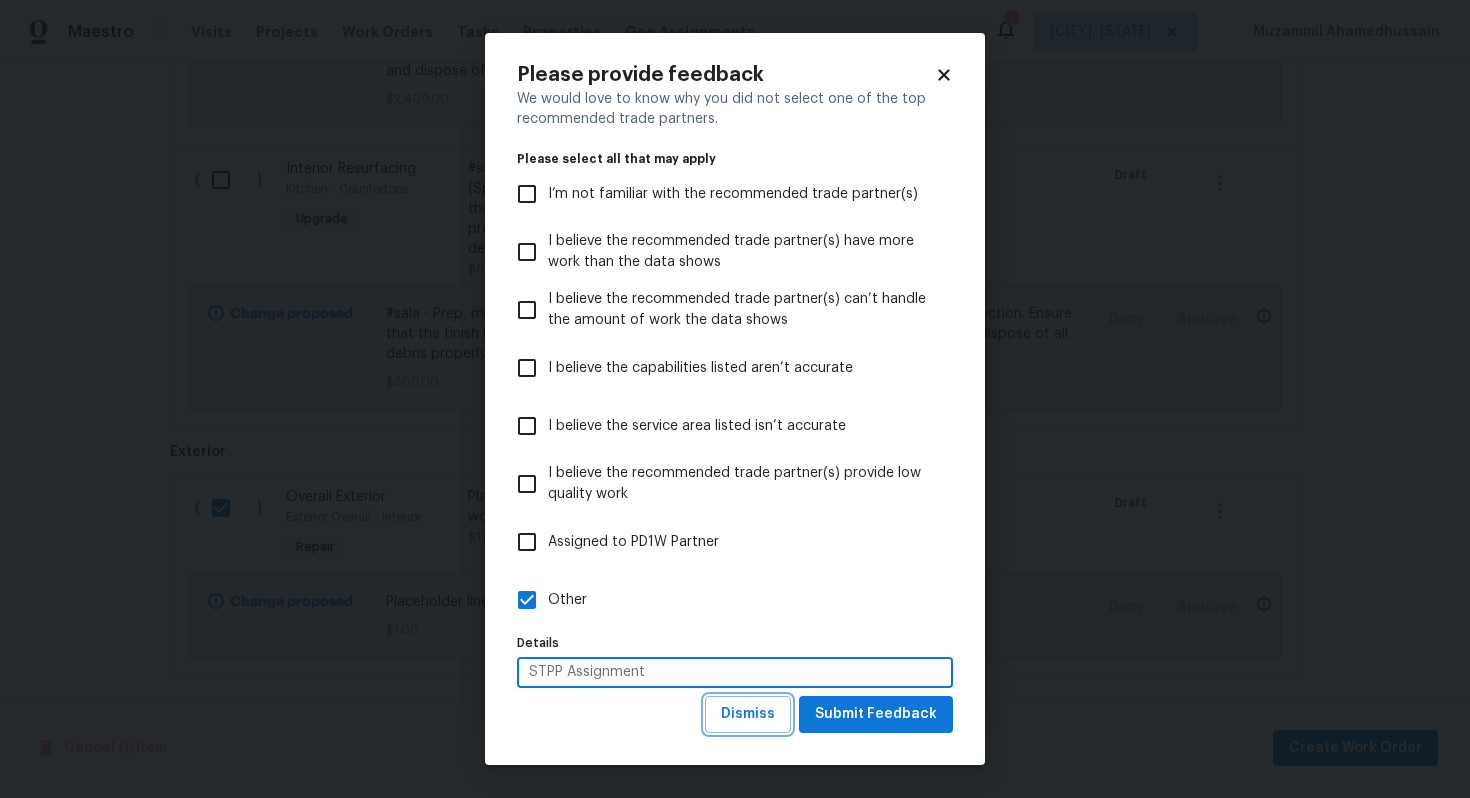 type 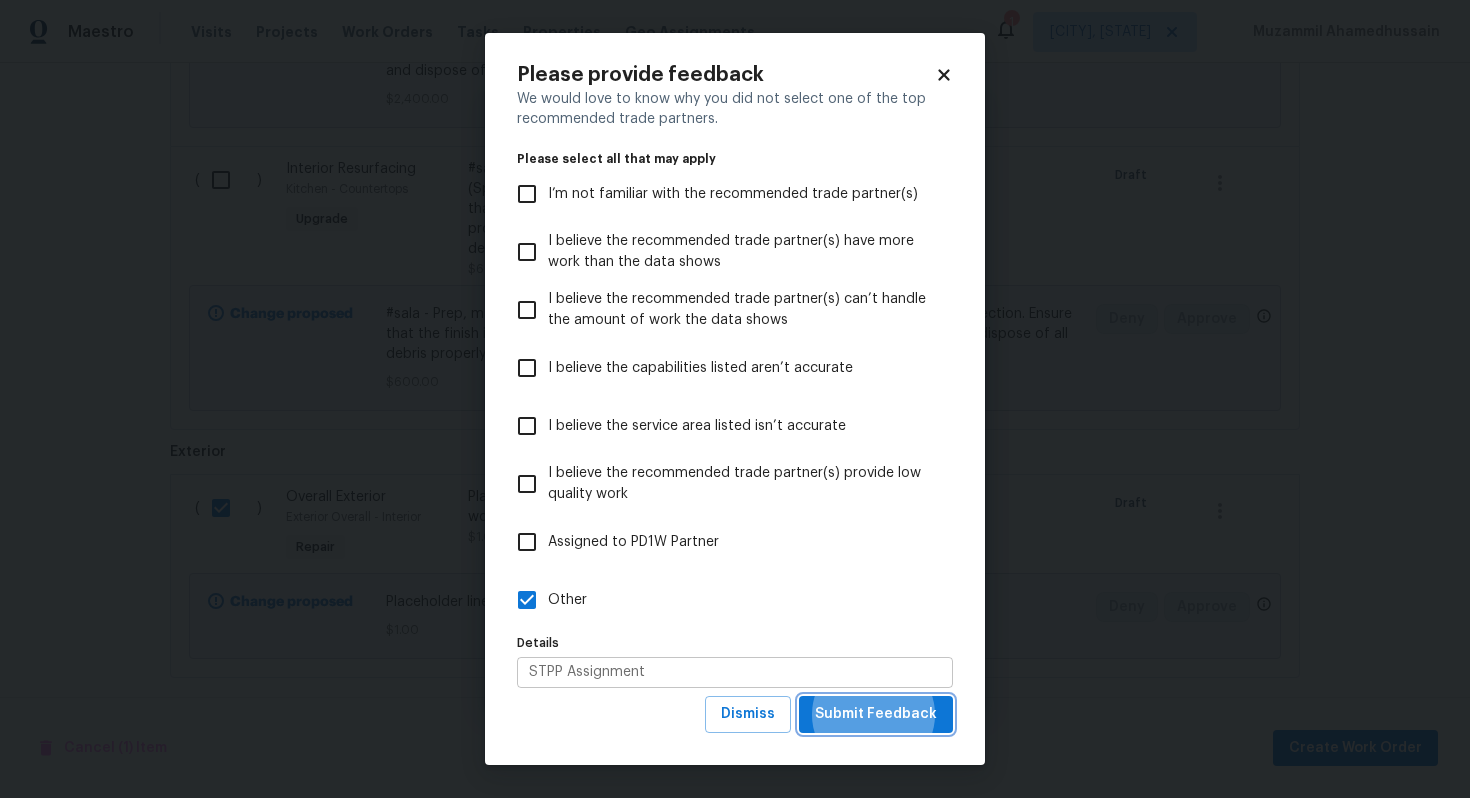 type 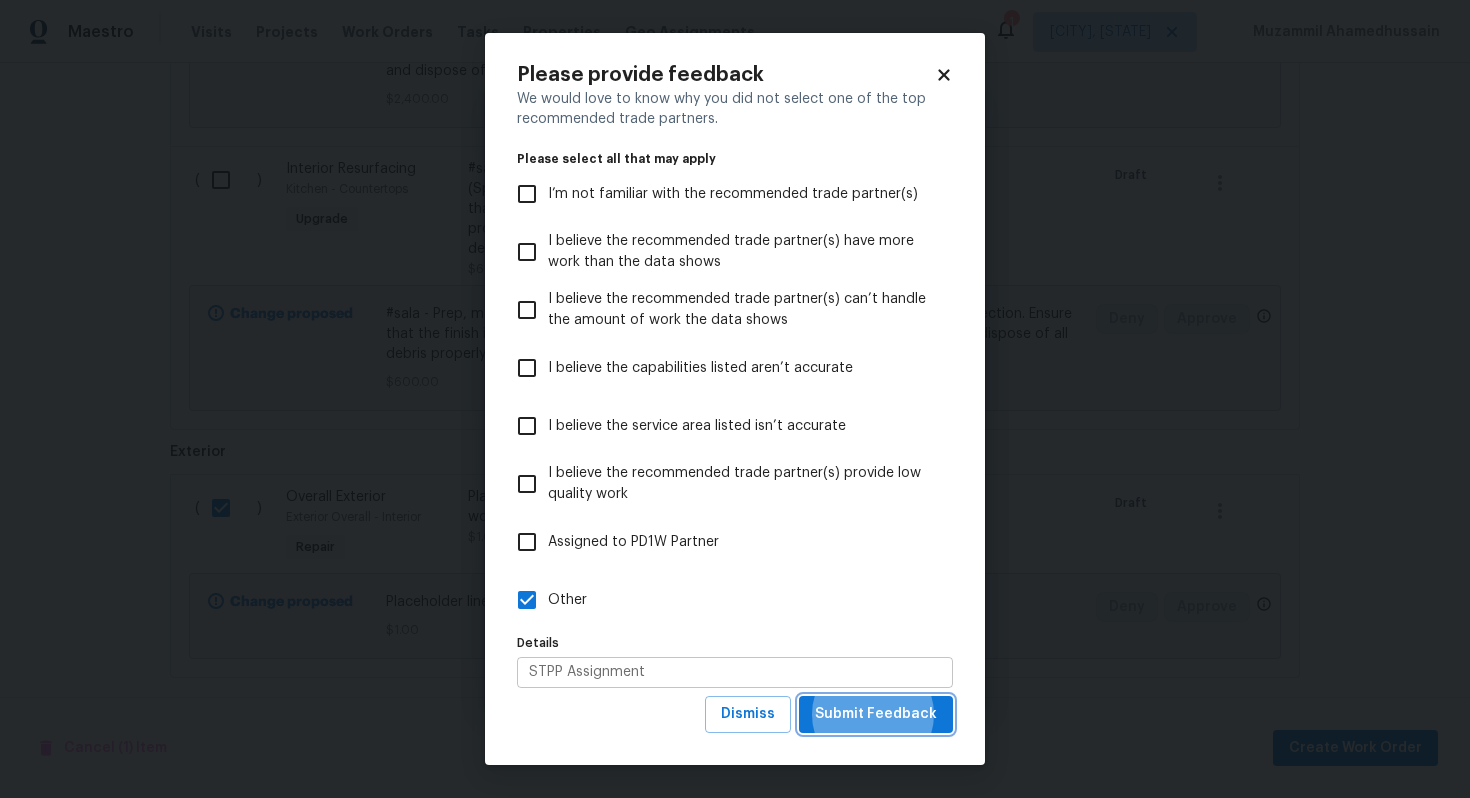 click on "Submit Feedback" at bounding box center (876, 714) 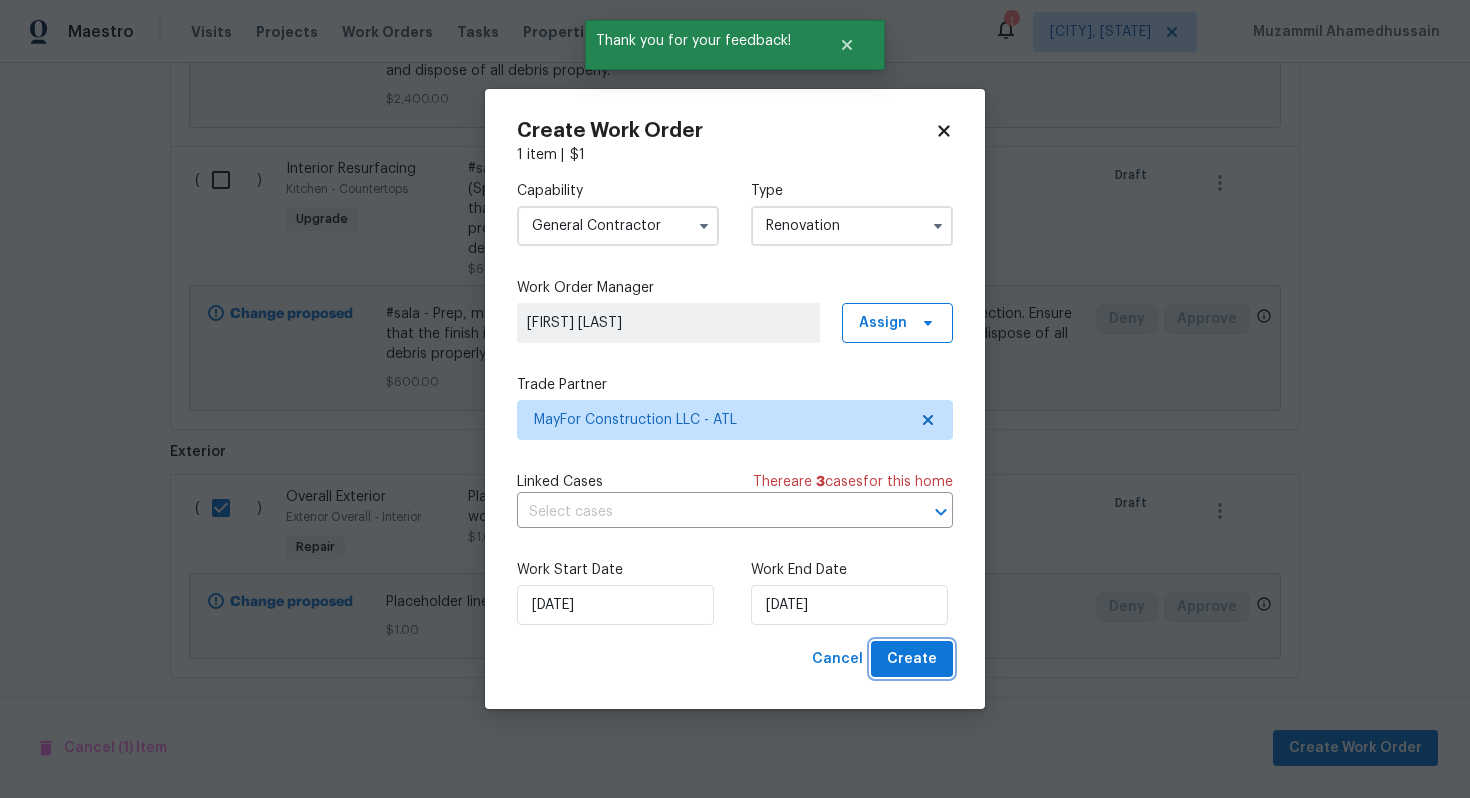 click on "Create" at bounding box center [912, 659] 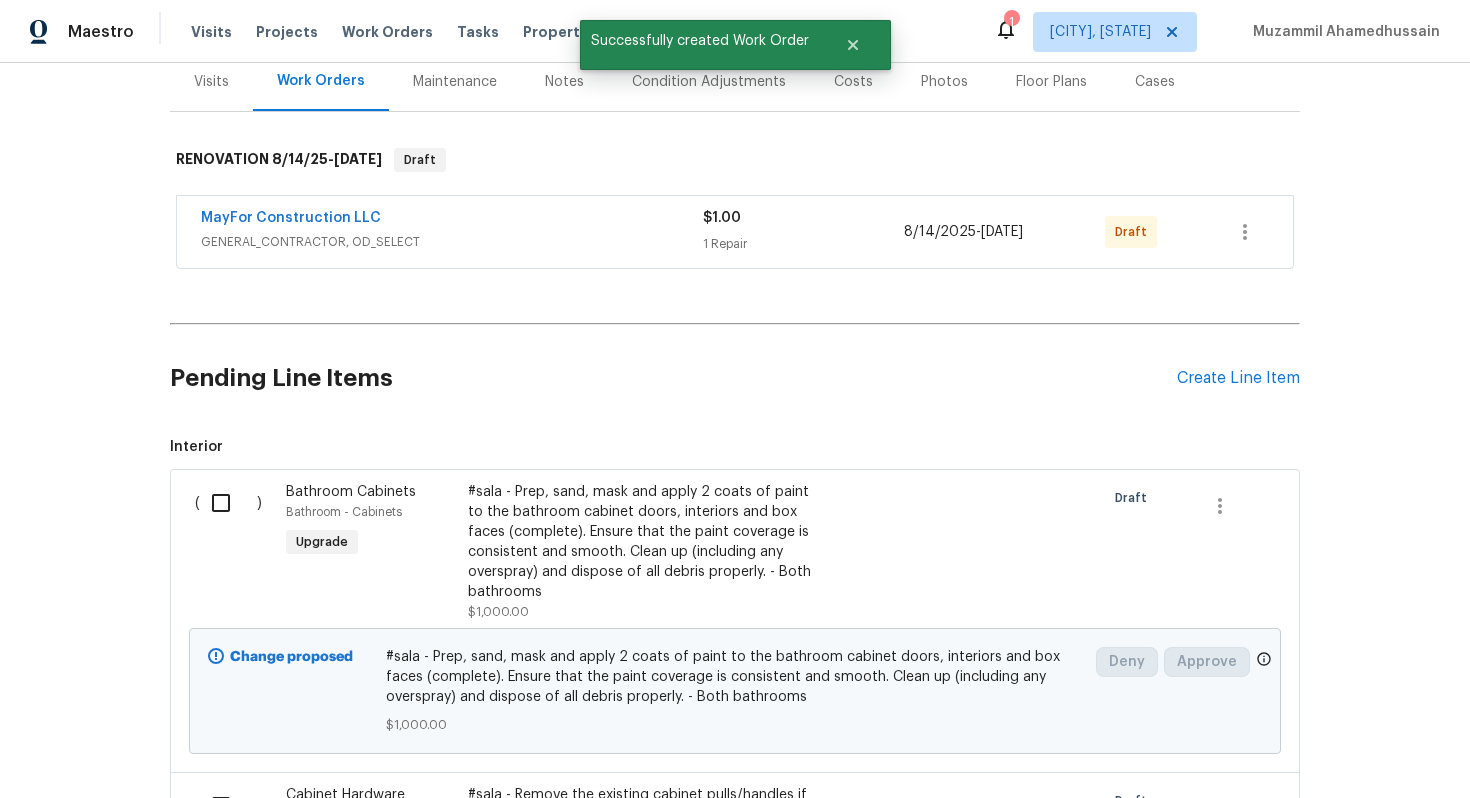 scroll, scrollTop: 0, scrollLeft: 0, axis: both 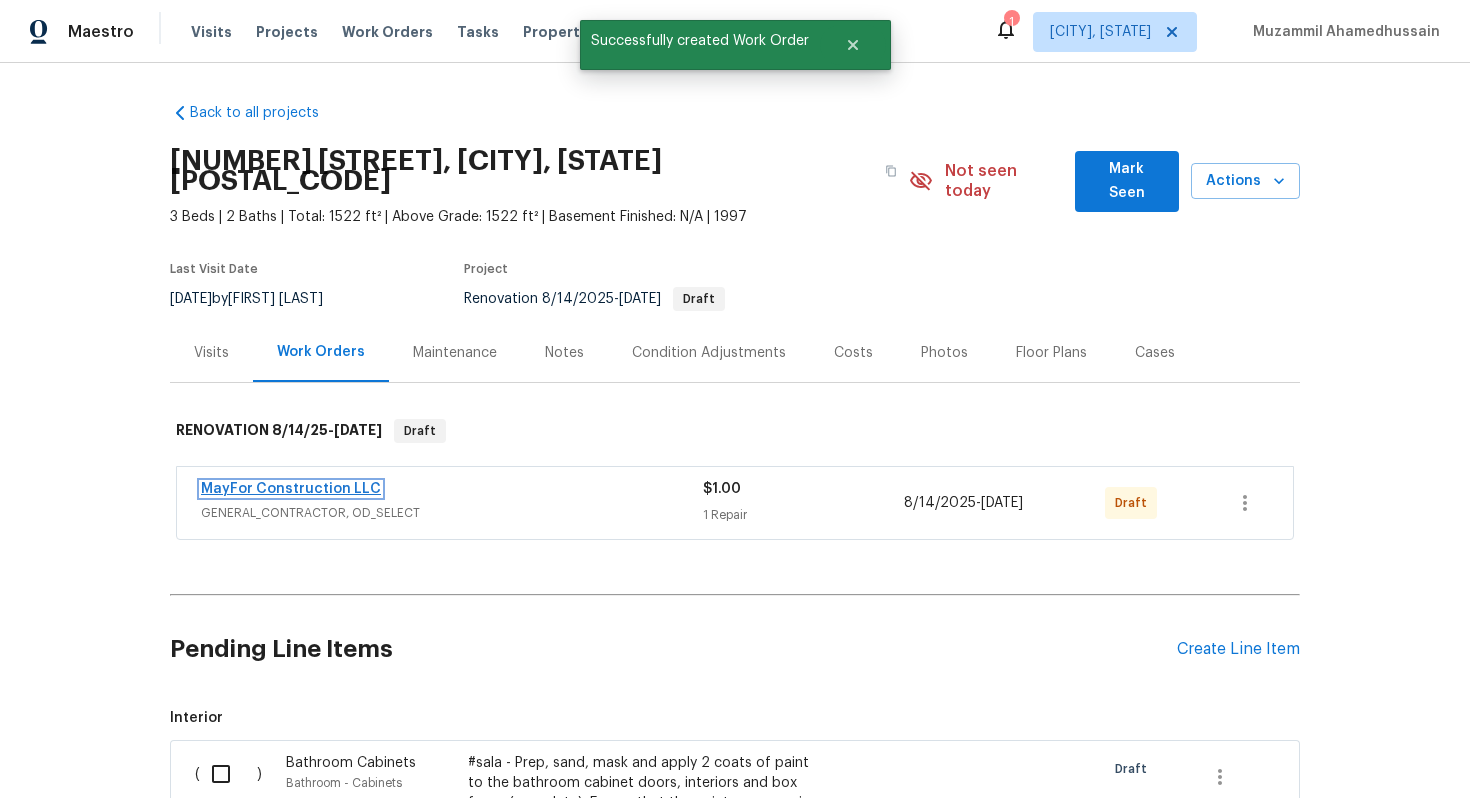 click on "MayFor Construction LLC" at bounding box center [291, 489] 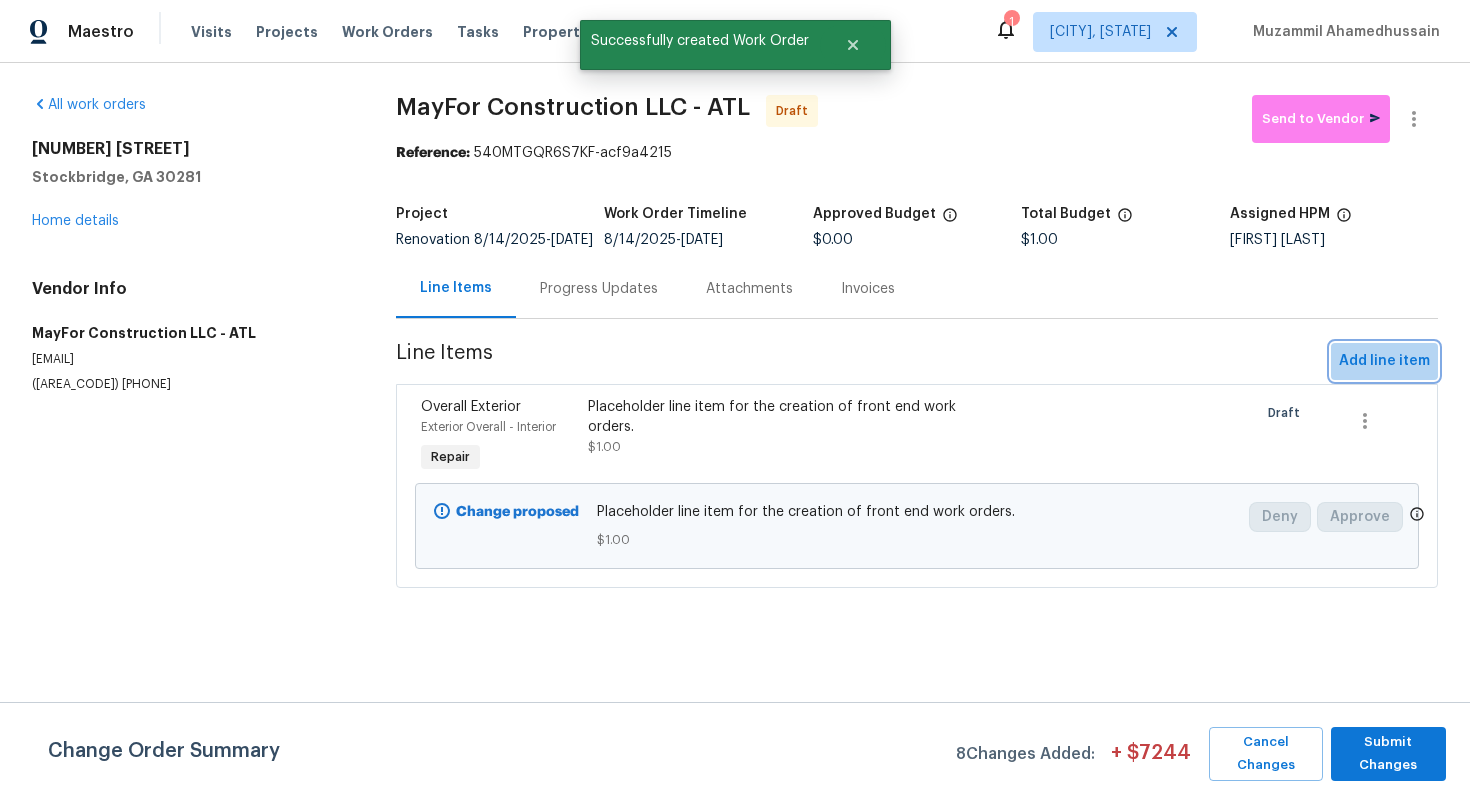 click on "Add line item" at bounding box center (1384, 361) 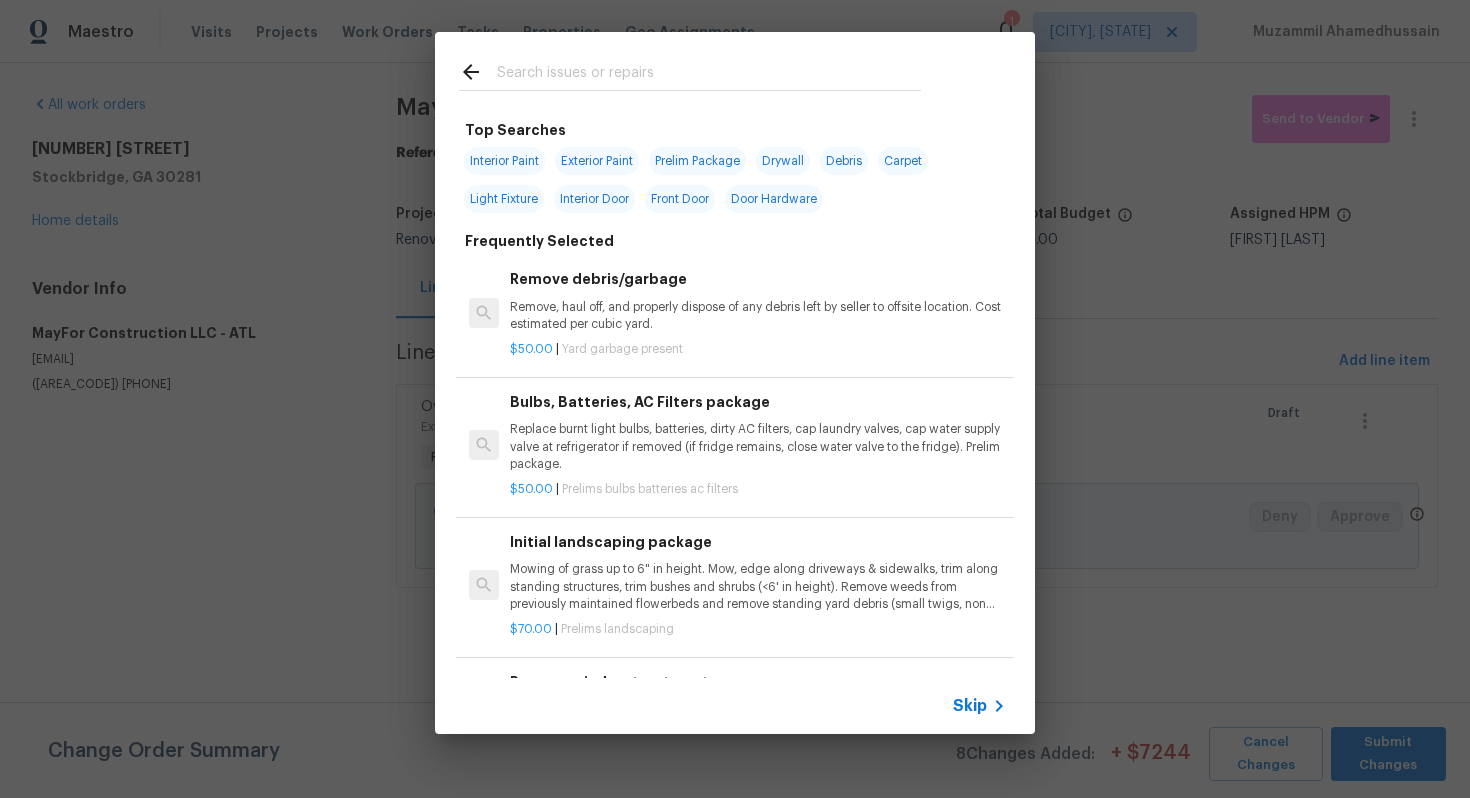 click 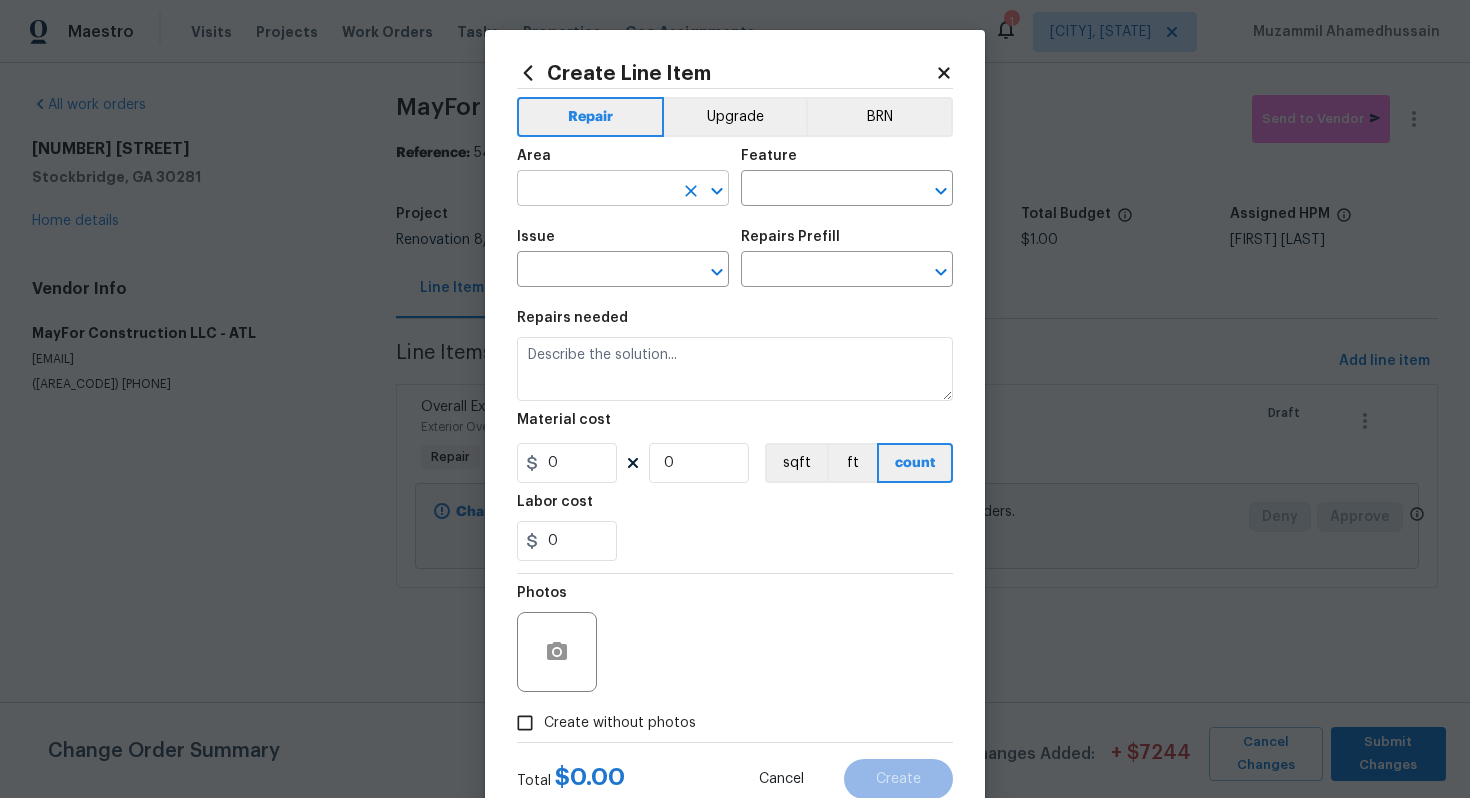 click at bounding box center (595, 190) 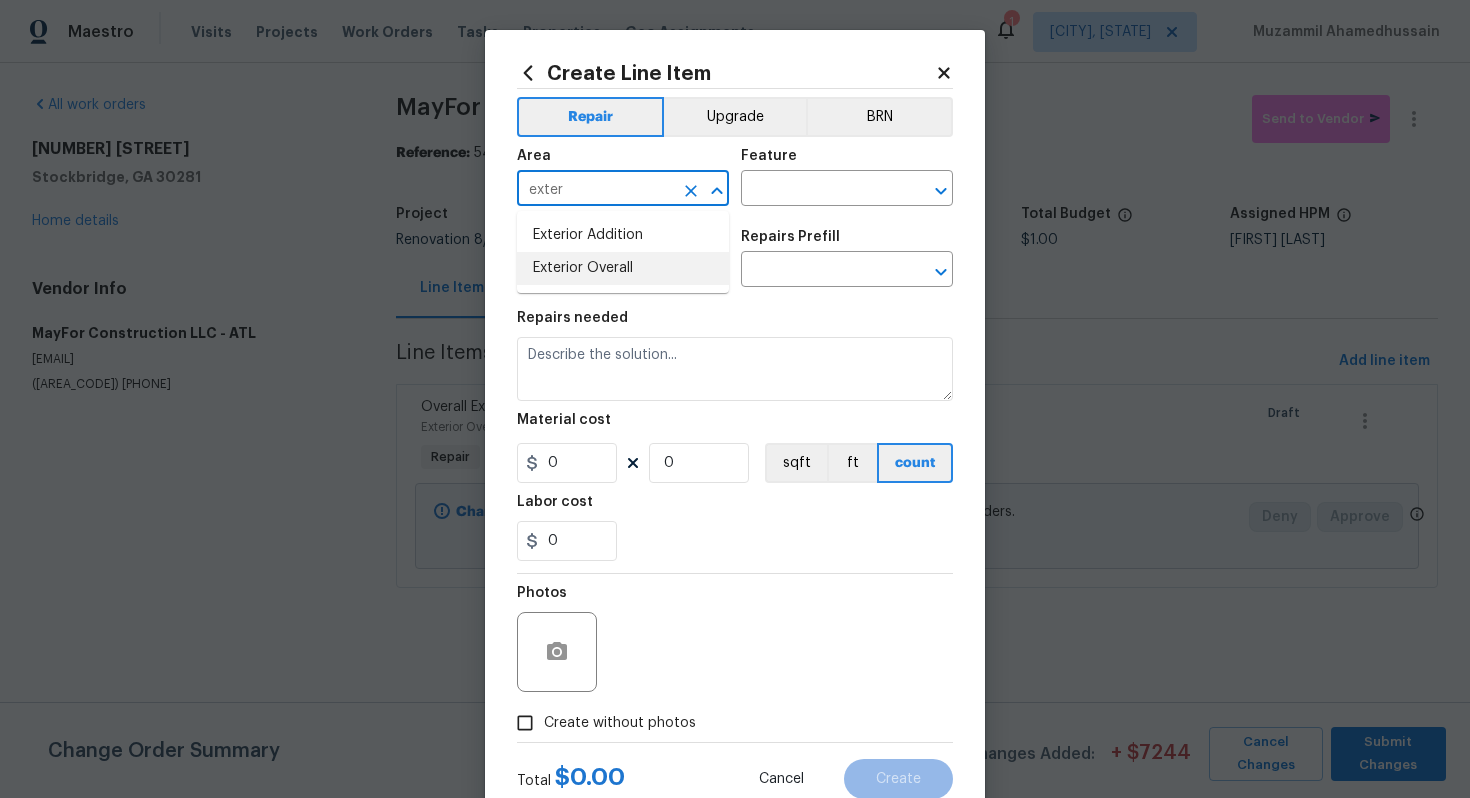click on "Exterior Overall" at bounding box center (623, 268) 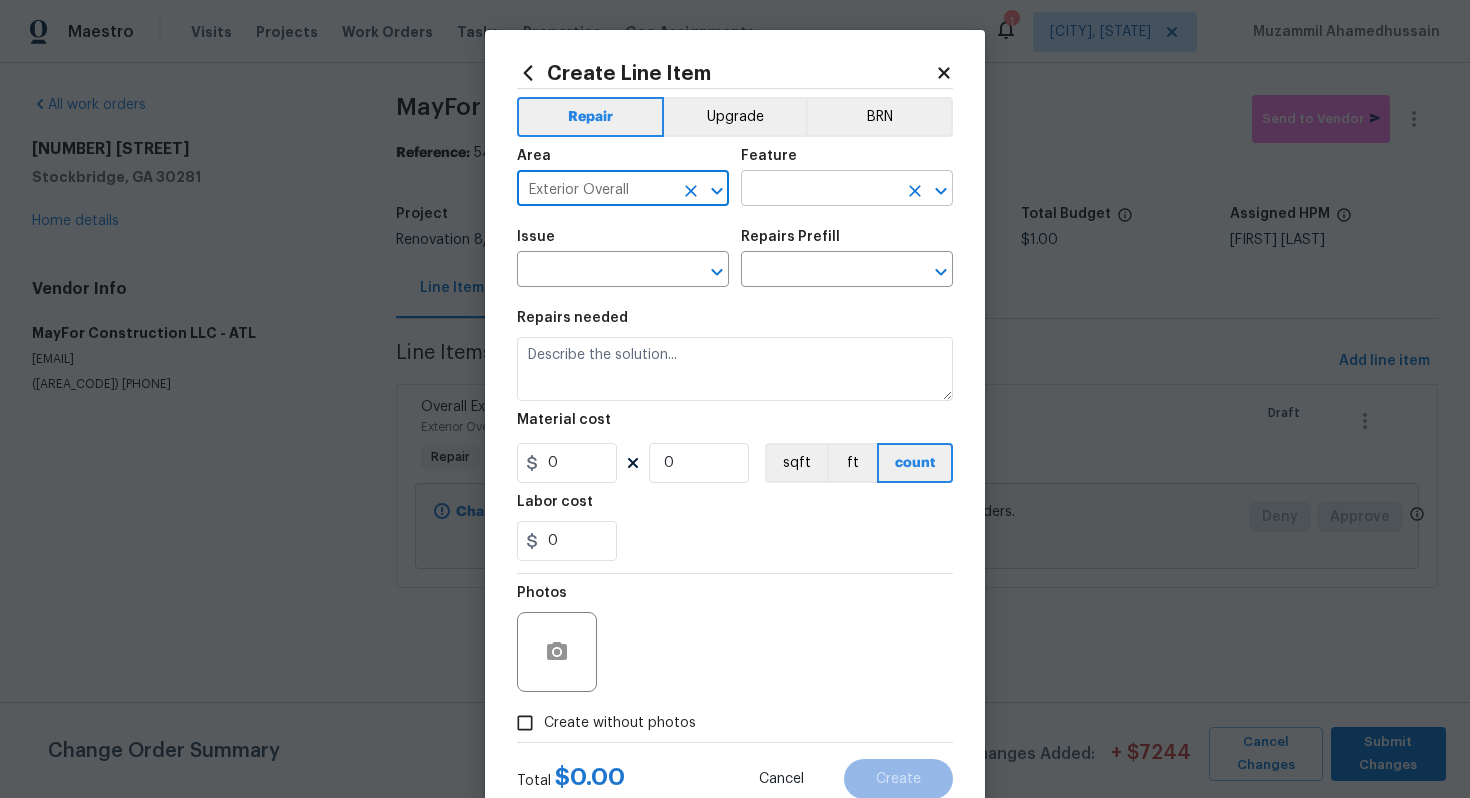 type on "Exterior Overall" 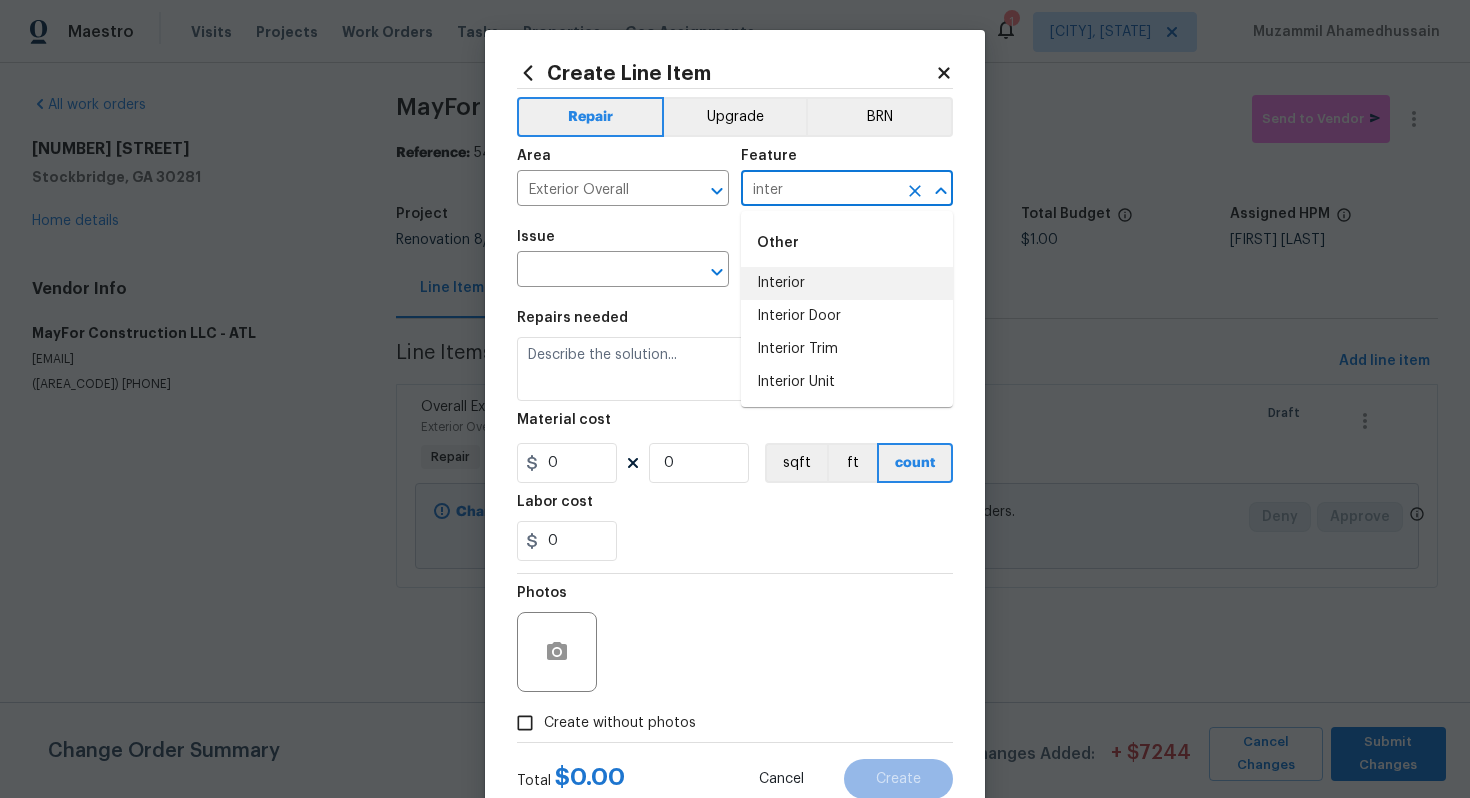 click on "Interior" at bounding box center [847, 283] 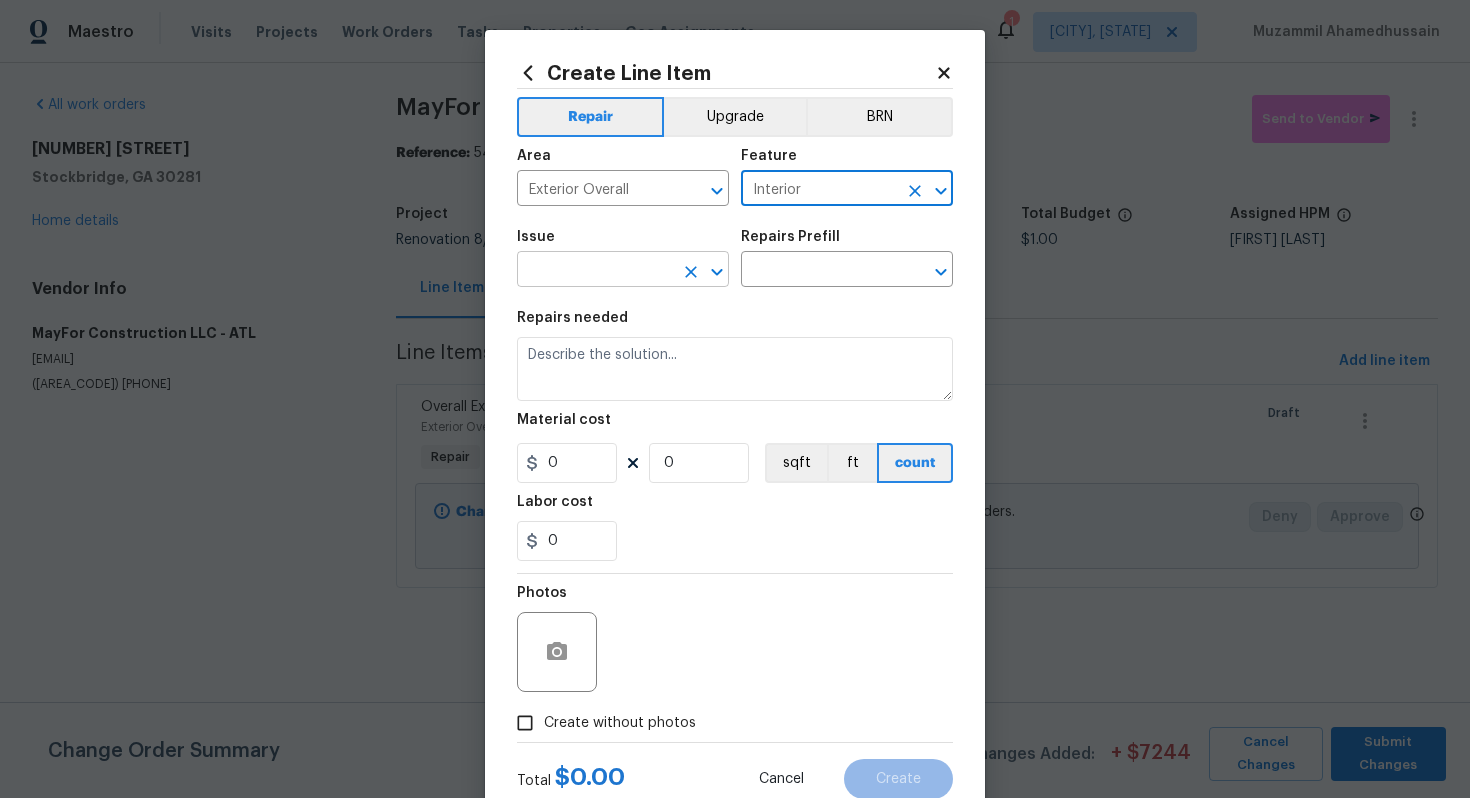 type on "Interior" 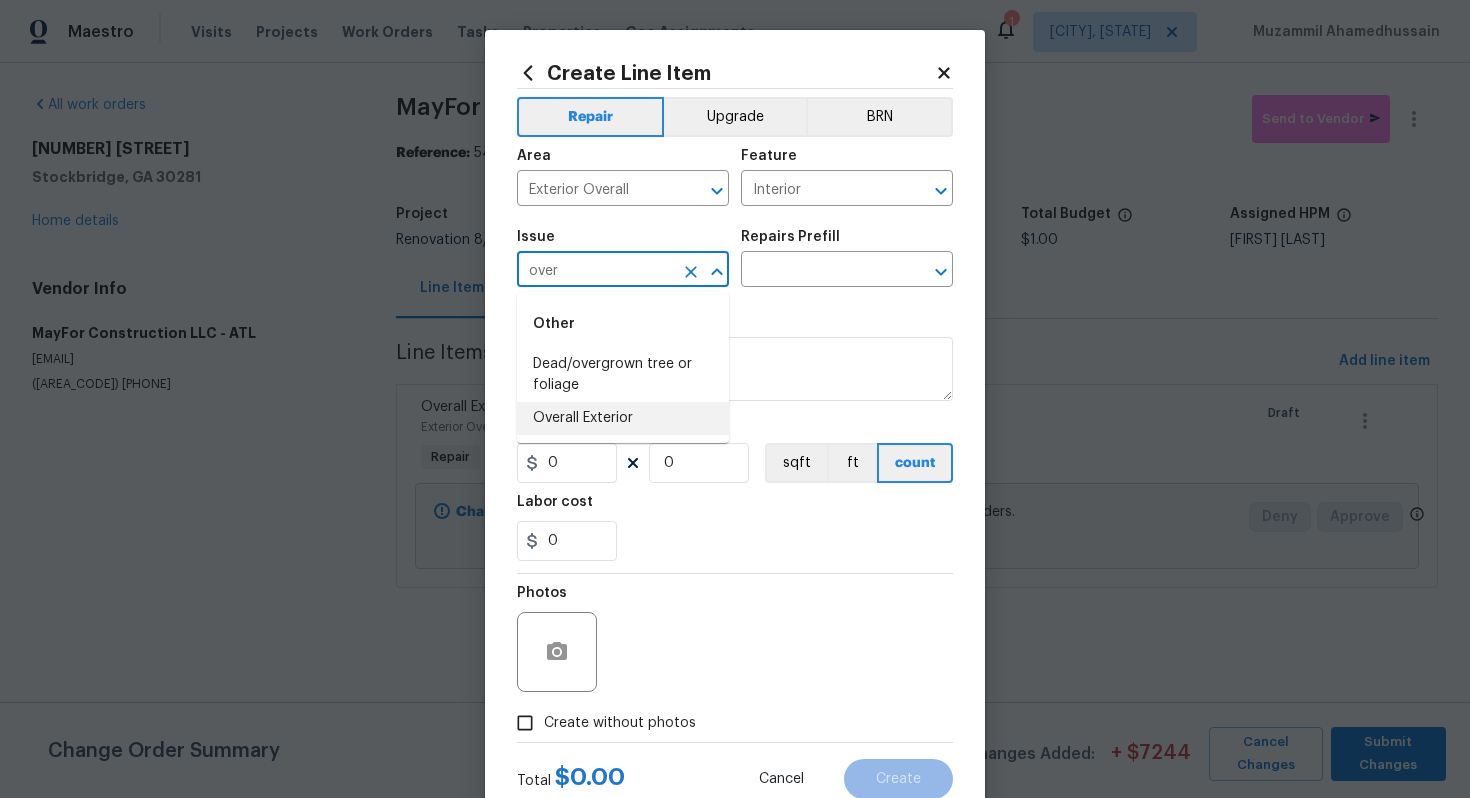 click on "Overall Exterior" at bounding box center [623, 418] 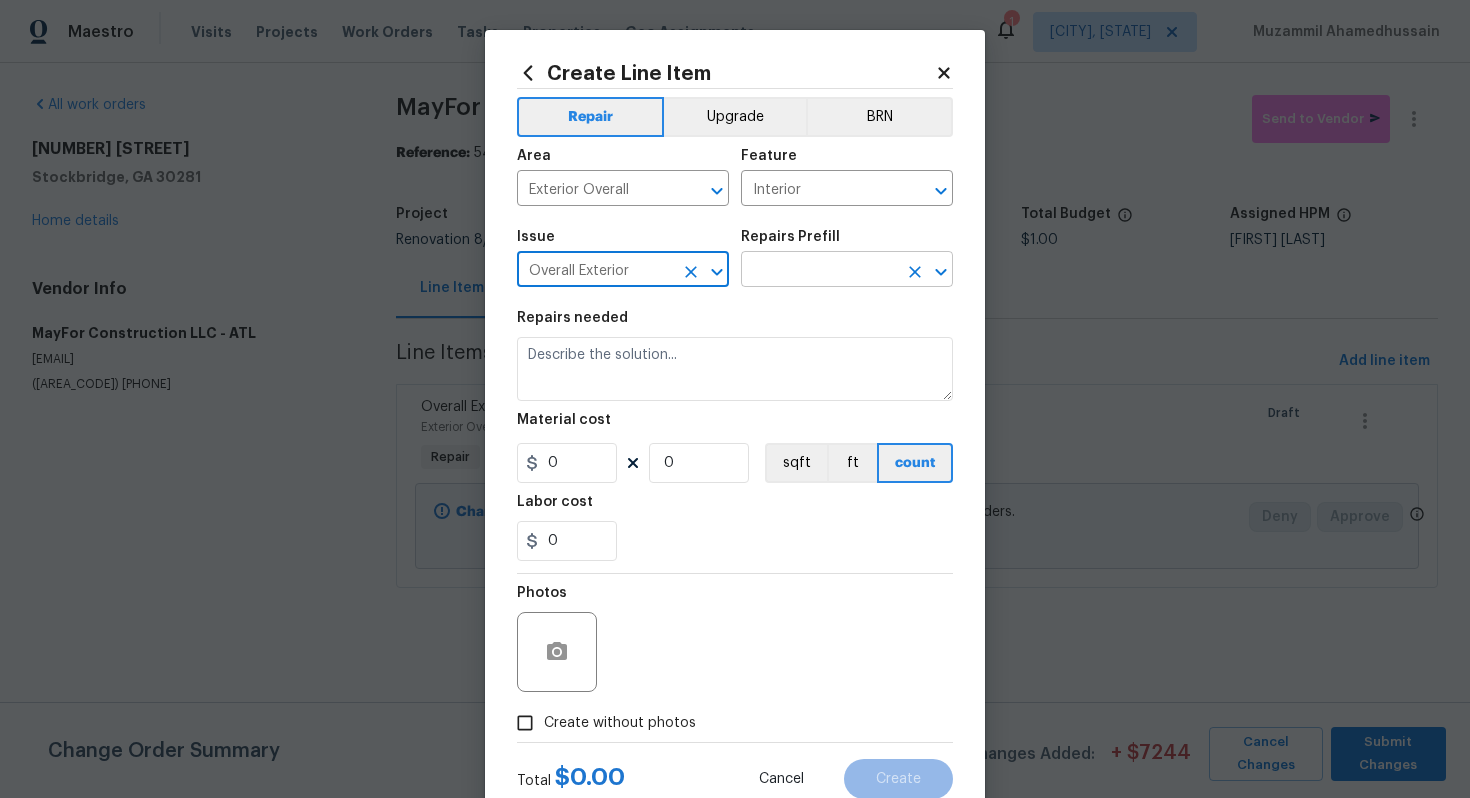 type on "Overall Exterior" 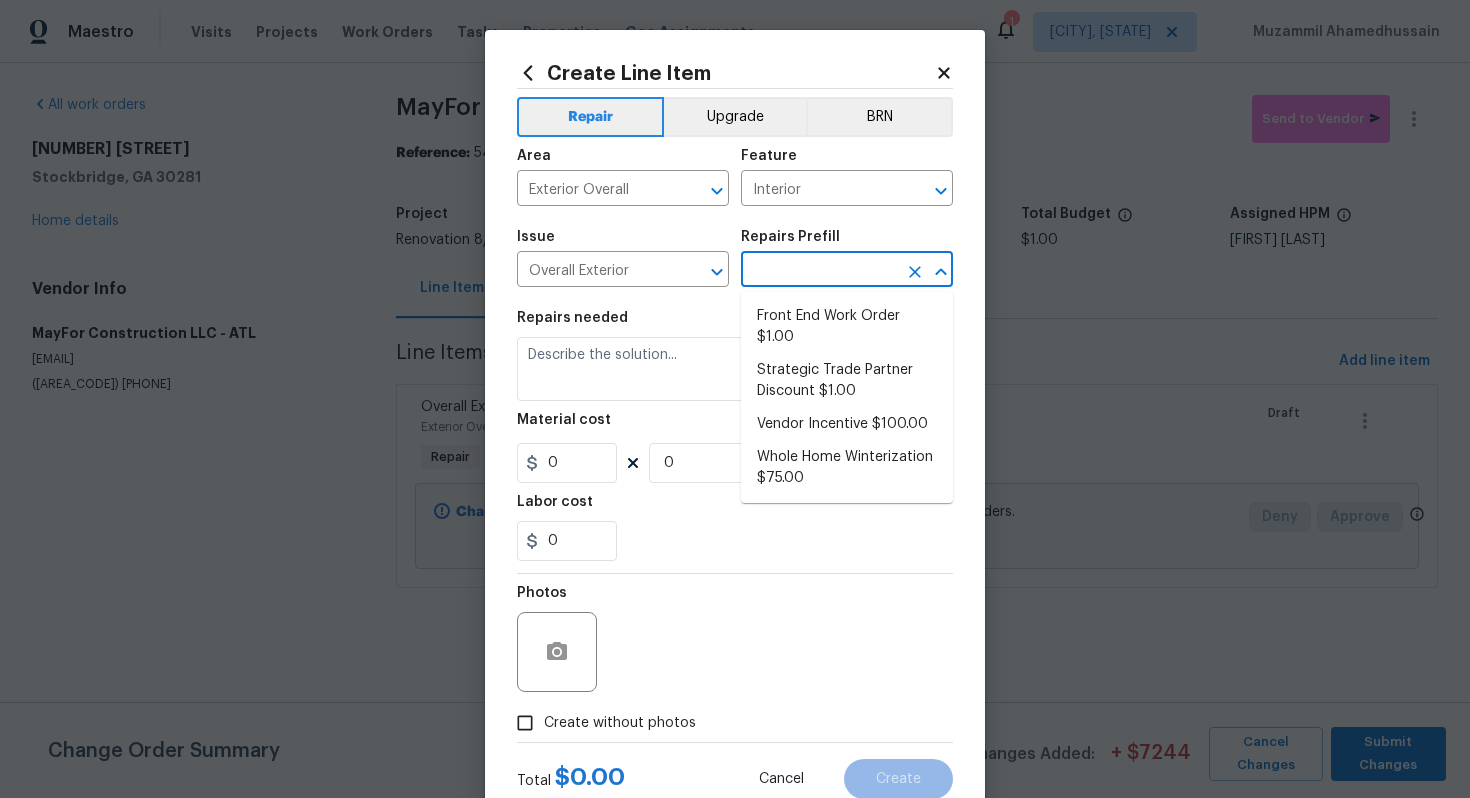 click at bounding box center [819, 271] 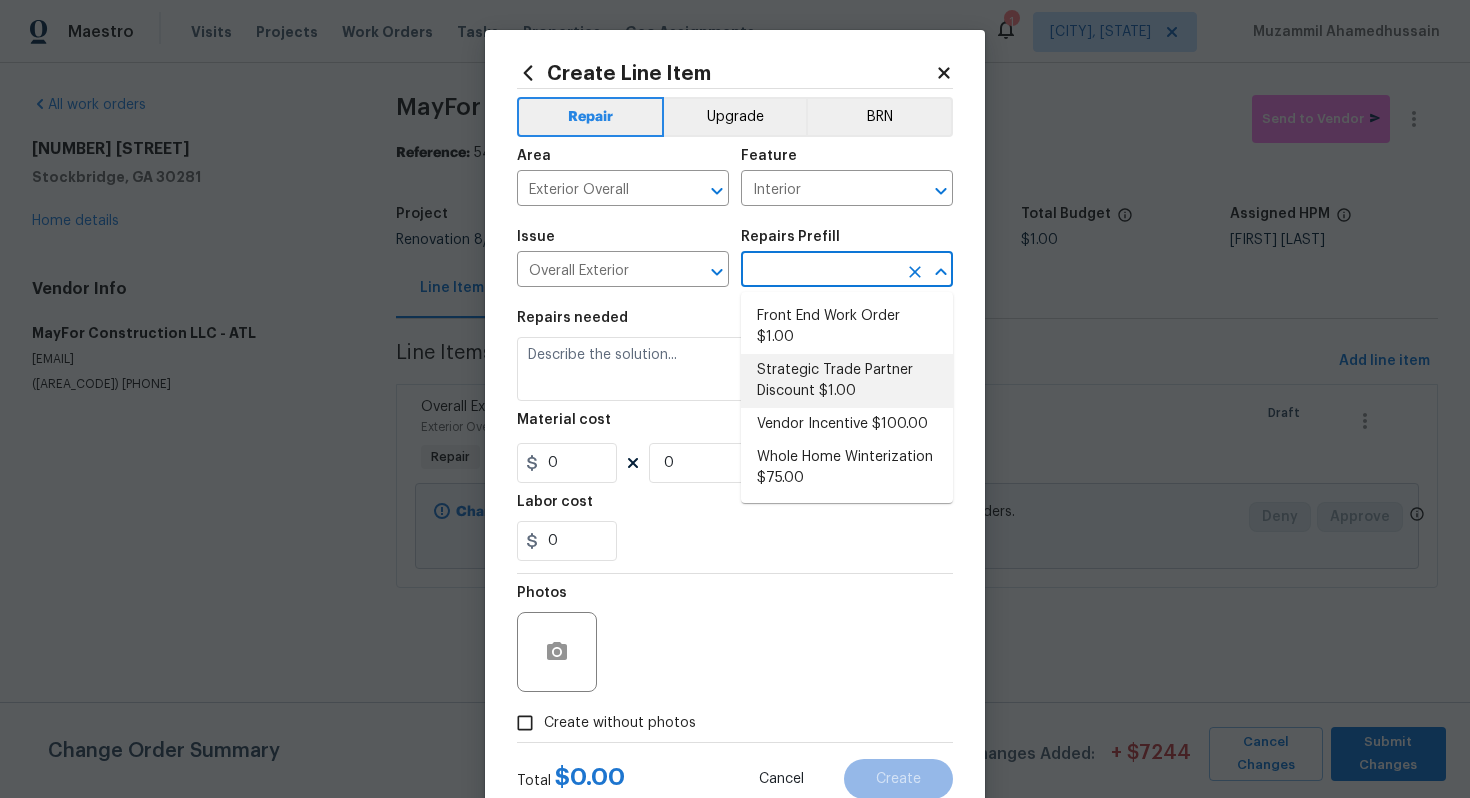 click on "Strategic Trade Partner Discount $1.00" at bounding box center (847, 381) 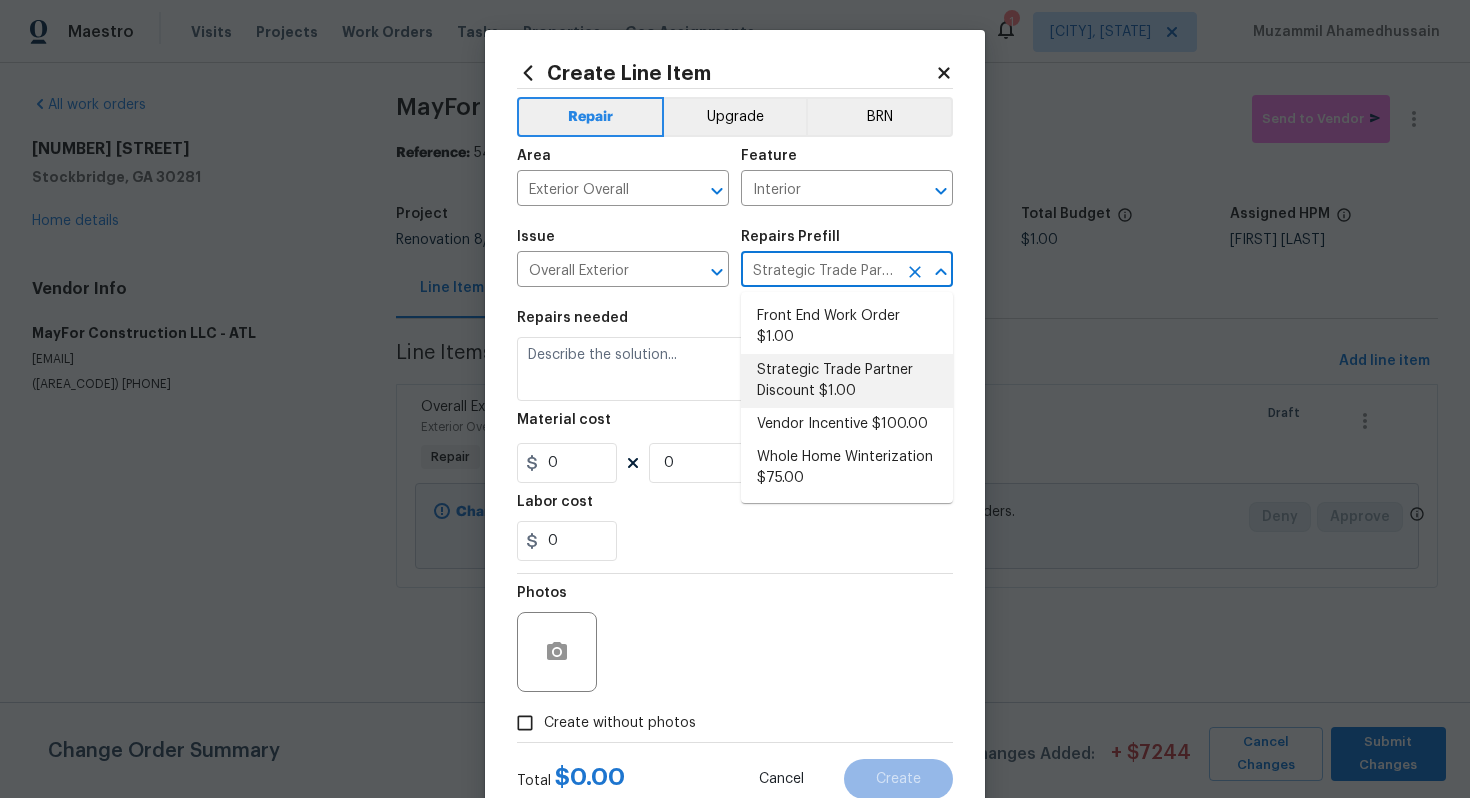 type on "Calculate and apply 5% STPP discount to the total of the work order as a negative cost" 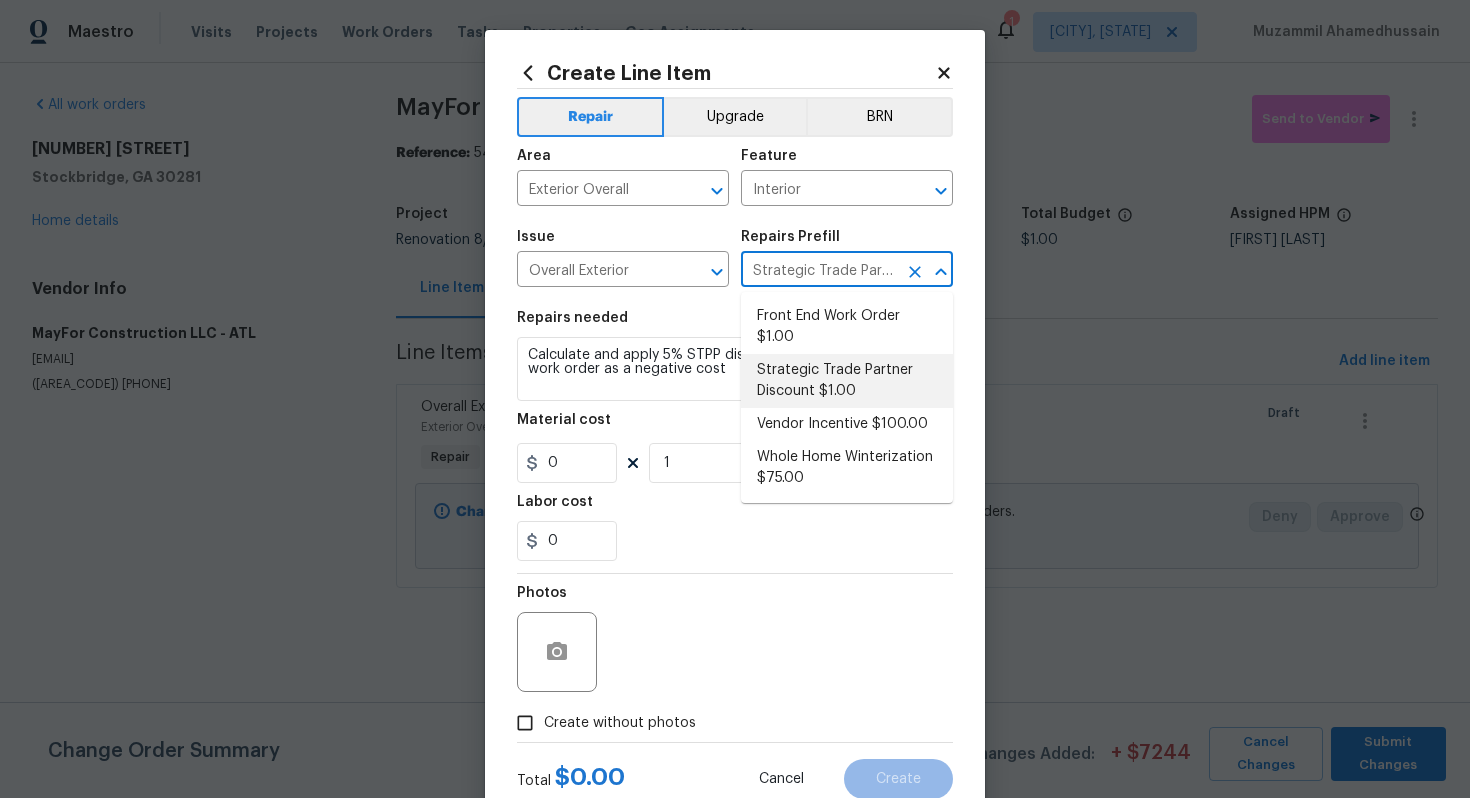 type on "1" 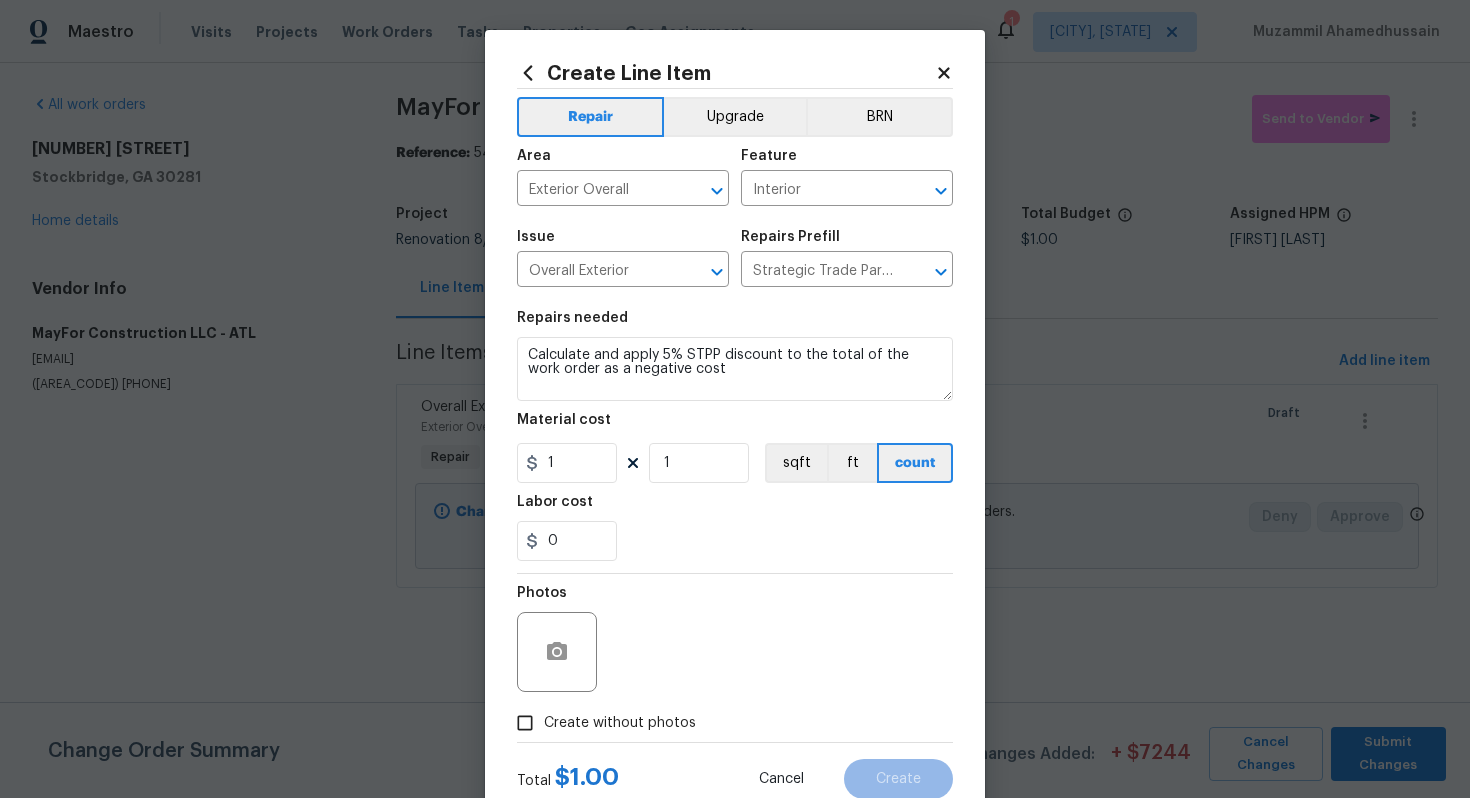 click on "Create without photos" at bounding box center (620, 723) 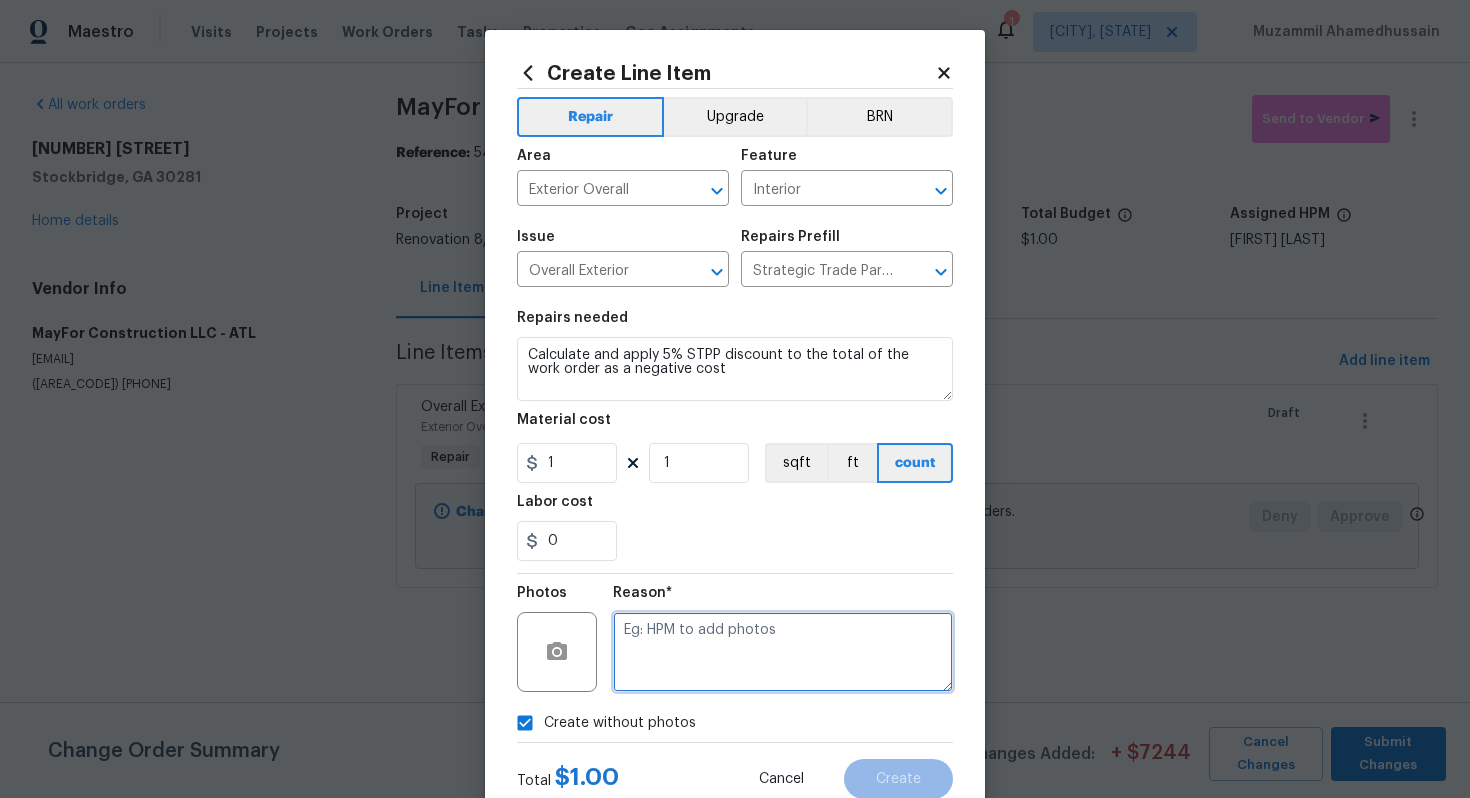 click at bounding box center [783, 652] 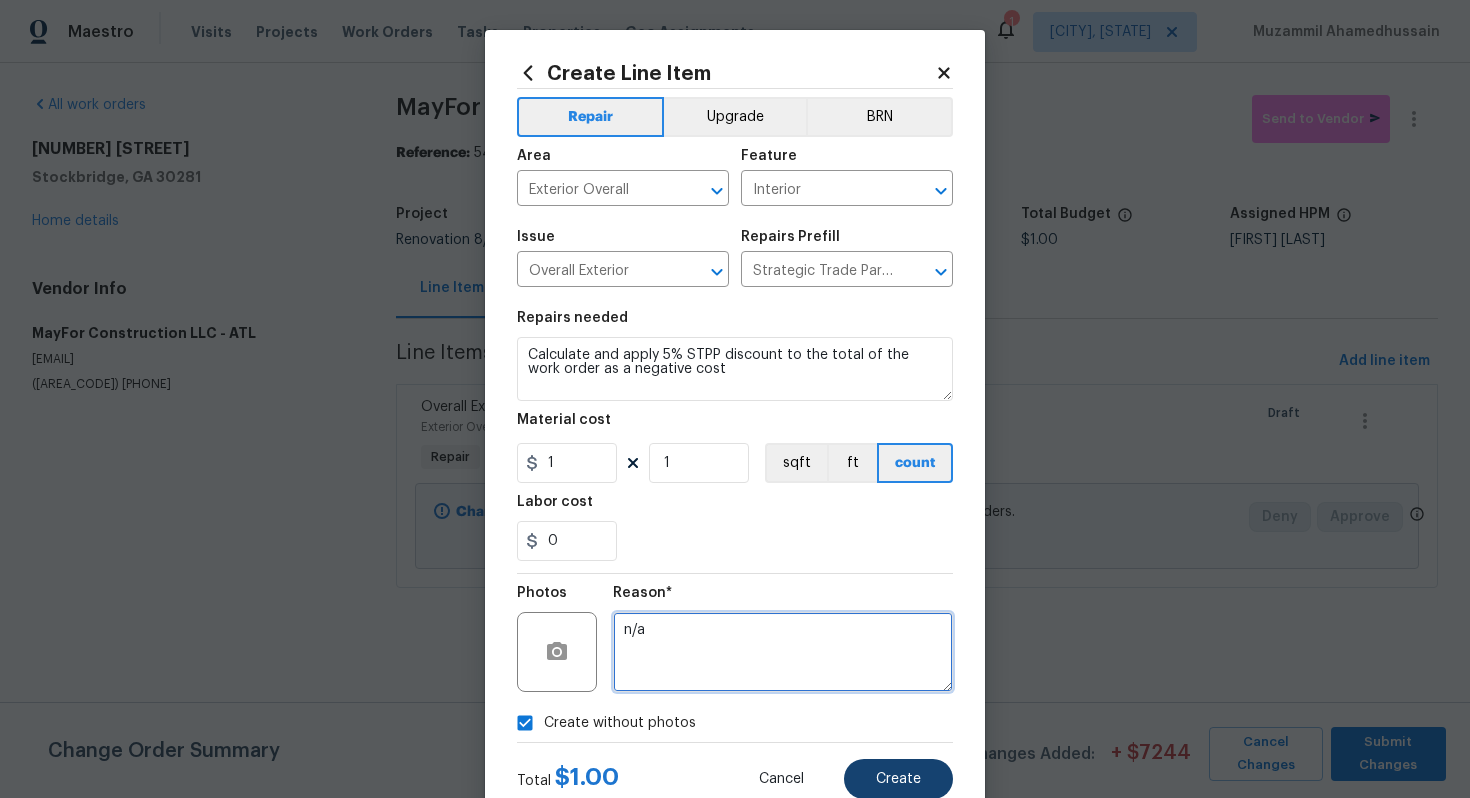 type on "n/a" 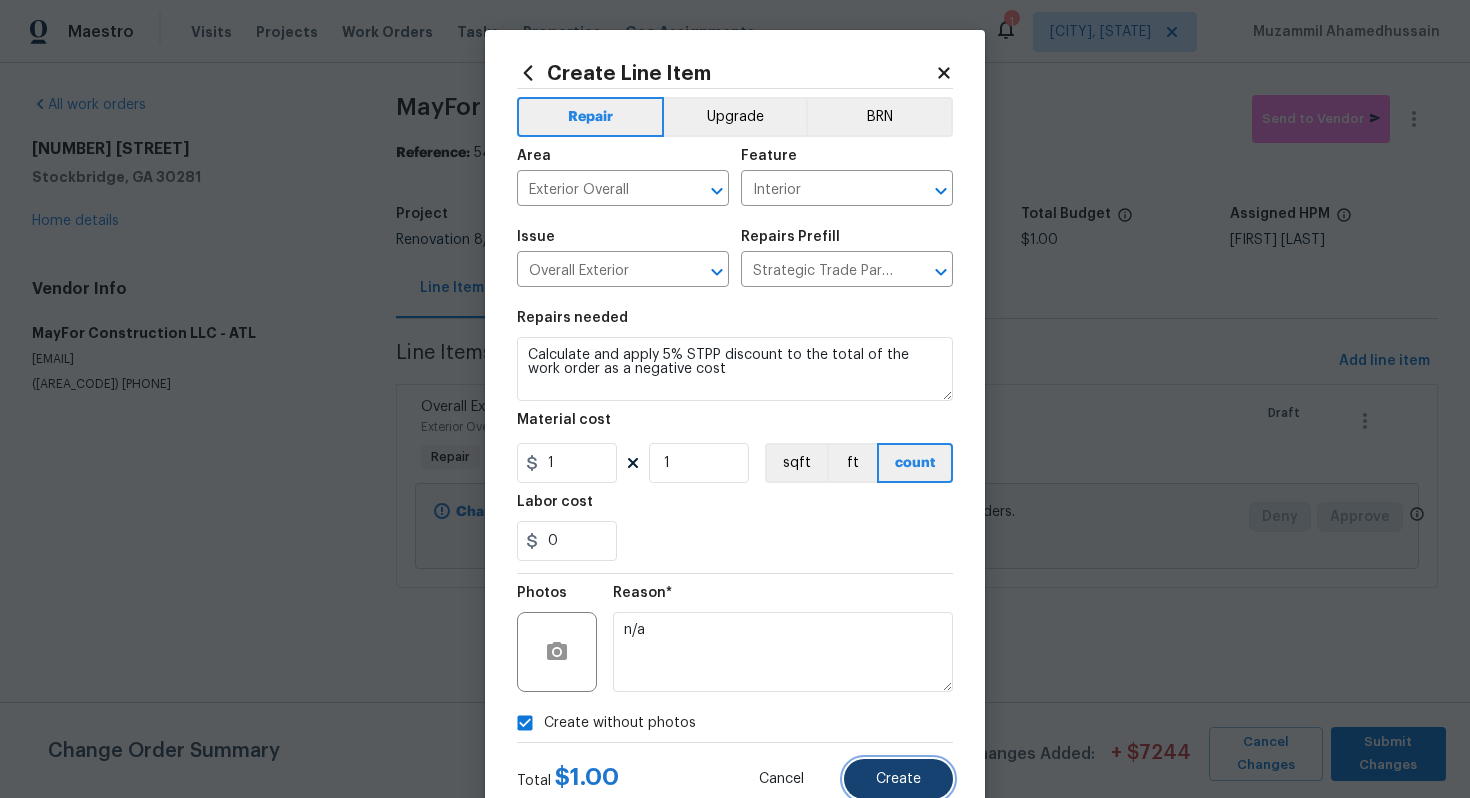 click on "Create" at bounding box center (898, 779) 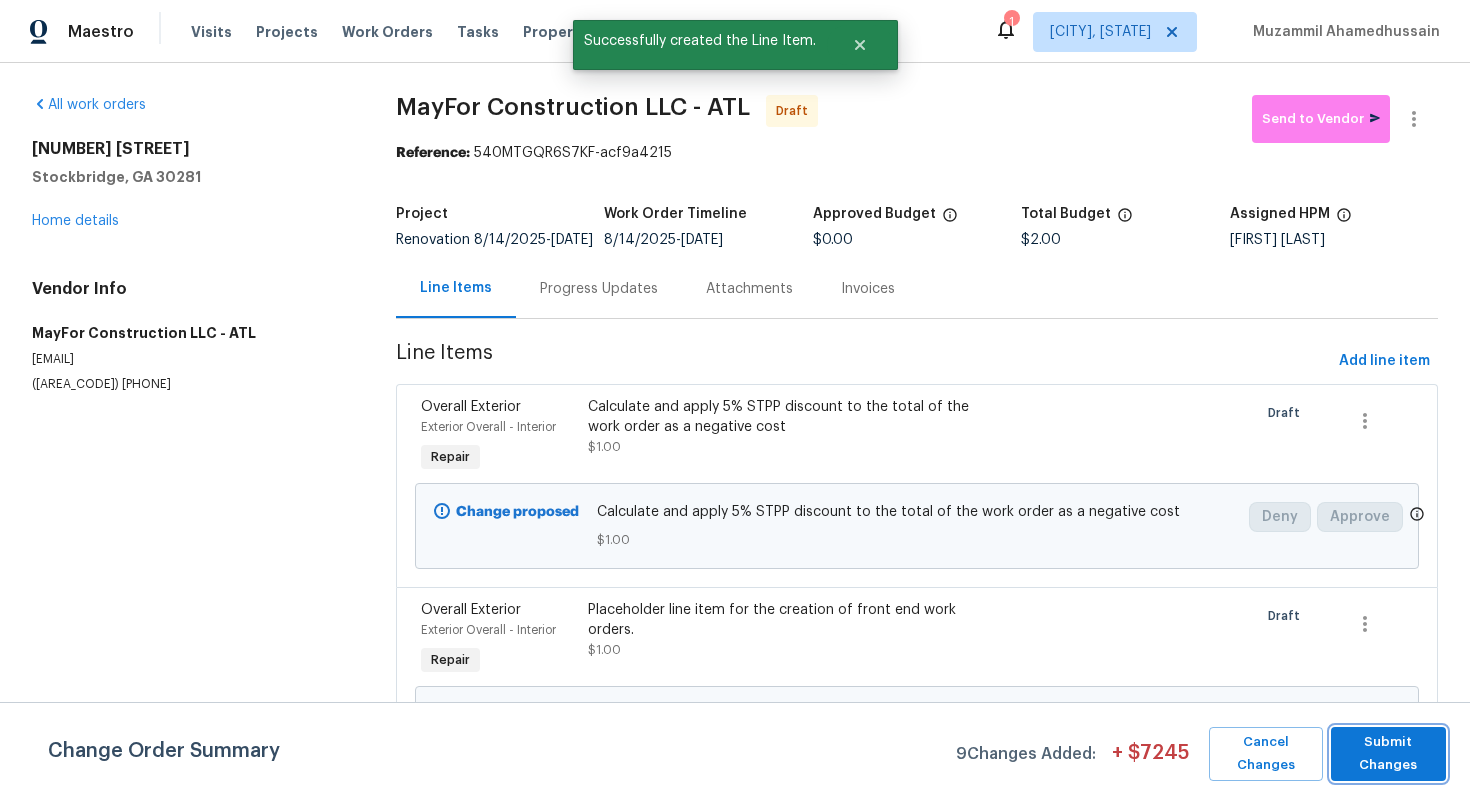 click on "Submit Changes" at bounding box center (1388, 754) 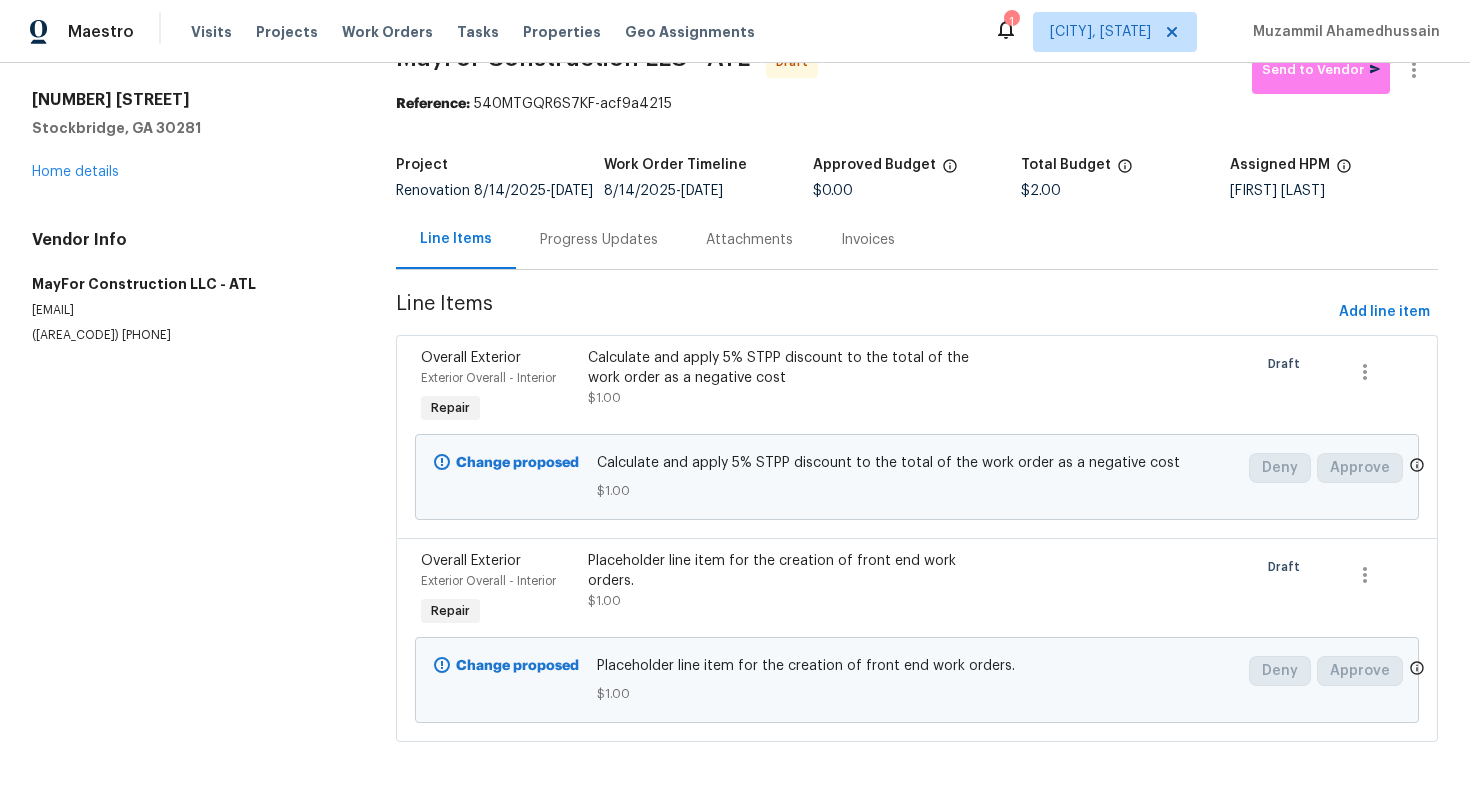 scroll, scrollTop: 0, scrollLeft: 0, axis: both 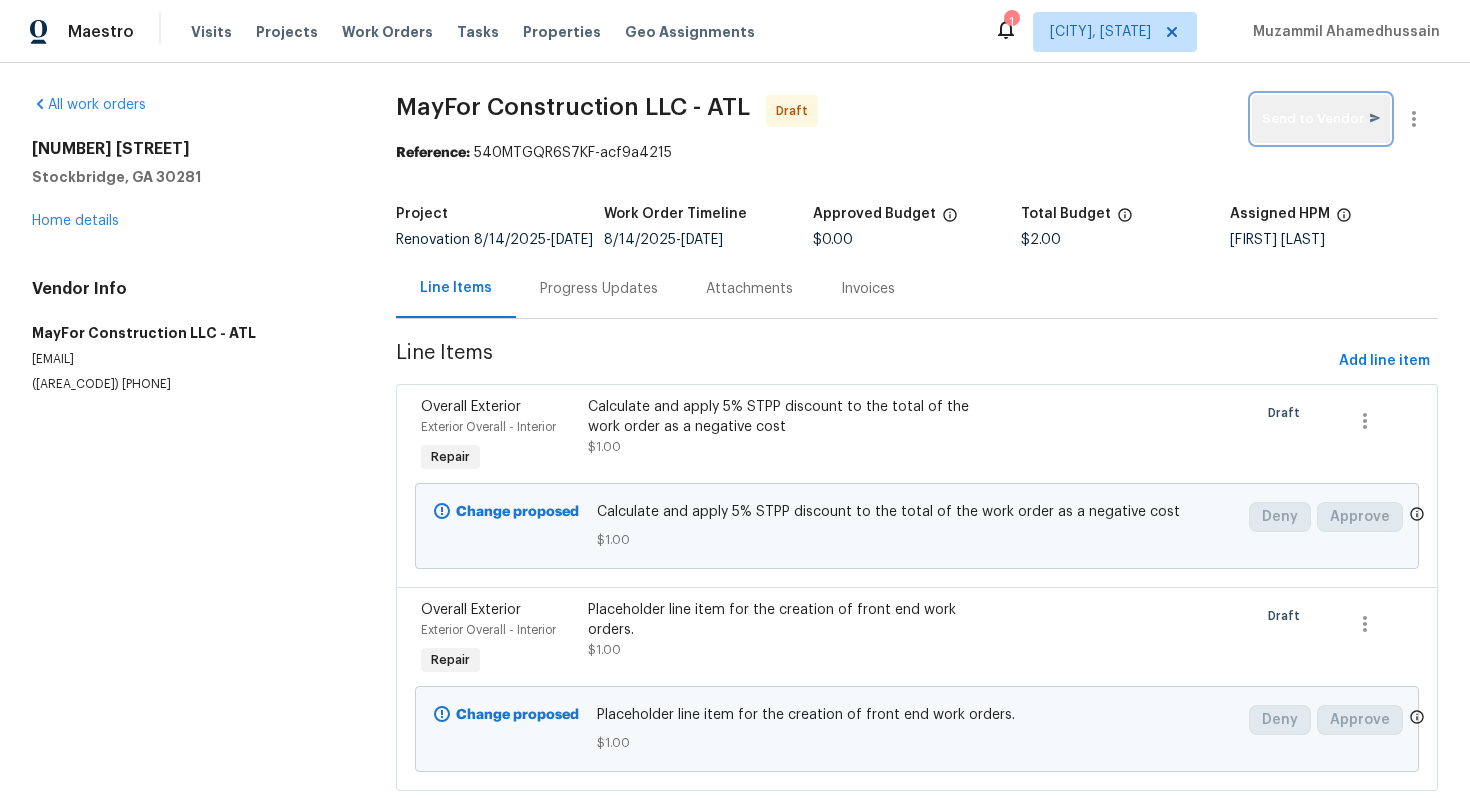 click on "Send to Vendor" at bounding box center (1321, 119) 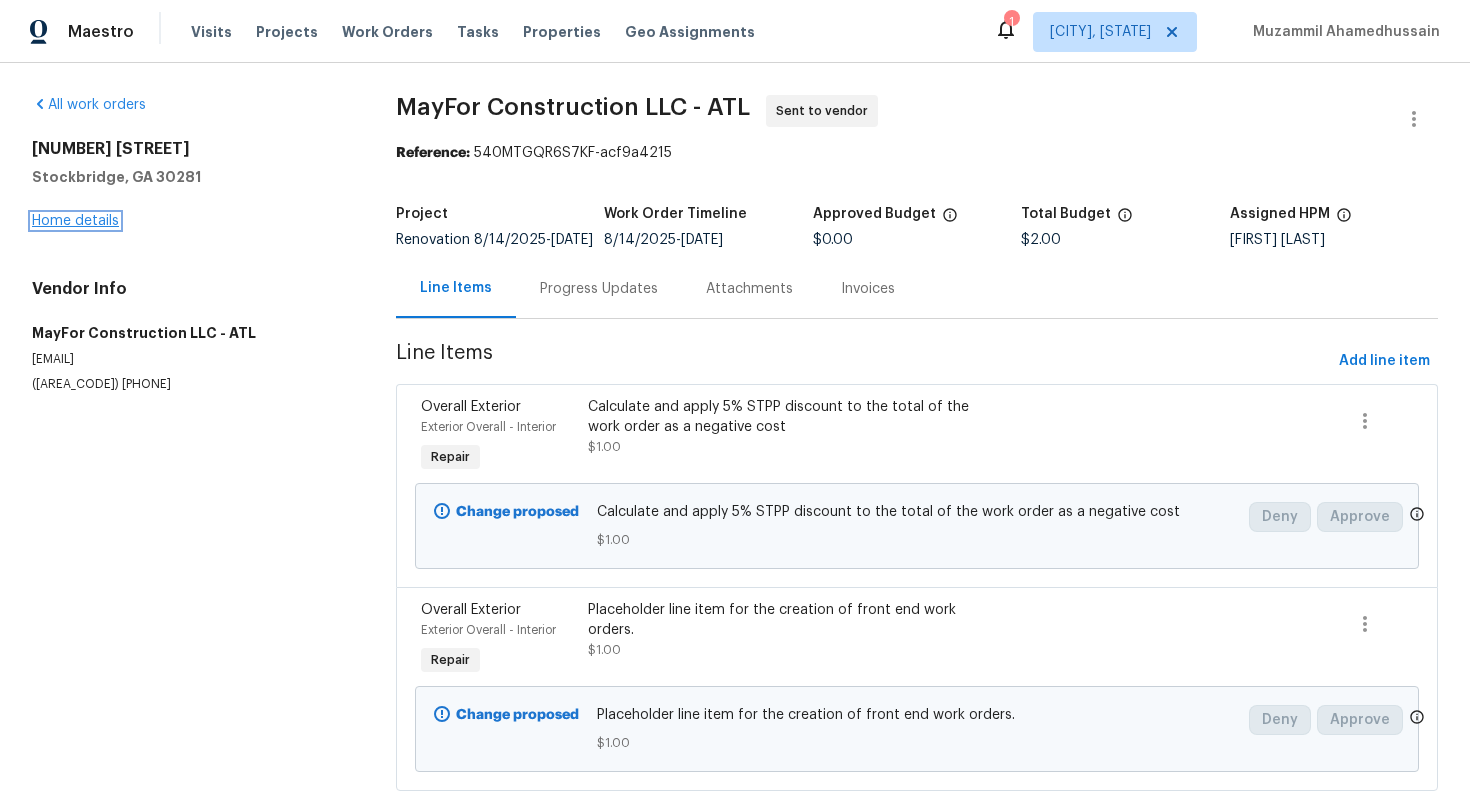 click on "Home details" at bounding box center (75, 221) 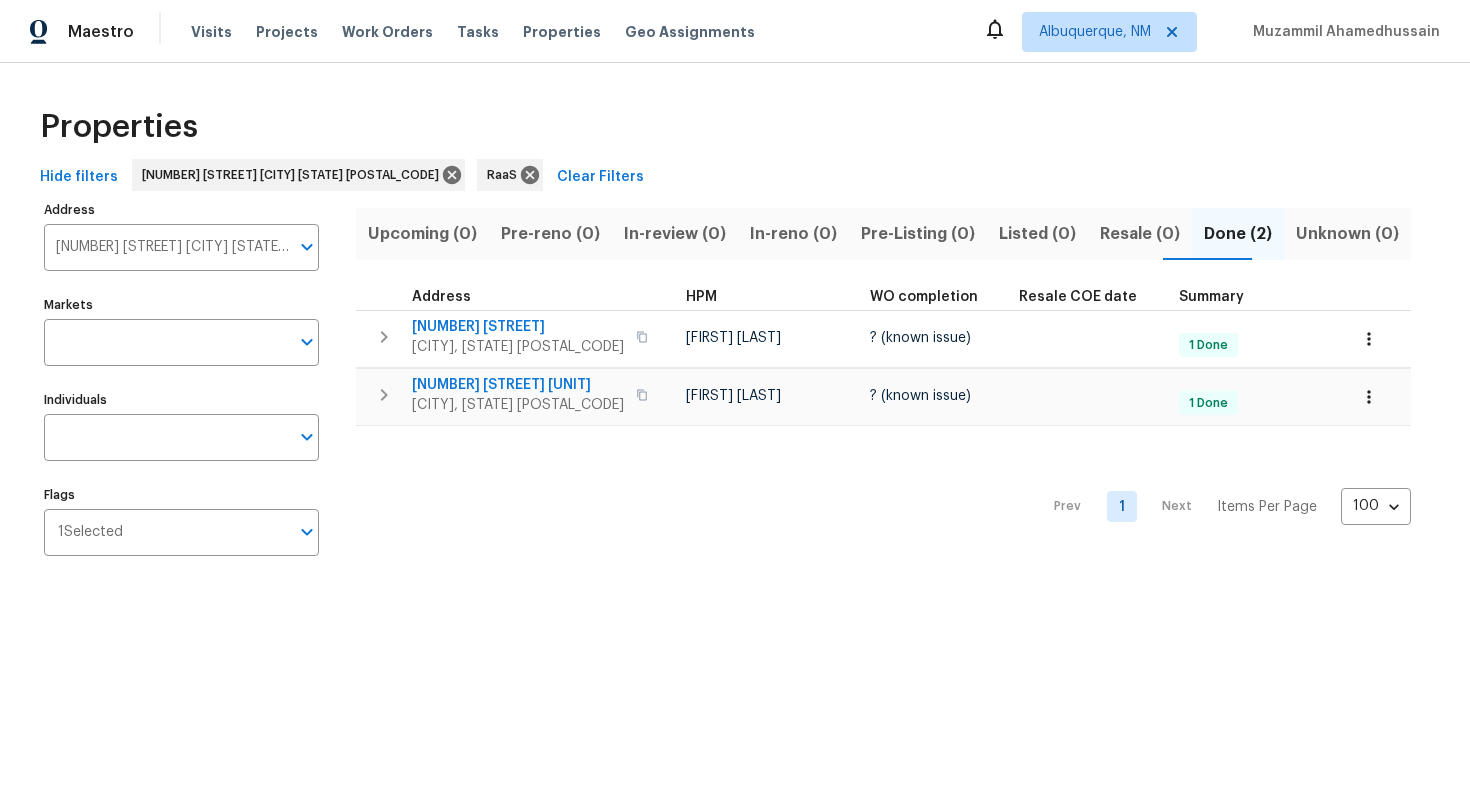 scroll, scrollTop: 0, scrollLeft: 0, axis: both 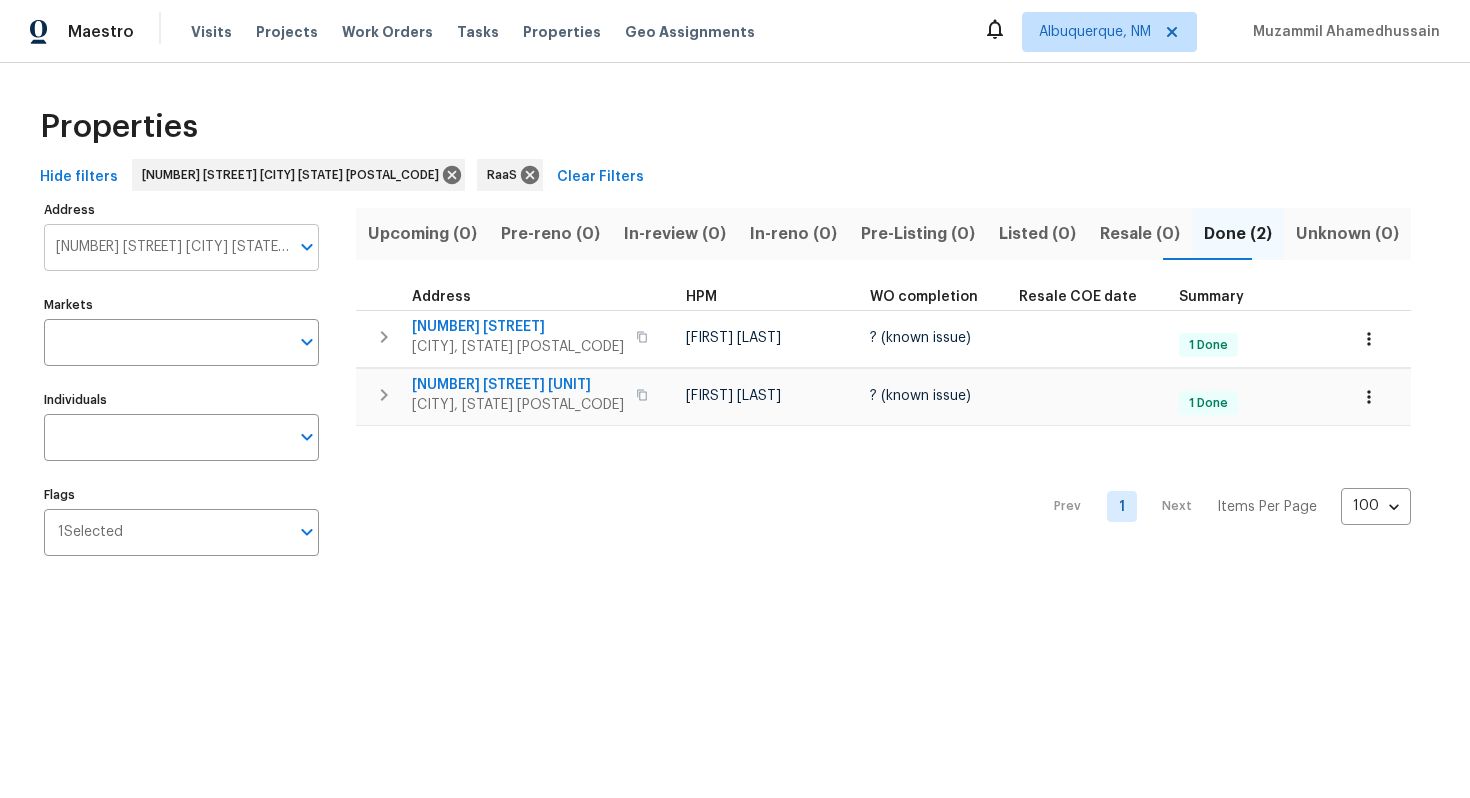 click on "[NUMBER] [STREET] [CITY] [STATE] [POSTAL_CODE]" at bounding box center [166, 247] 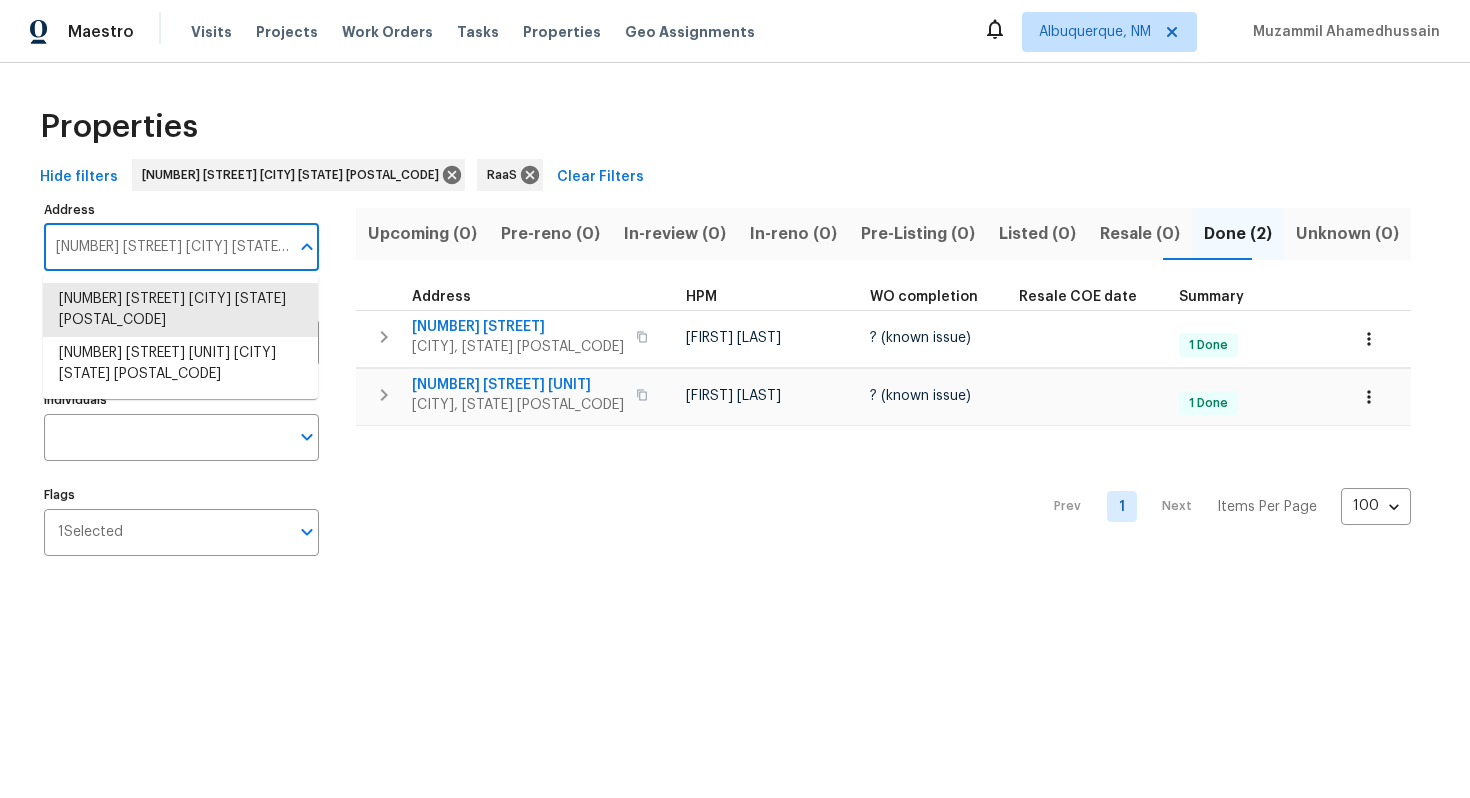 paste on "[NUMBER] [STREET], [CITY], [STATE] [POSTAL_CODE]" 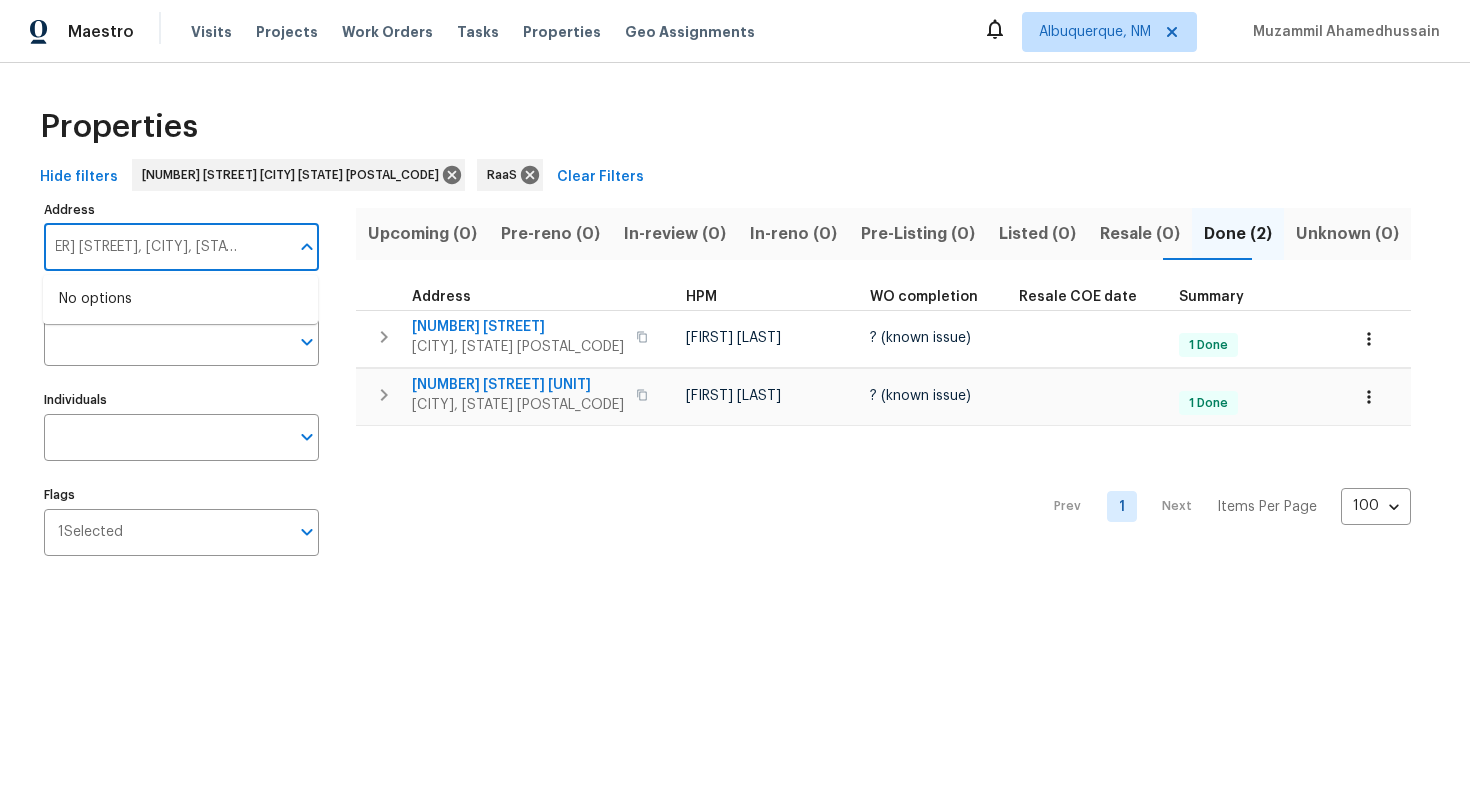 scroll, scrollTop: 0, scrollLeft: 40, axis: horizontal 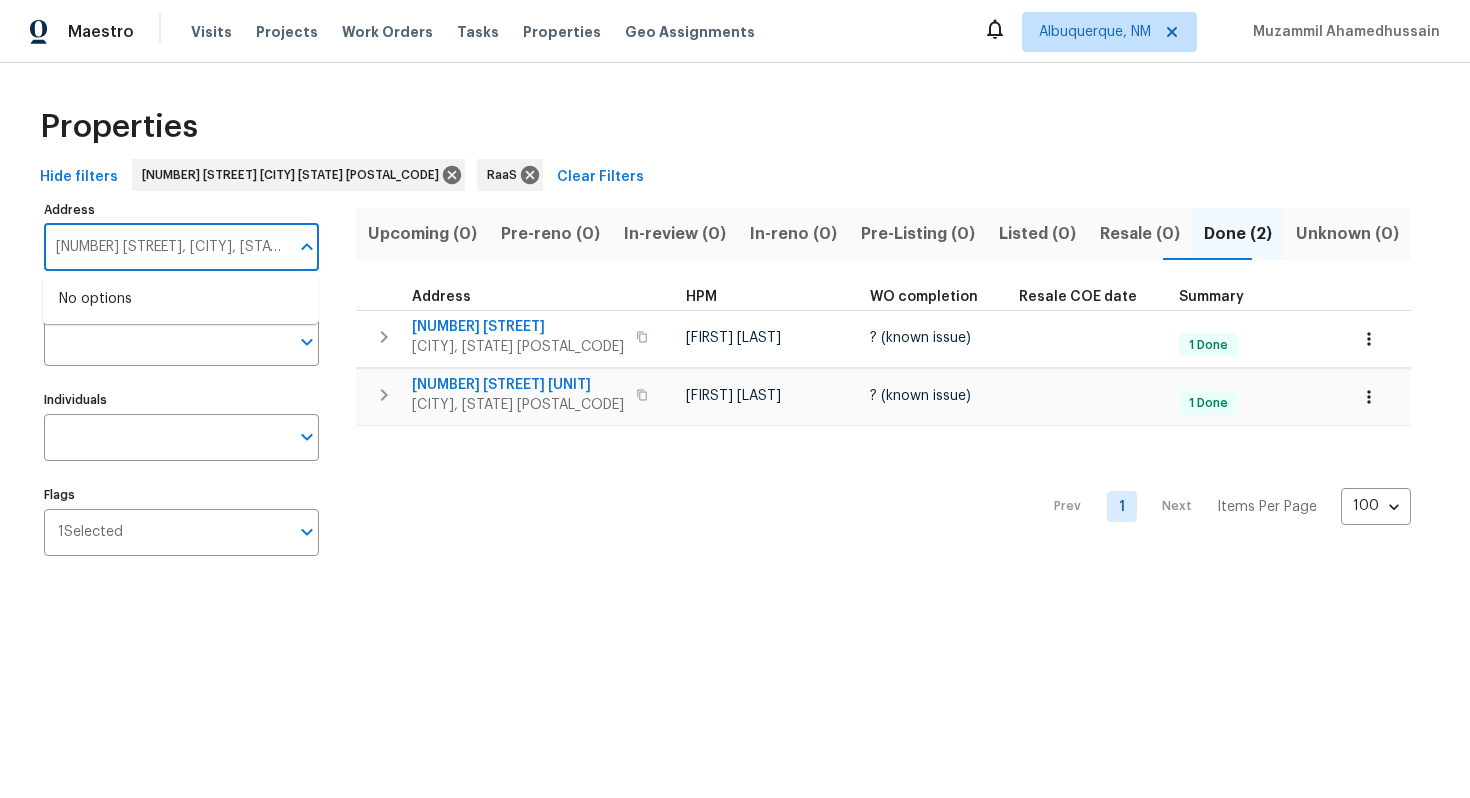 click on "[NUMBER] [STREET], [CITY], [STATE] [POSTAL_CODE]" at bounding box center [166, 247] 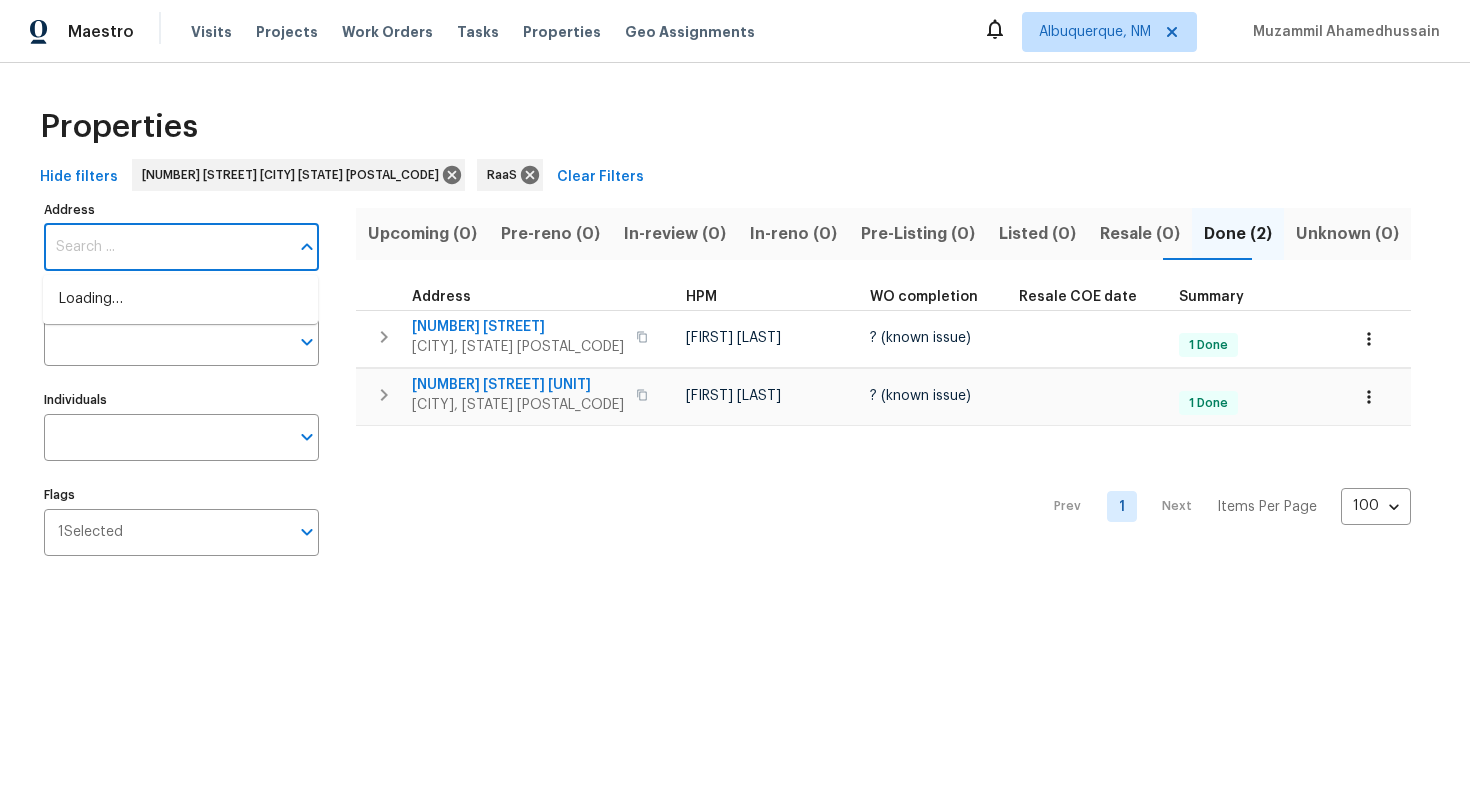 paste on "[NUMBER] [STREET], [CITY], [STATE] [POSTAL_CODE]" 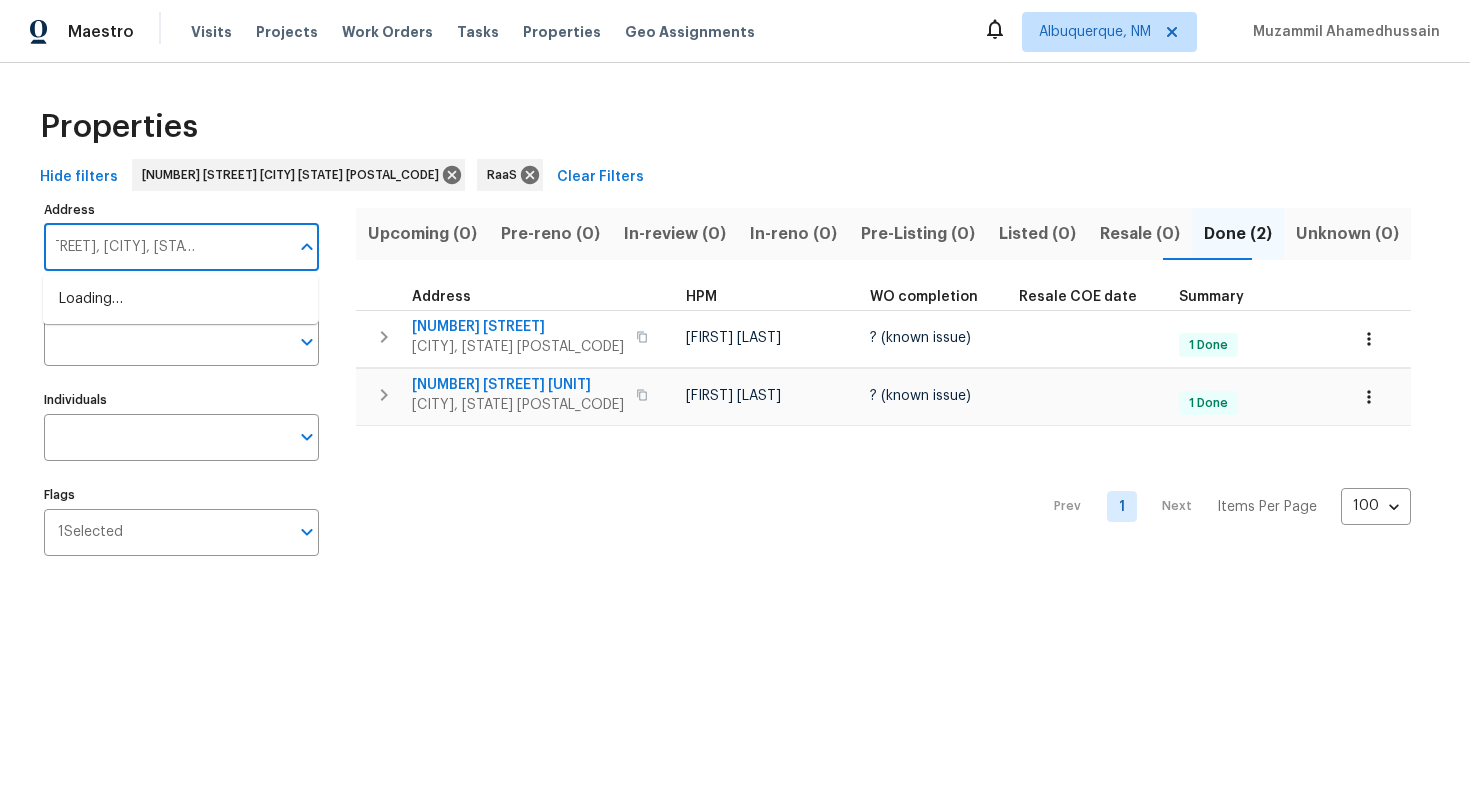 scroll, scrollTop: 0, scrollLeft: 90, axis: horizontal 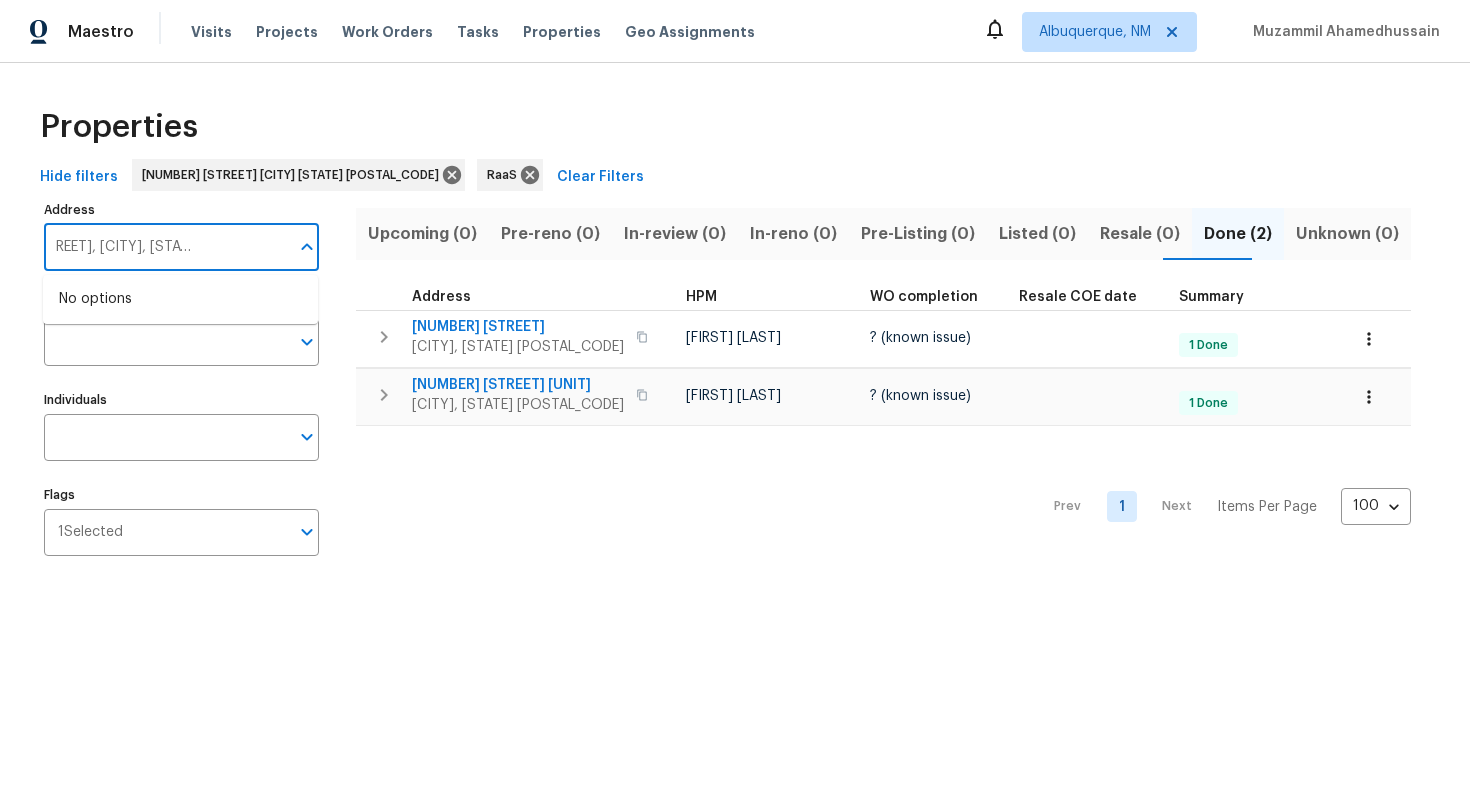 type on "[NUMBER] [STREET], [CITY], [STATE] [POSTAL_CODE]" 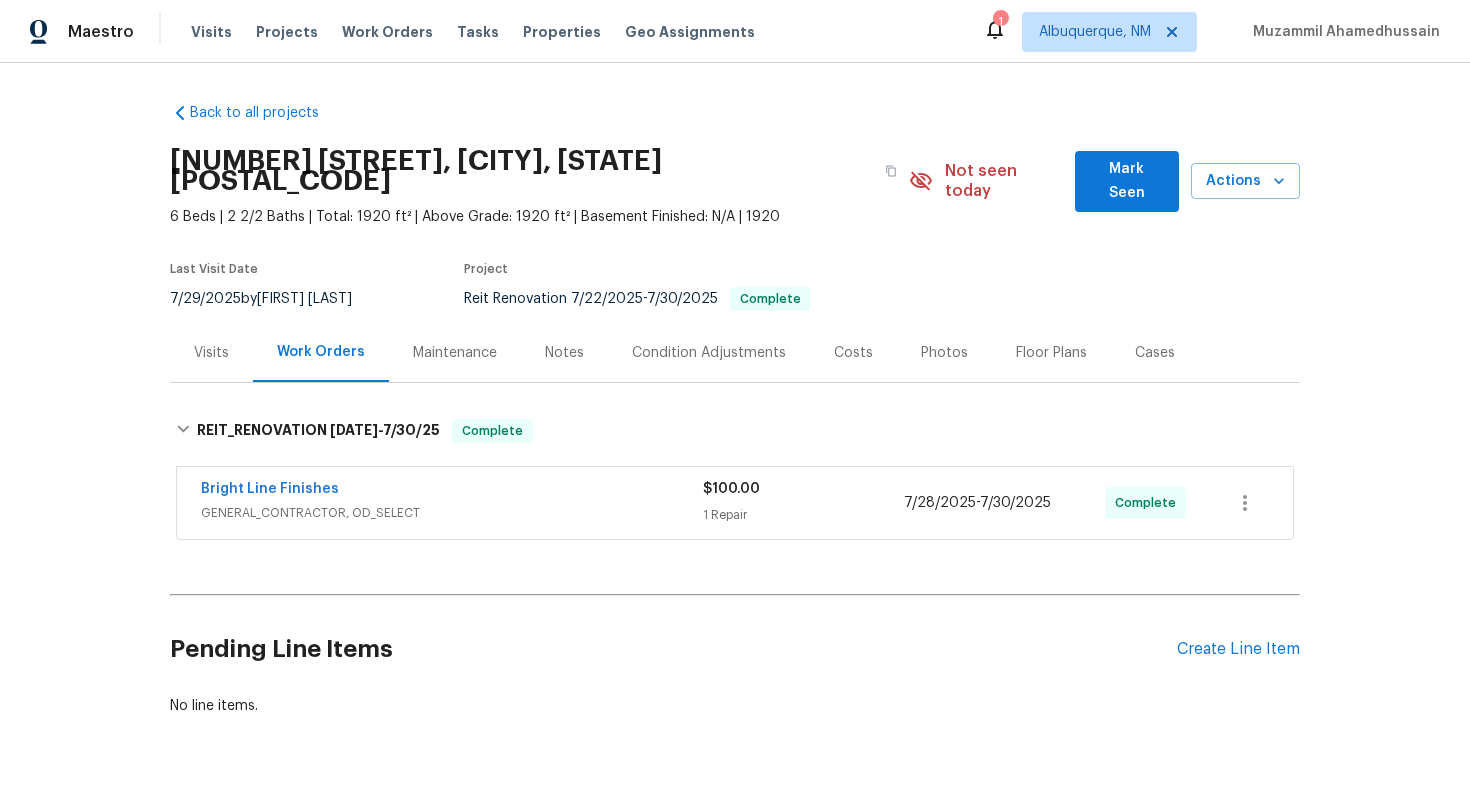 scroll, scrollTop: 0, scrollLeft: 0, axis: both 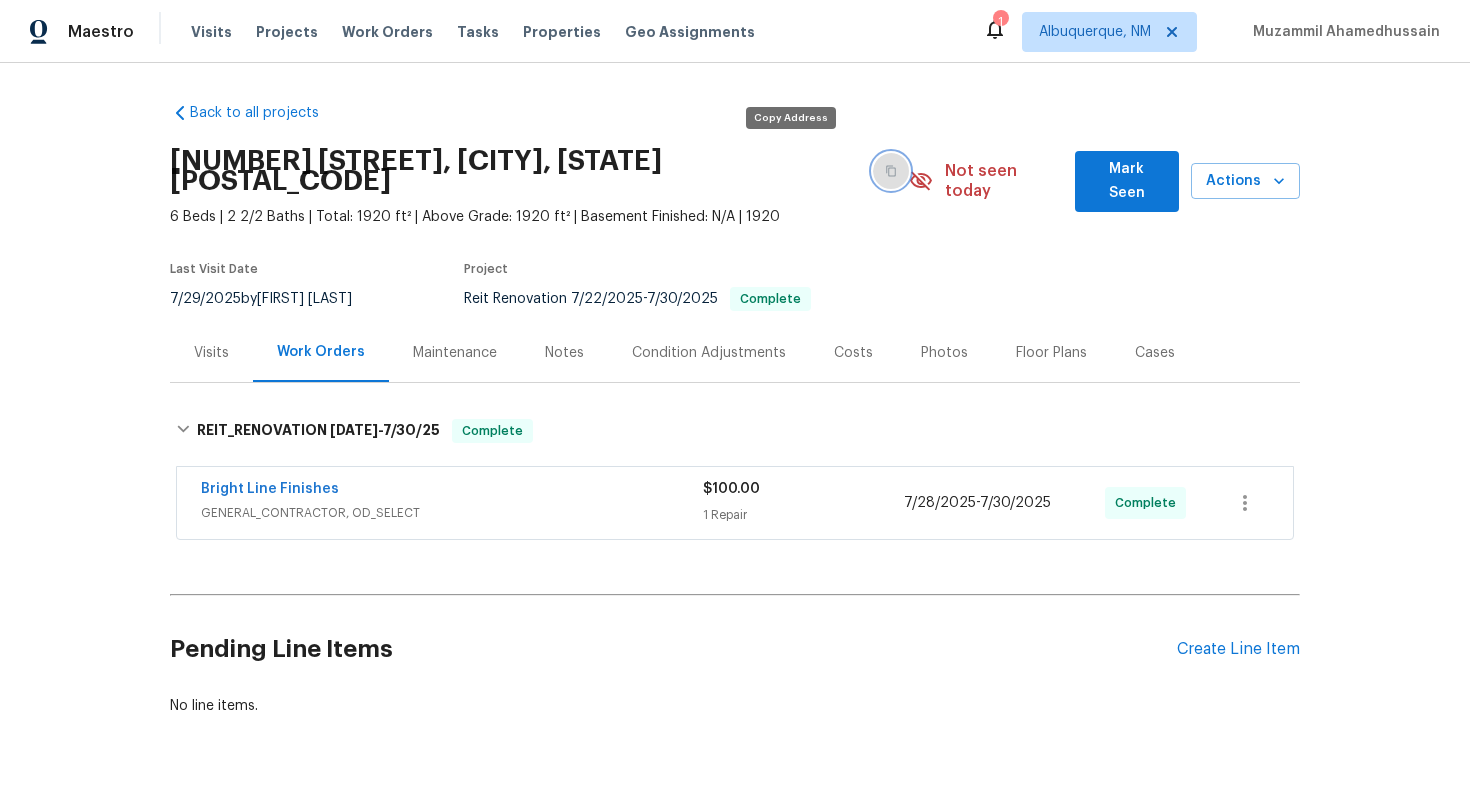 click at bounding box center (891, 171) 